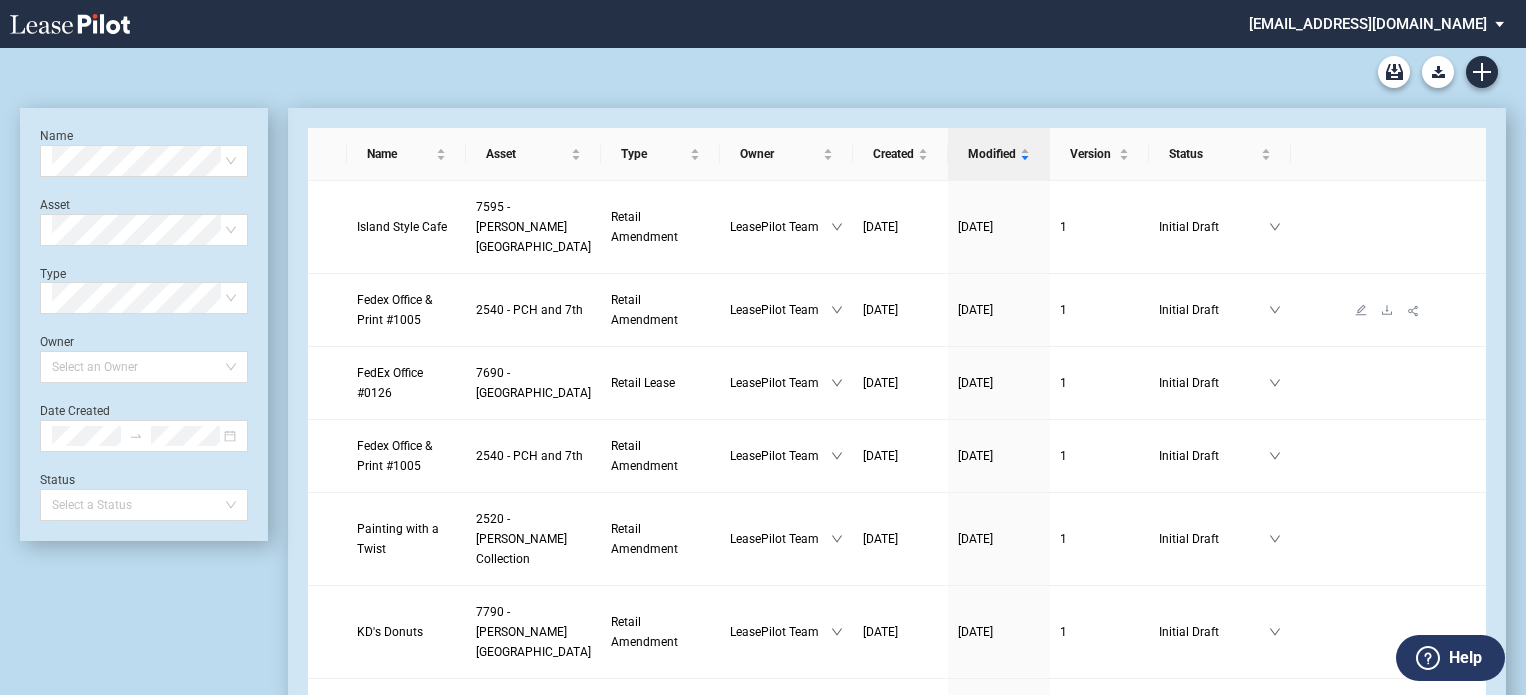 scroll, scrollTop: 0, scrollLeft: 0, axis: both 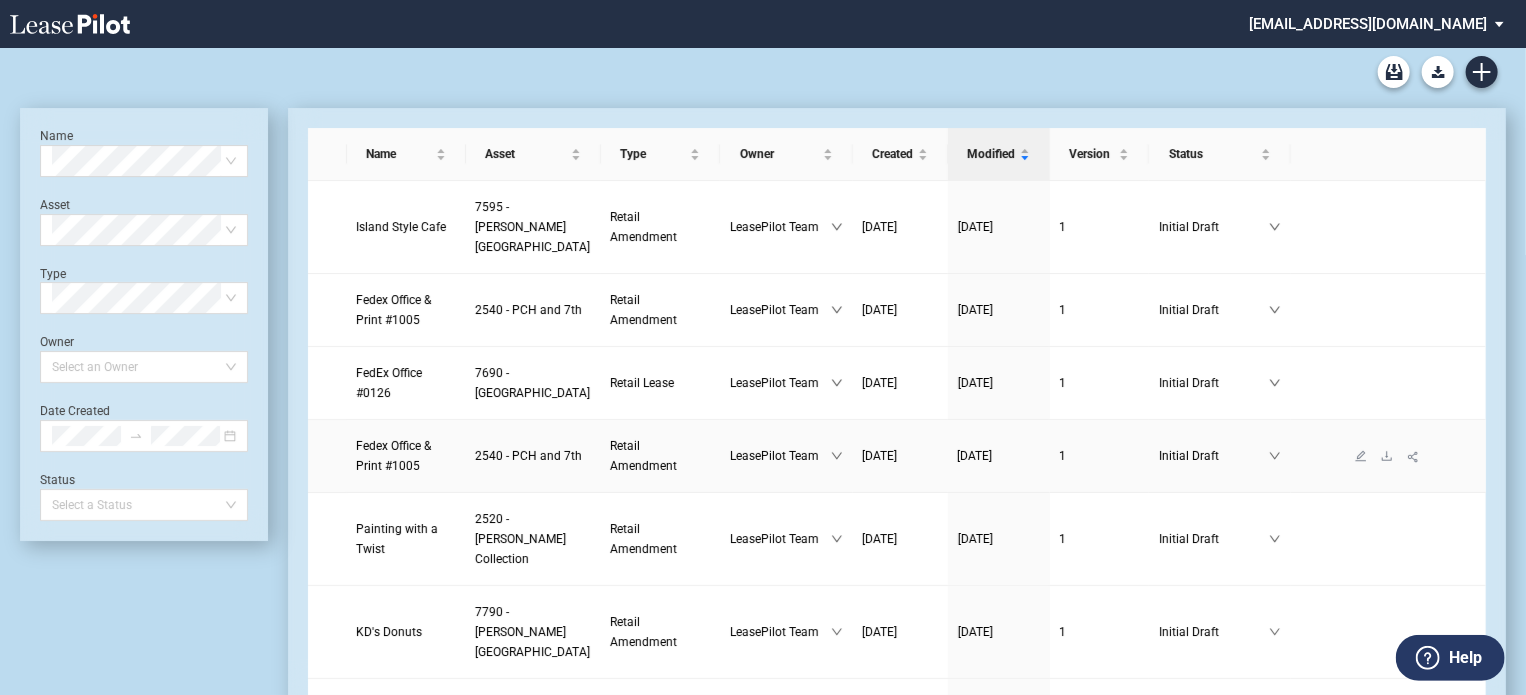 click at bounding box center (1388, 456) 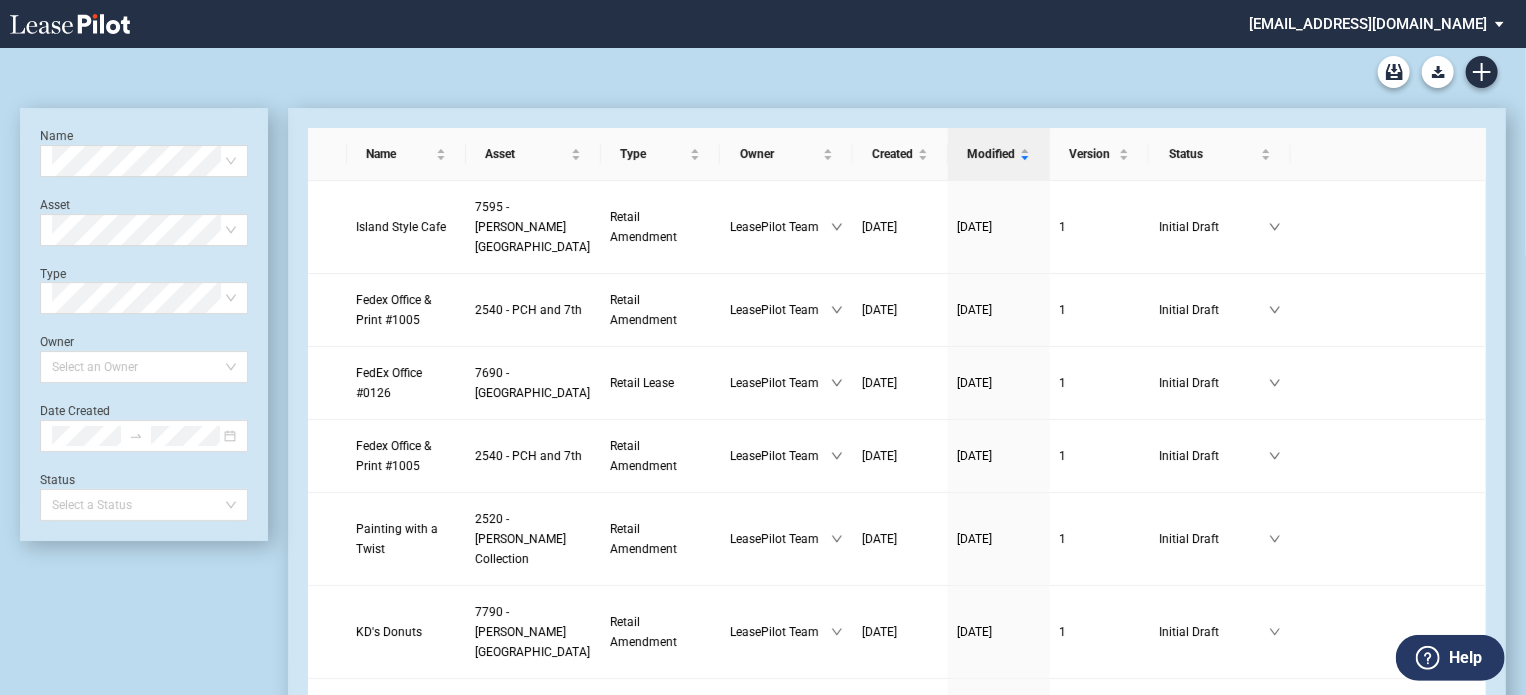 scroll, scrollTop: 608, scrollLeft: 0, axis: vertical 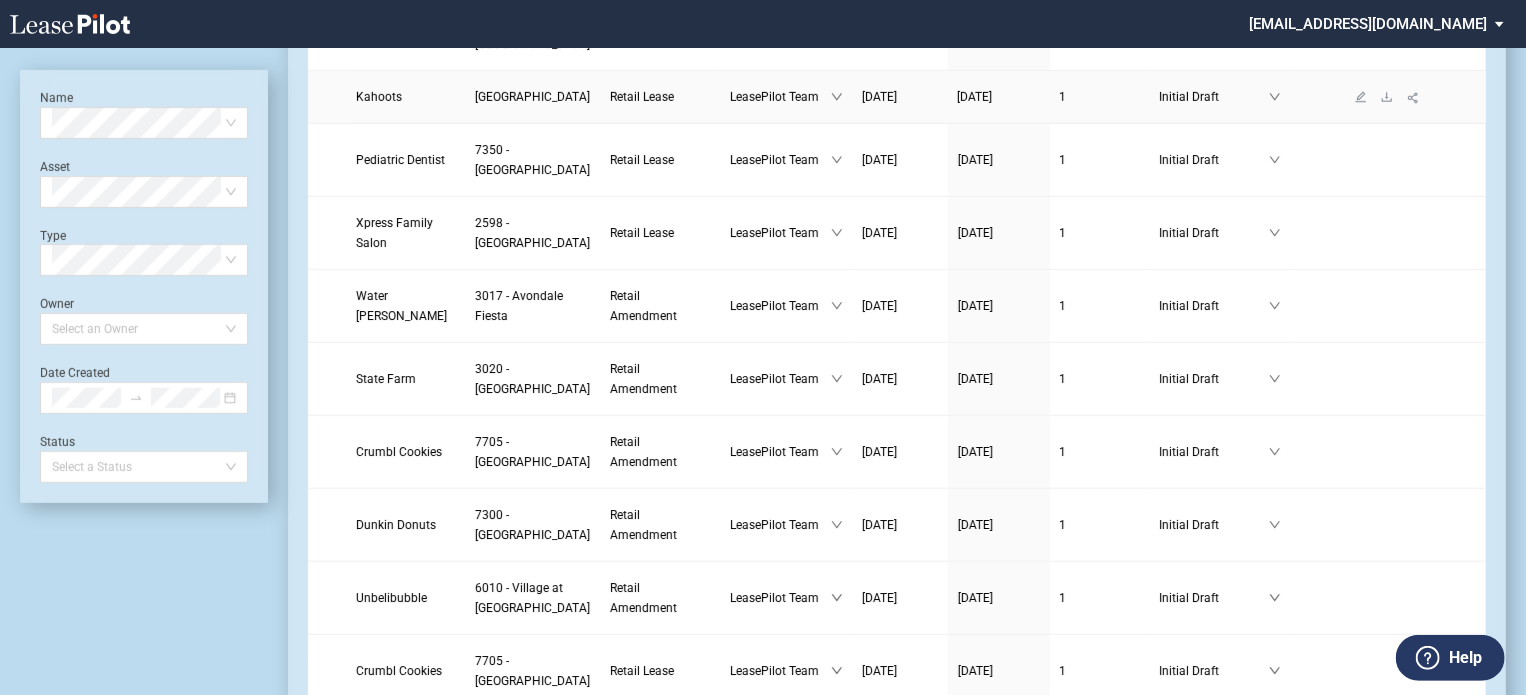 click on "Kahoots" at bounding box center (380, 97) 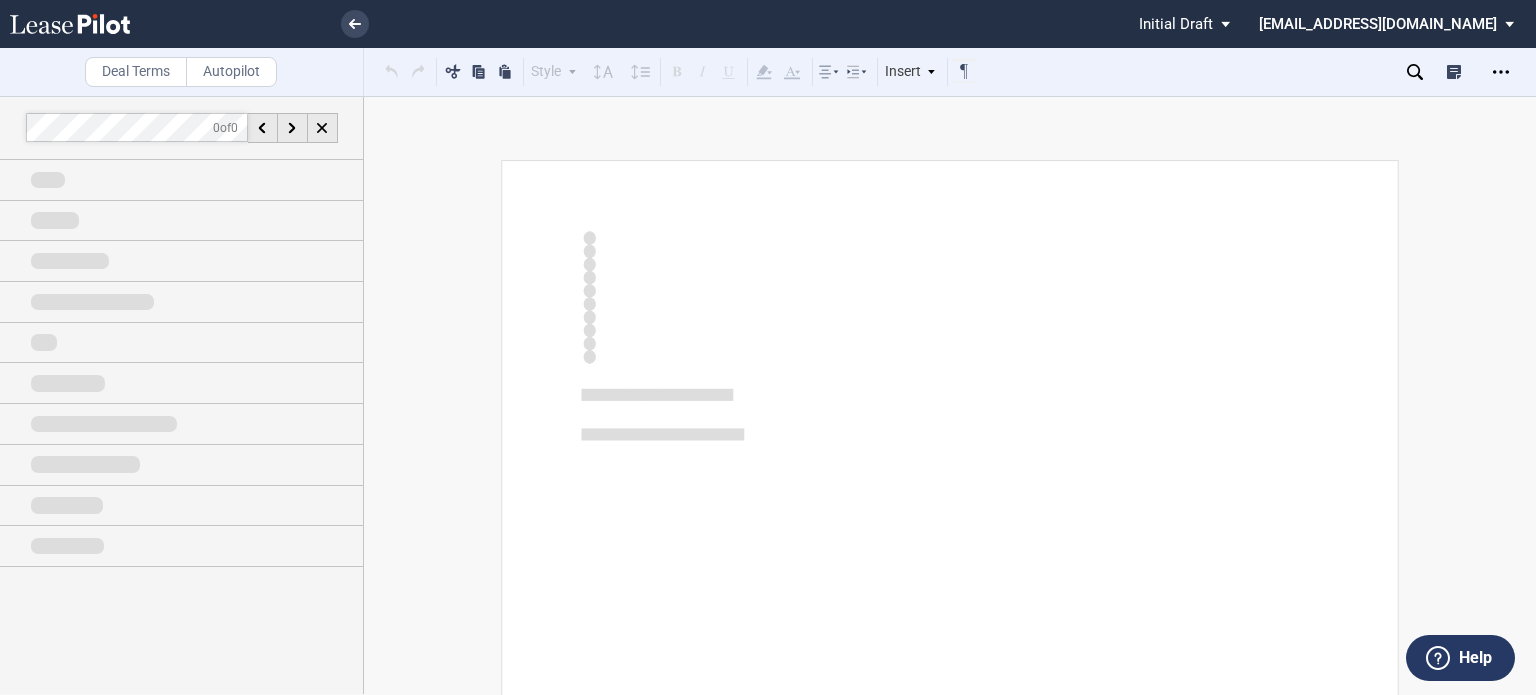 scroll, scrollTop: 0, scrollLeft: 0, axis: both 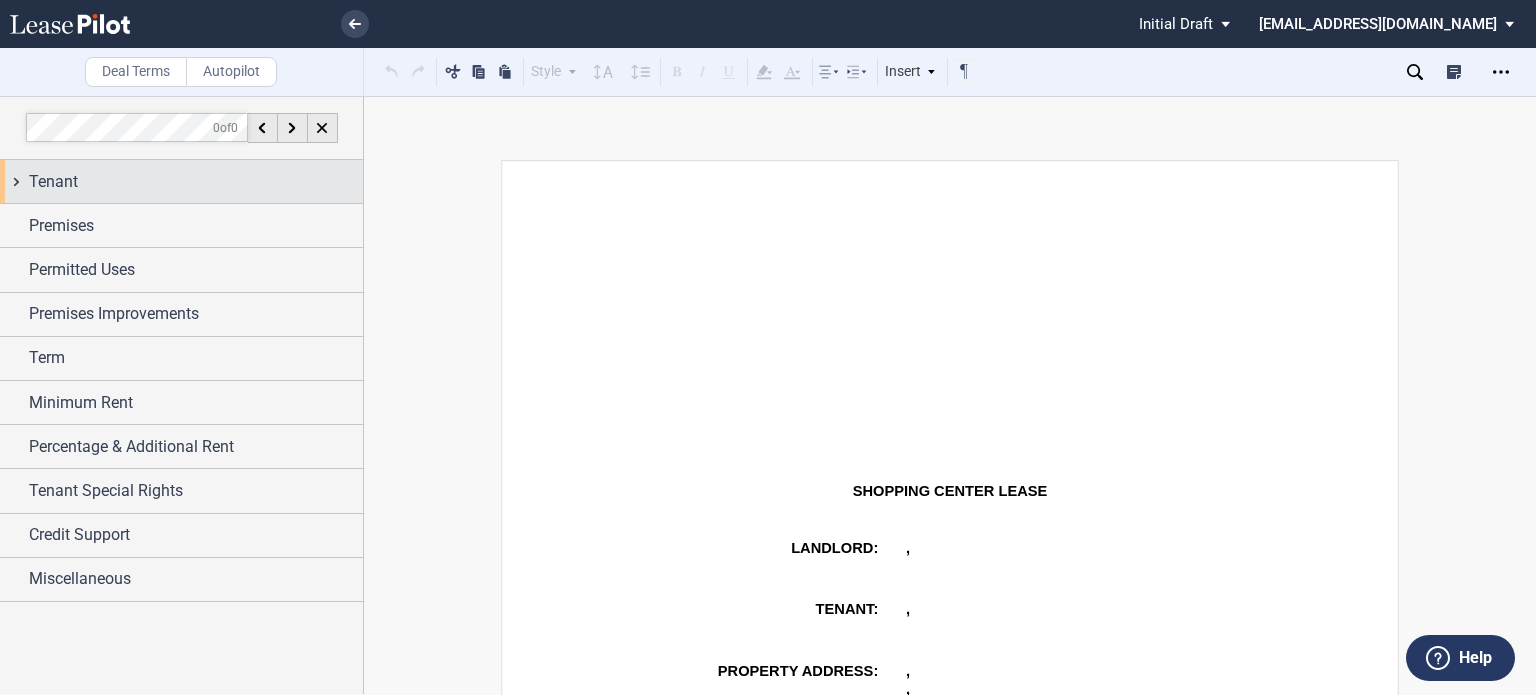 click on "Tenant" at bounding box center (196, 182) 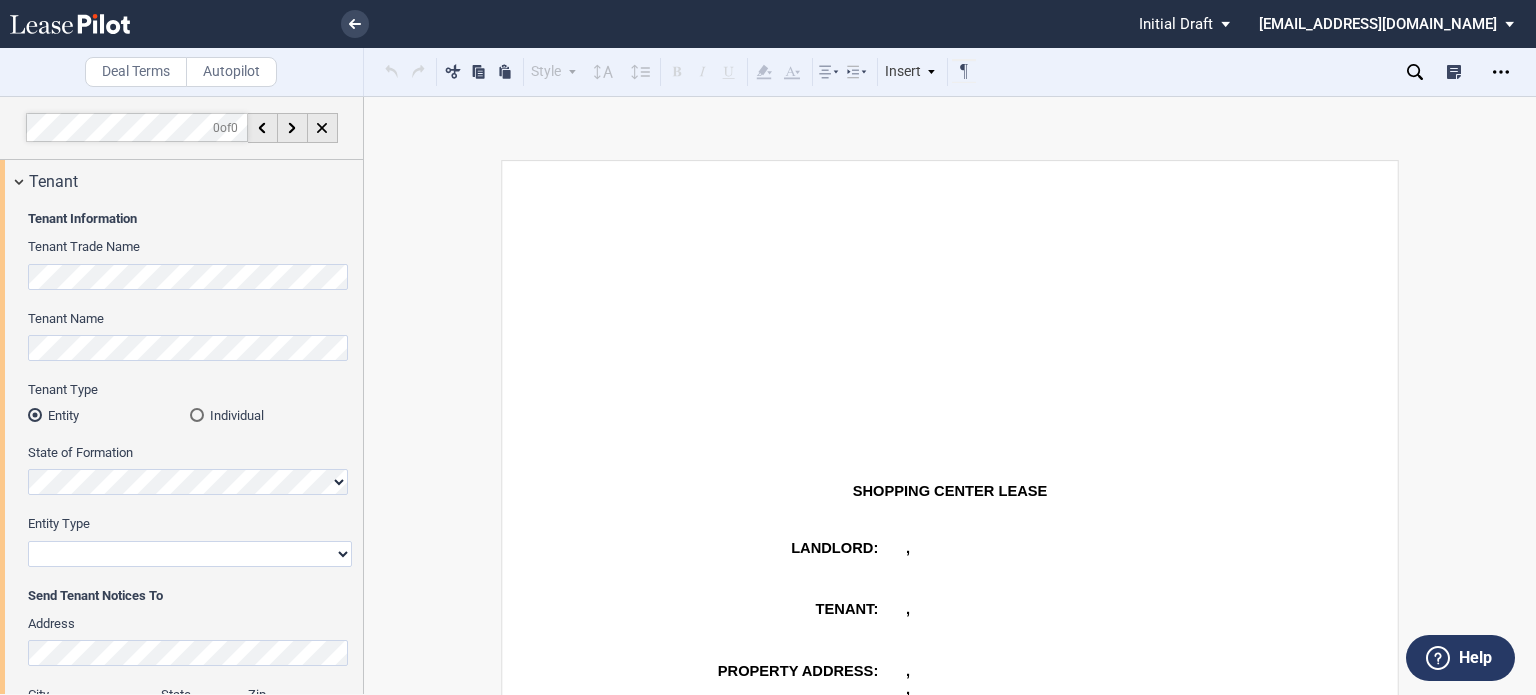 click on "Corporation
Limited Liability Company
General Partnership
Limited Partnership
Other" at bounding box center [190, 554] 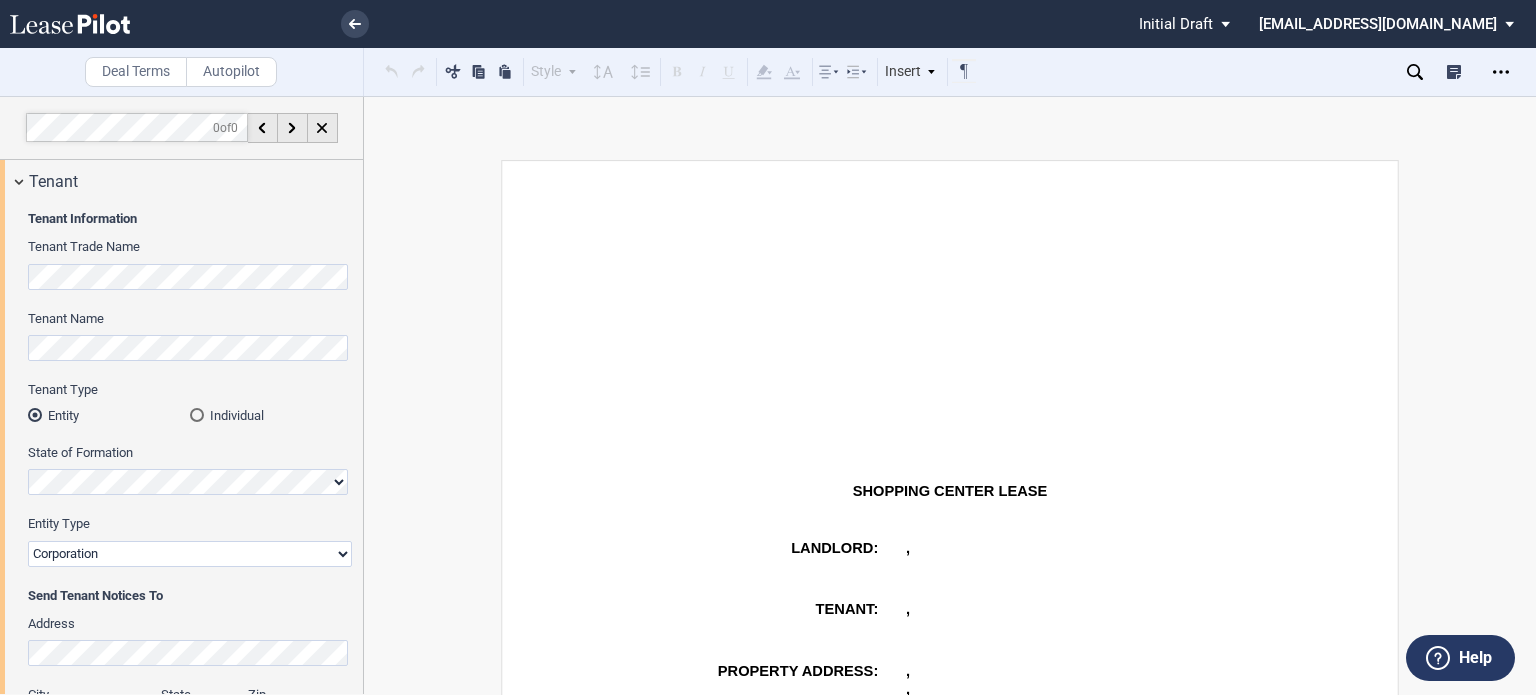 click on "Corporation
Limited Liability Company
General Partnership
Limited Partnership
Other" at bounding box center (190, 554) 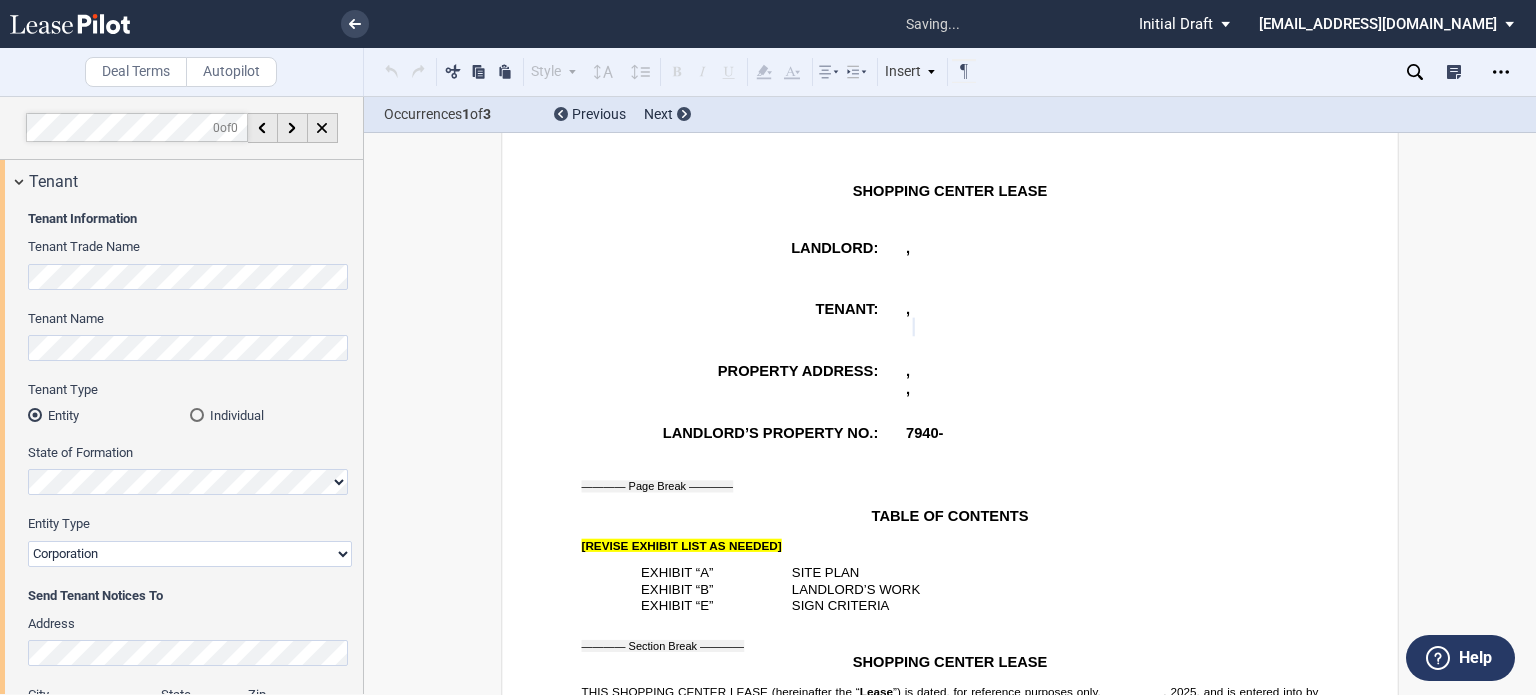 scroll, scrollTop: 316, scrollLeft: 0, axis: vertical 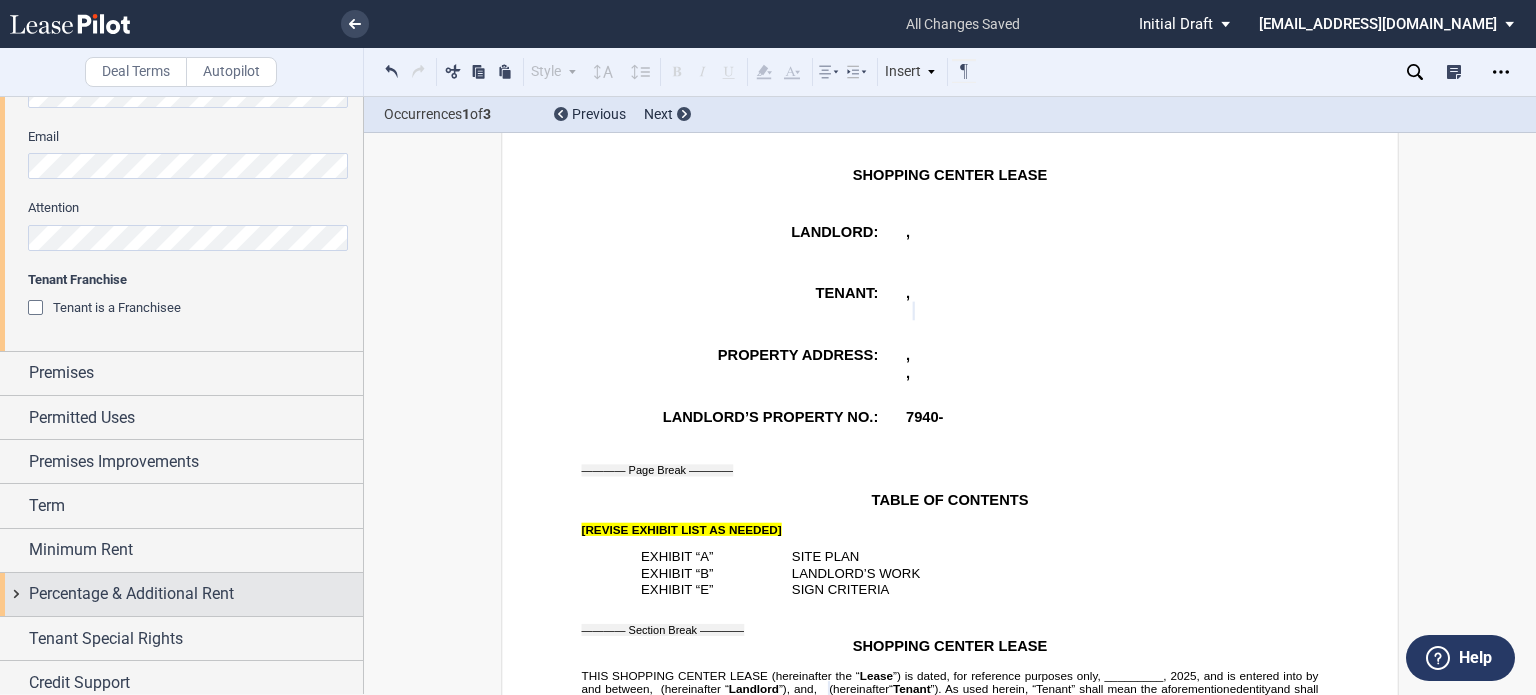 click on "Percentage & Additional Rent" at bounding box center (131, 594) 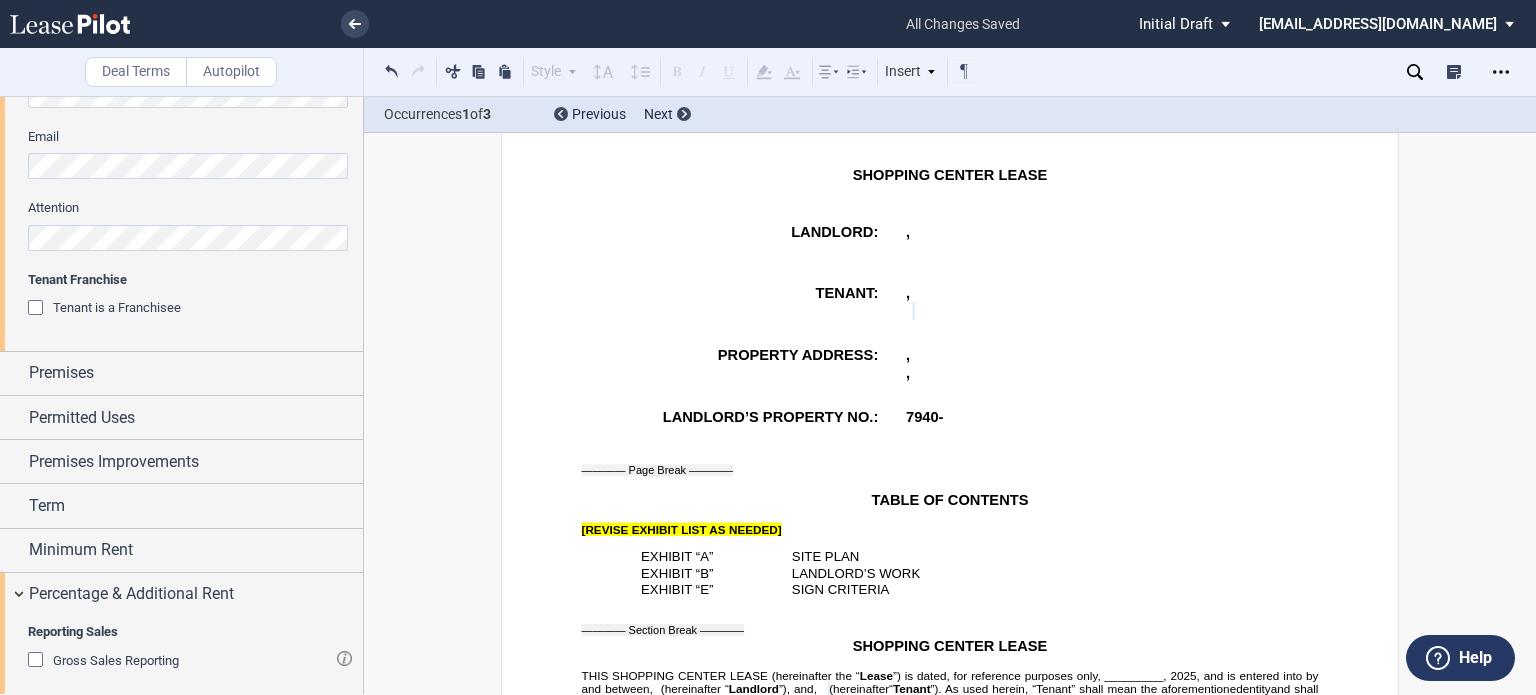 click 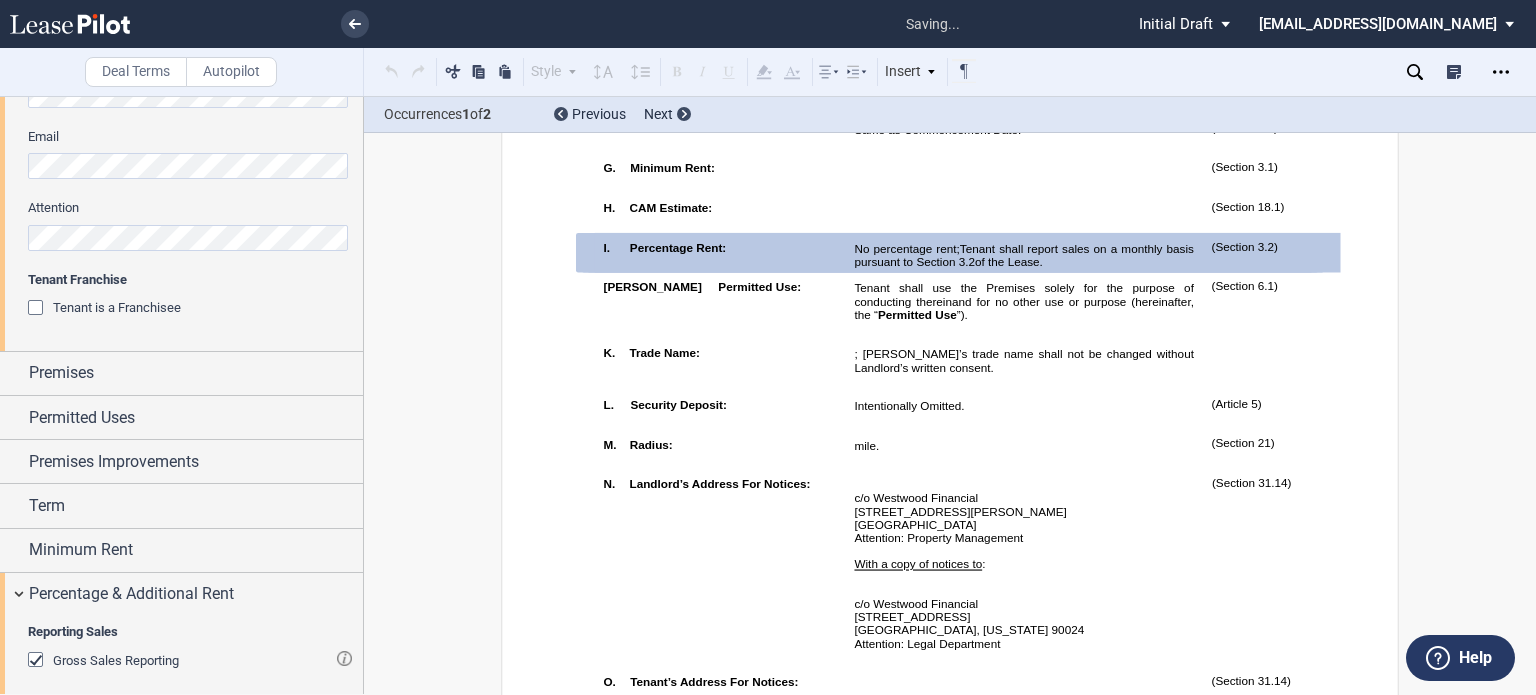 scroll, scrollTop: 1214, scrollLeft: 0, axis: vertical 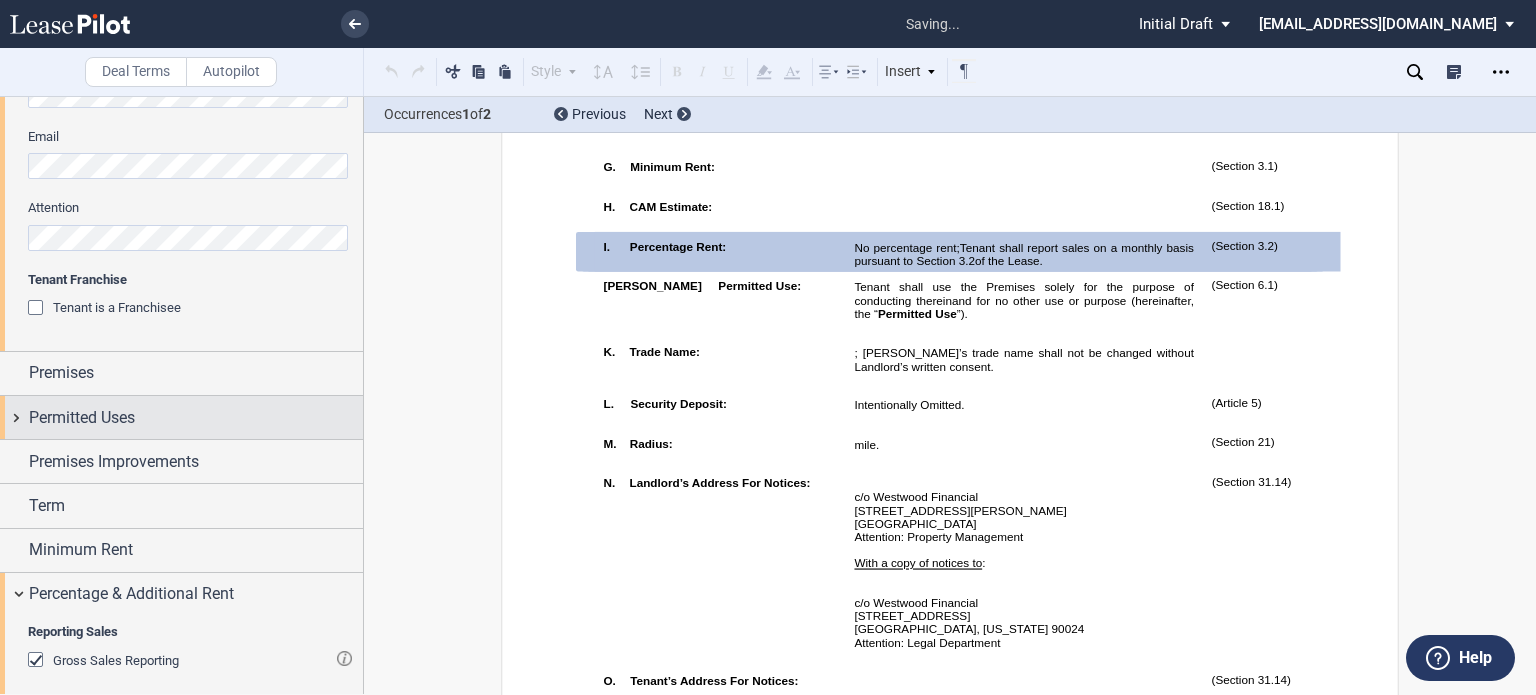 click on "Permitted Uses" at bounding box center [181, 417] 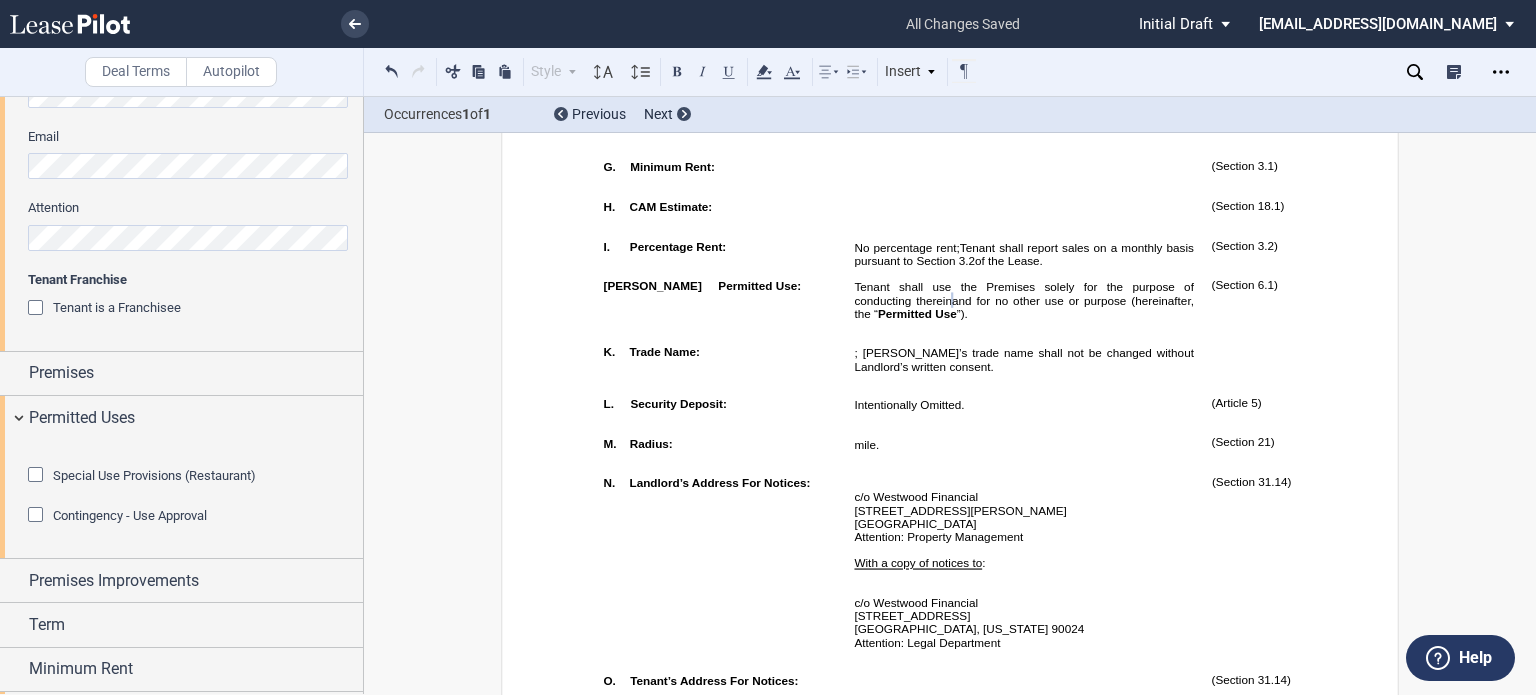 click on "﻿
﻿
﻿
﻿
﻿
﻿
﻿
﻿
﻿
﻿
﻿
﻿
﻿
﻿
﻿
﻿
﻿
﻿
﻿
SHOPPING CENTER LEASE
﻿
﻿
﻿
LANDLORD:
﻿ ﻿ ,
﻿ ﻿   ﻿ ﻿   ﻿ ﻿
AND
﻿ ﻿ ,
﻿ ﻿   ﻿ ﻿   ﻿ ﻿
﻿
﻿
TENANT:
﻿ ," at bounding box center (950, 13222) 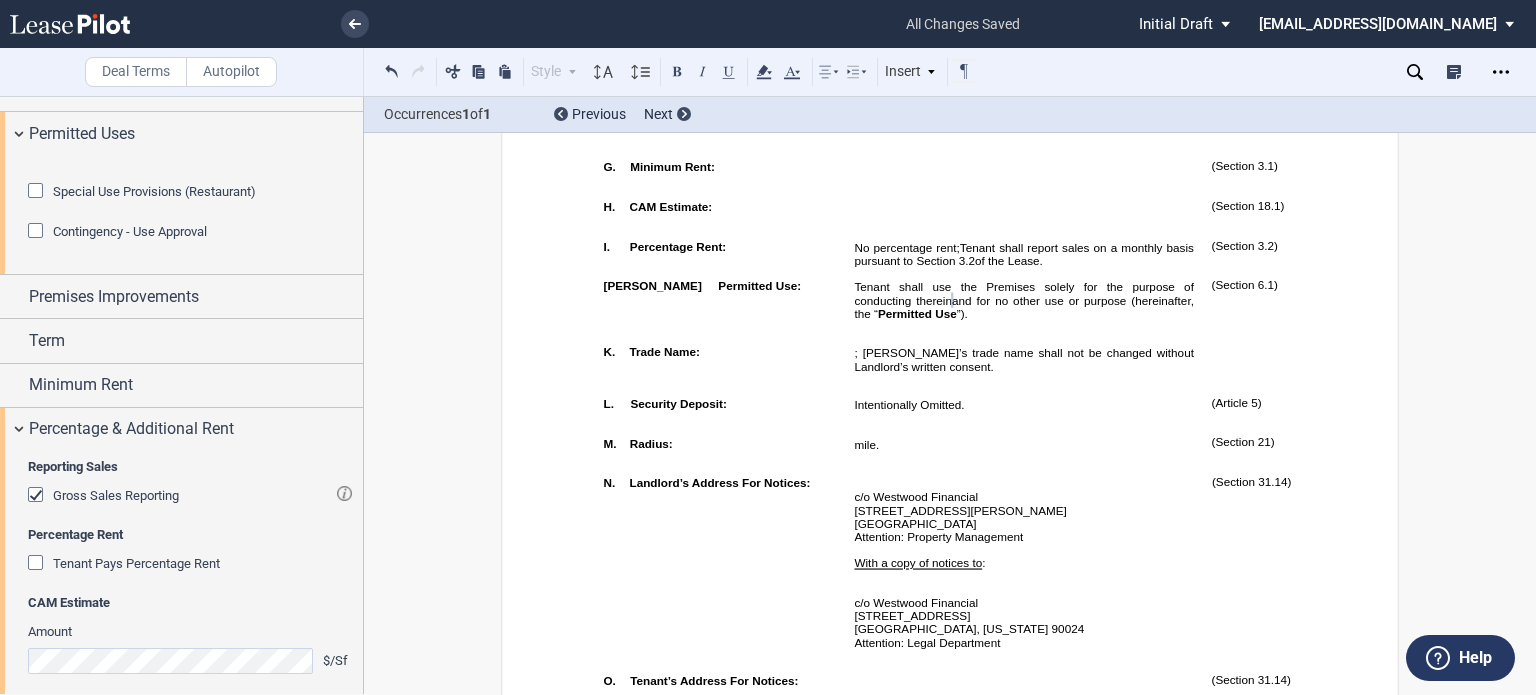 scroll, scrollTop: 1076, scrollLeft: 0, axis: vertical 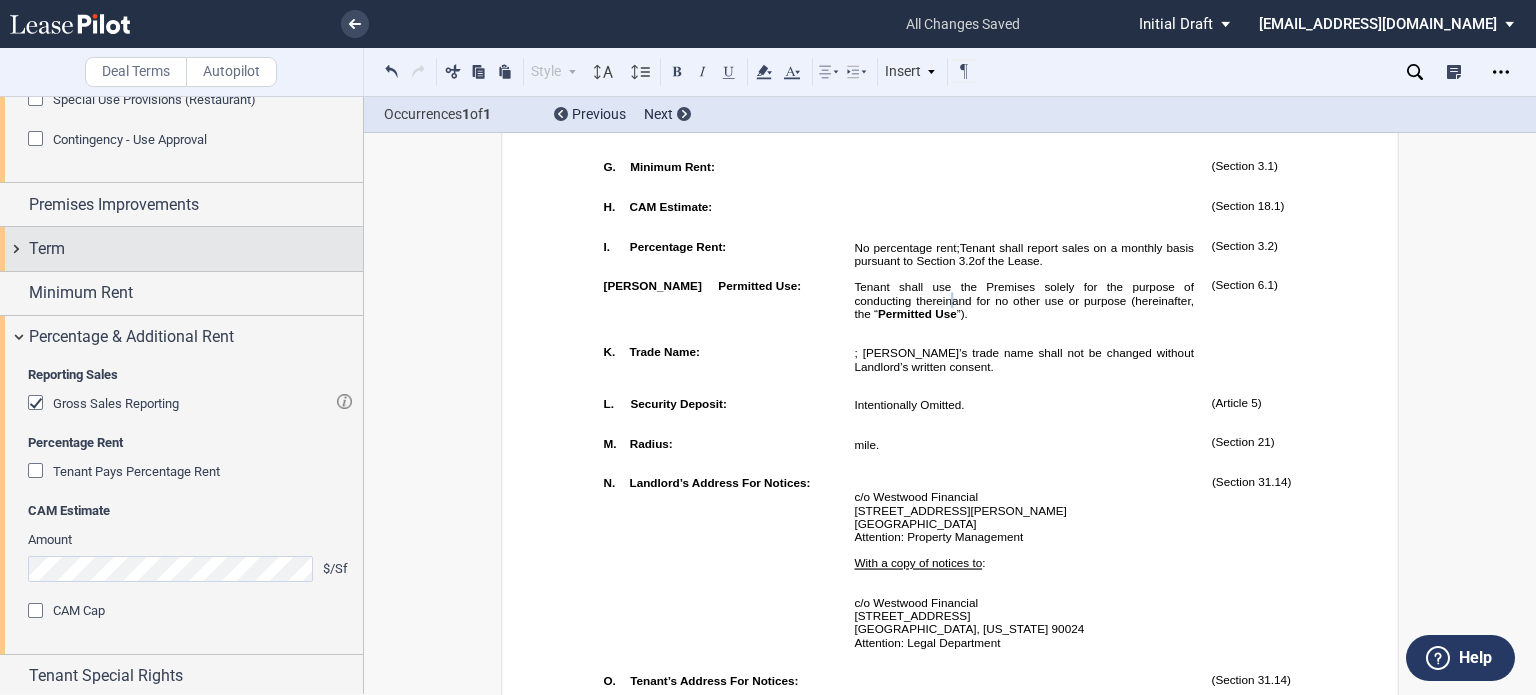 click on "Term" at bounding box center [181, 248] 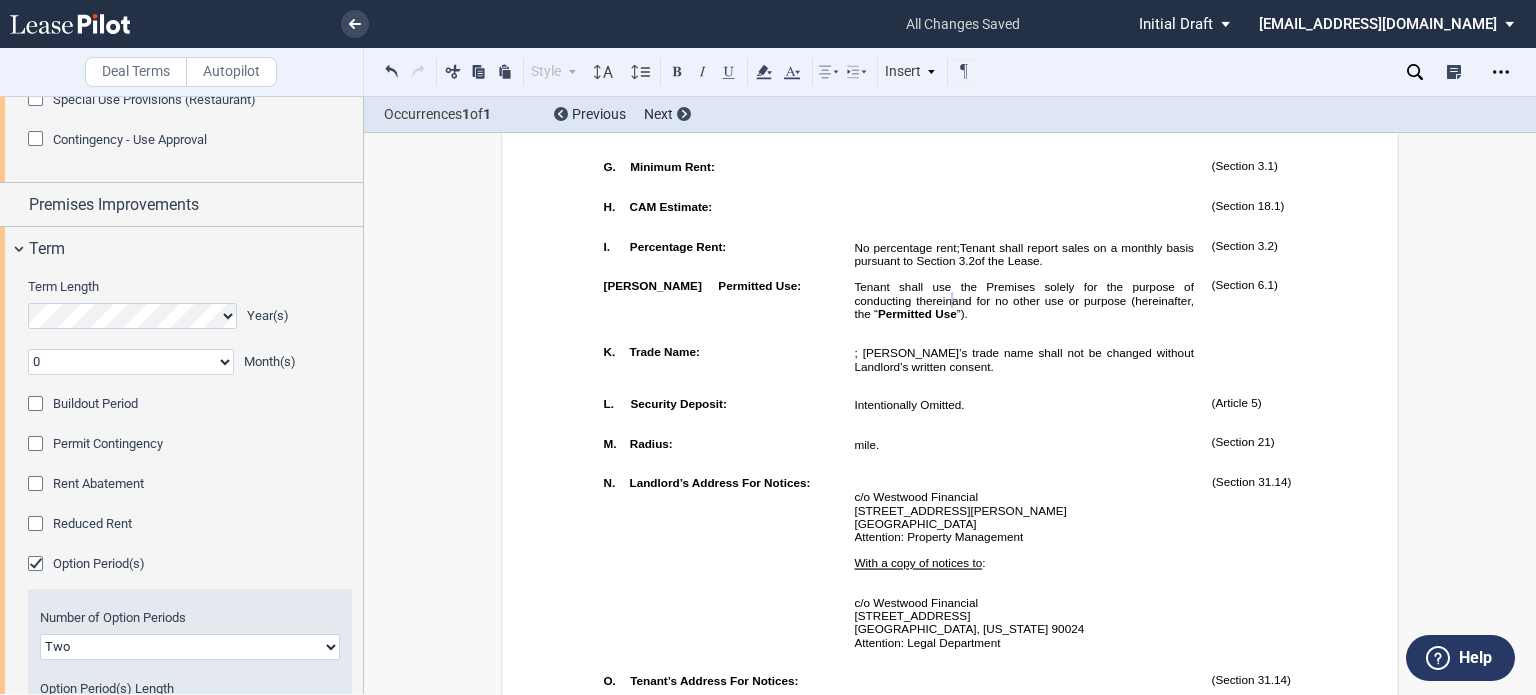 click 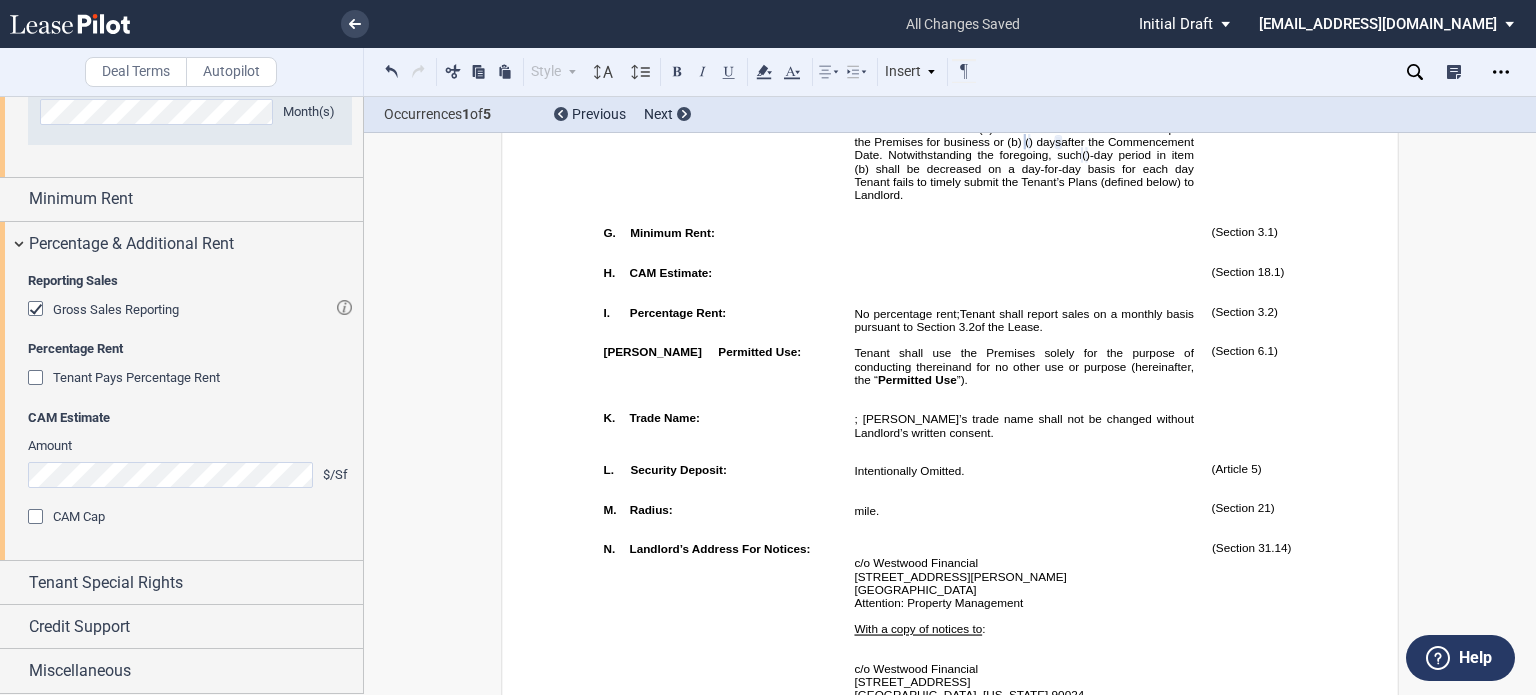 scroll, scrollTop: 2076, scrollLeft: 0, axis: vertical 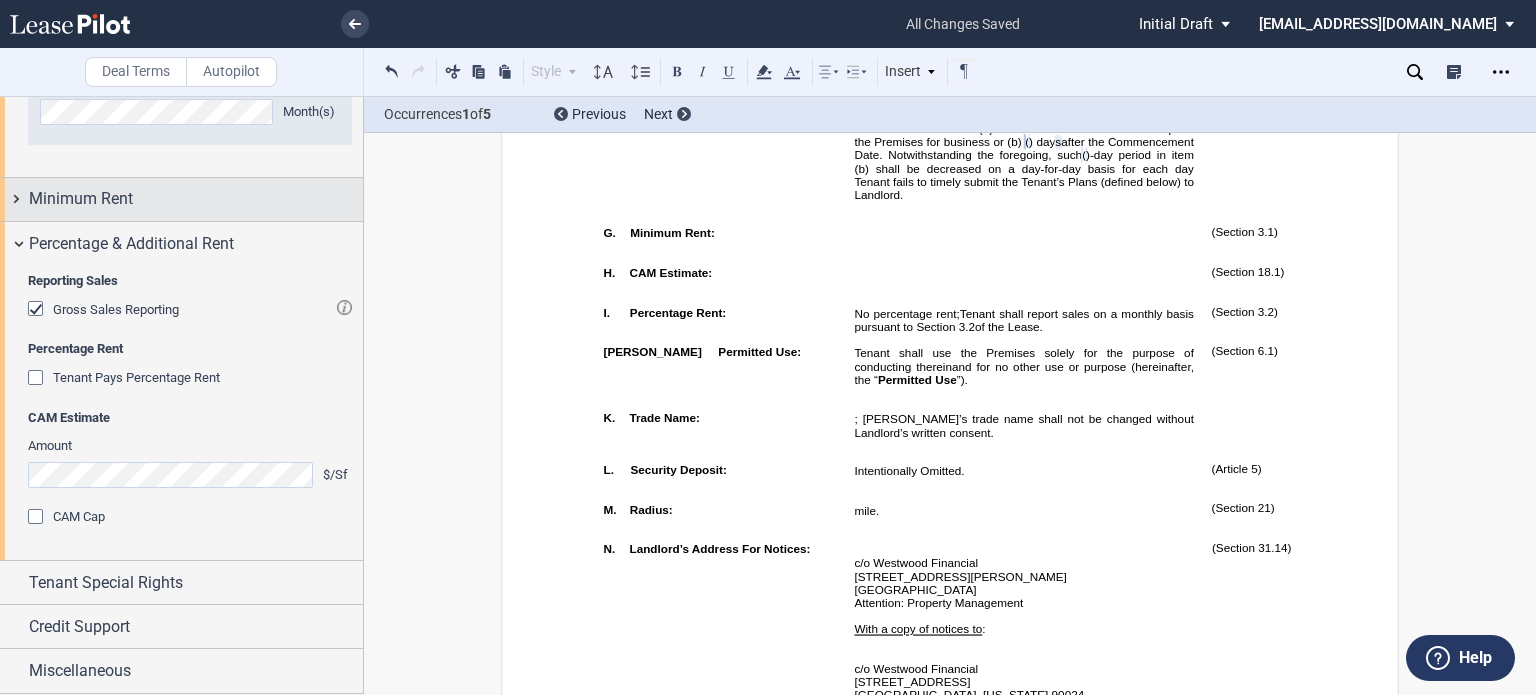 click on "Minimum Rent" at bounding box center (196, 199) 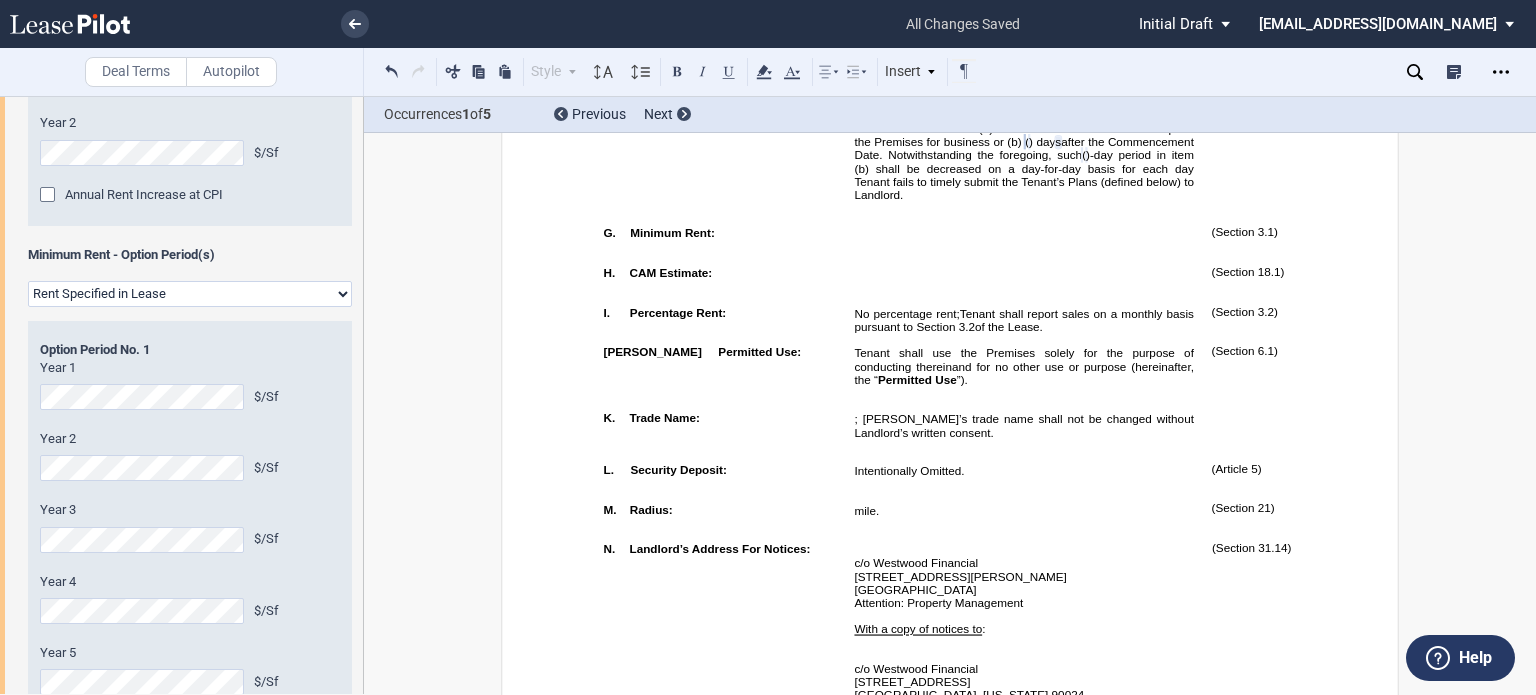 scroll, scrollTop: 2272, scrollLeft: 0, axis: vertical 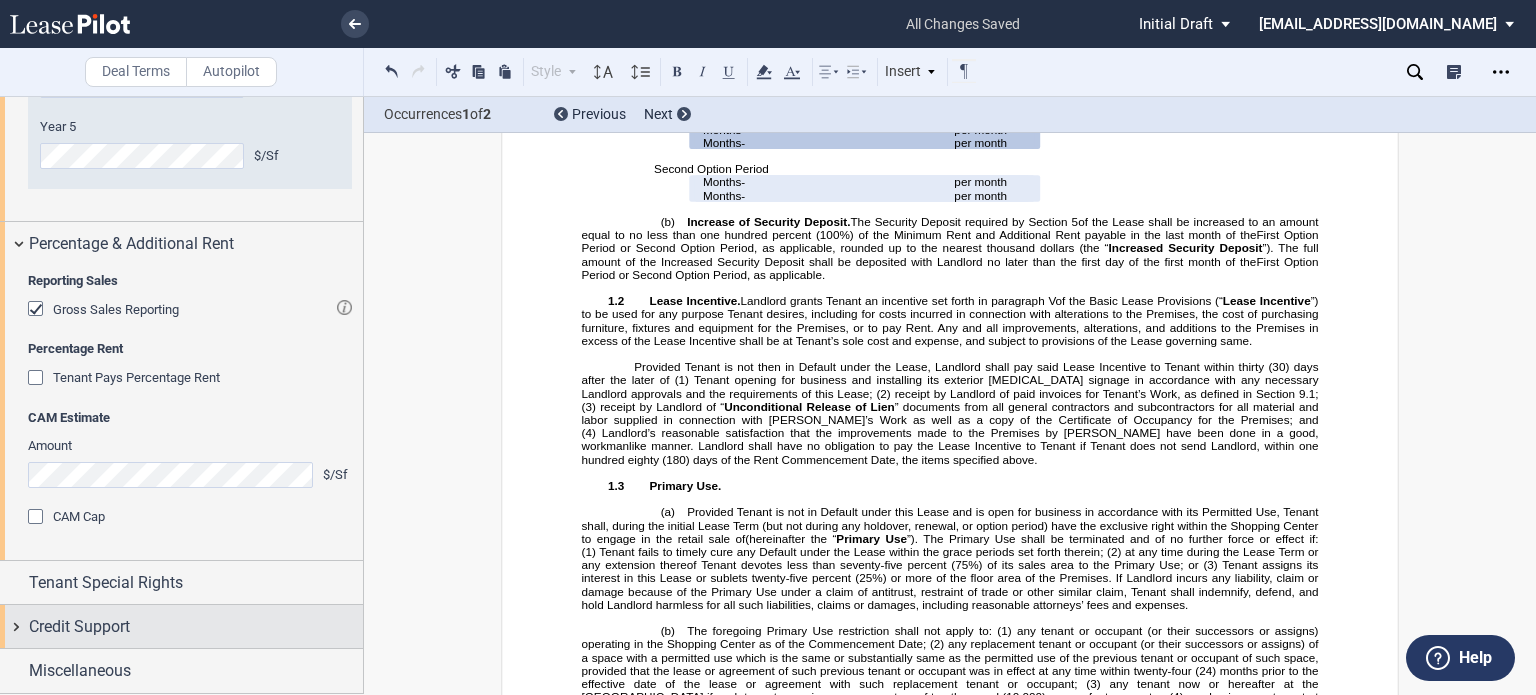 click on "Credit Support" at bounding box center (79, 627) 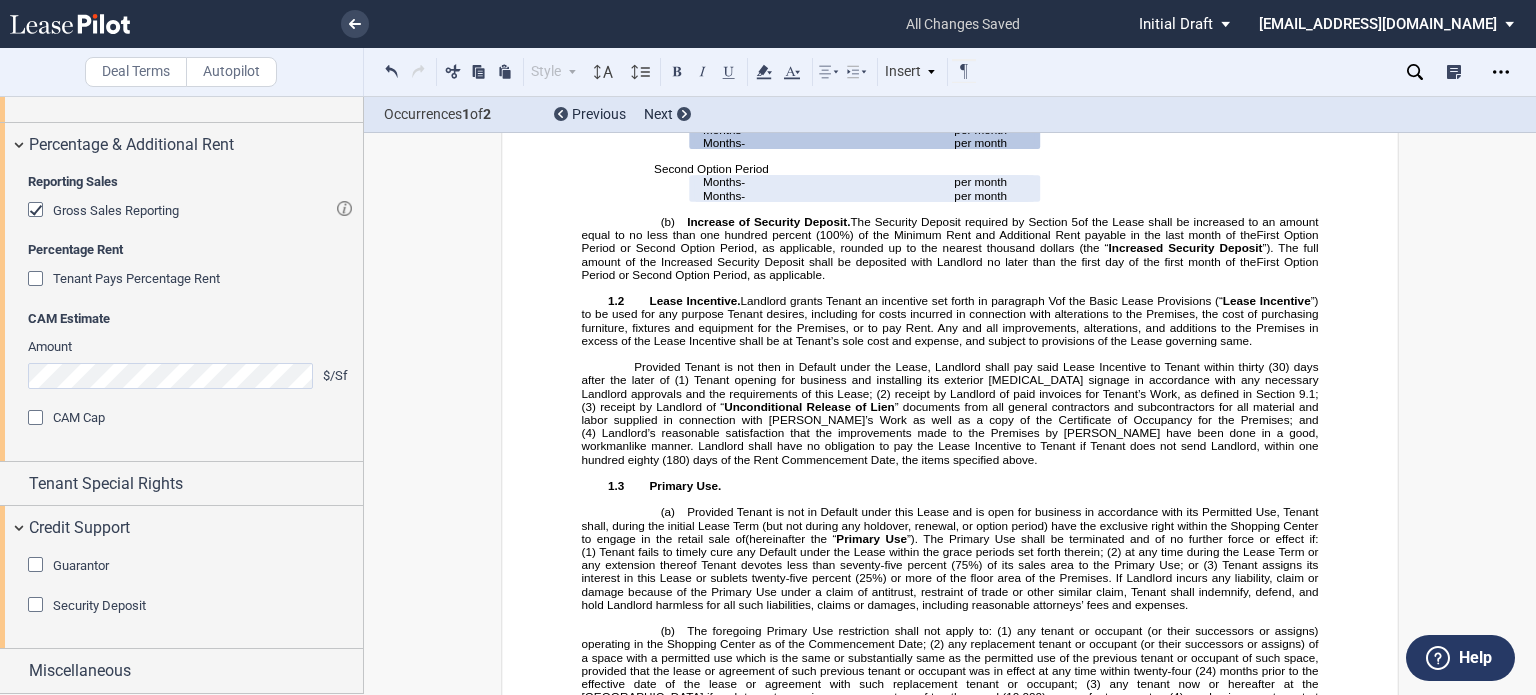 scroll, scrollTop: 3336, scrollLeft: 0, axis: vertical 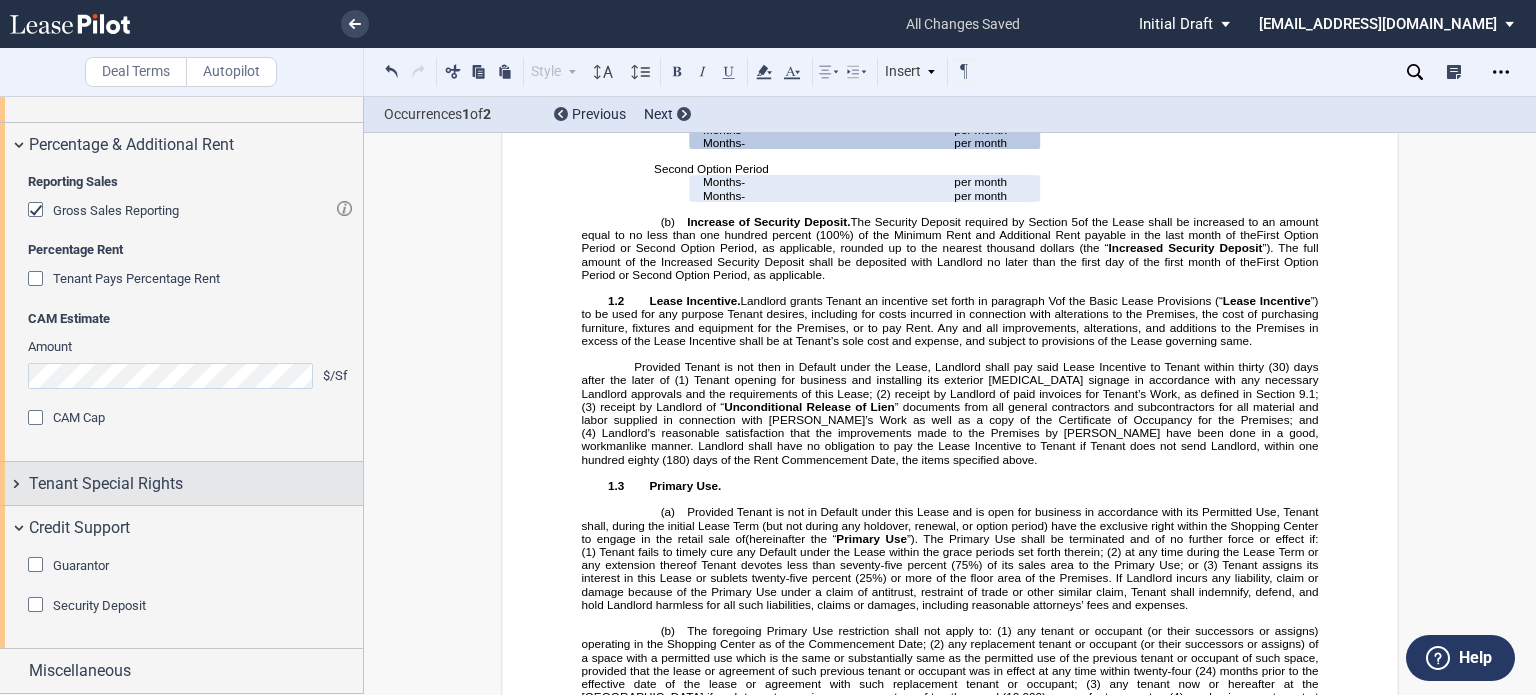 click on "Tenant Special Rights" at bounding box center [181, 483] 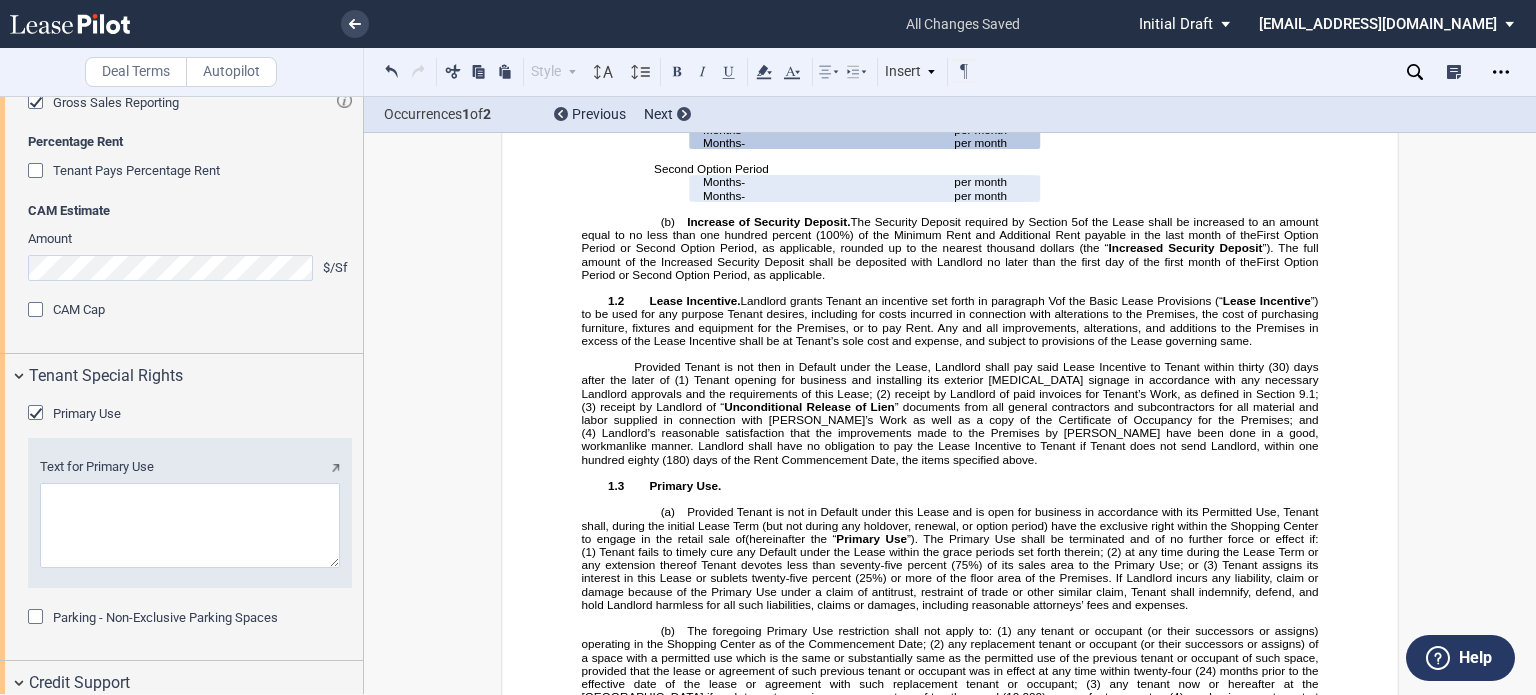 click on "Text for Primary Use" at bounding box center (190, 525) 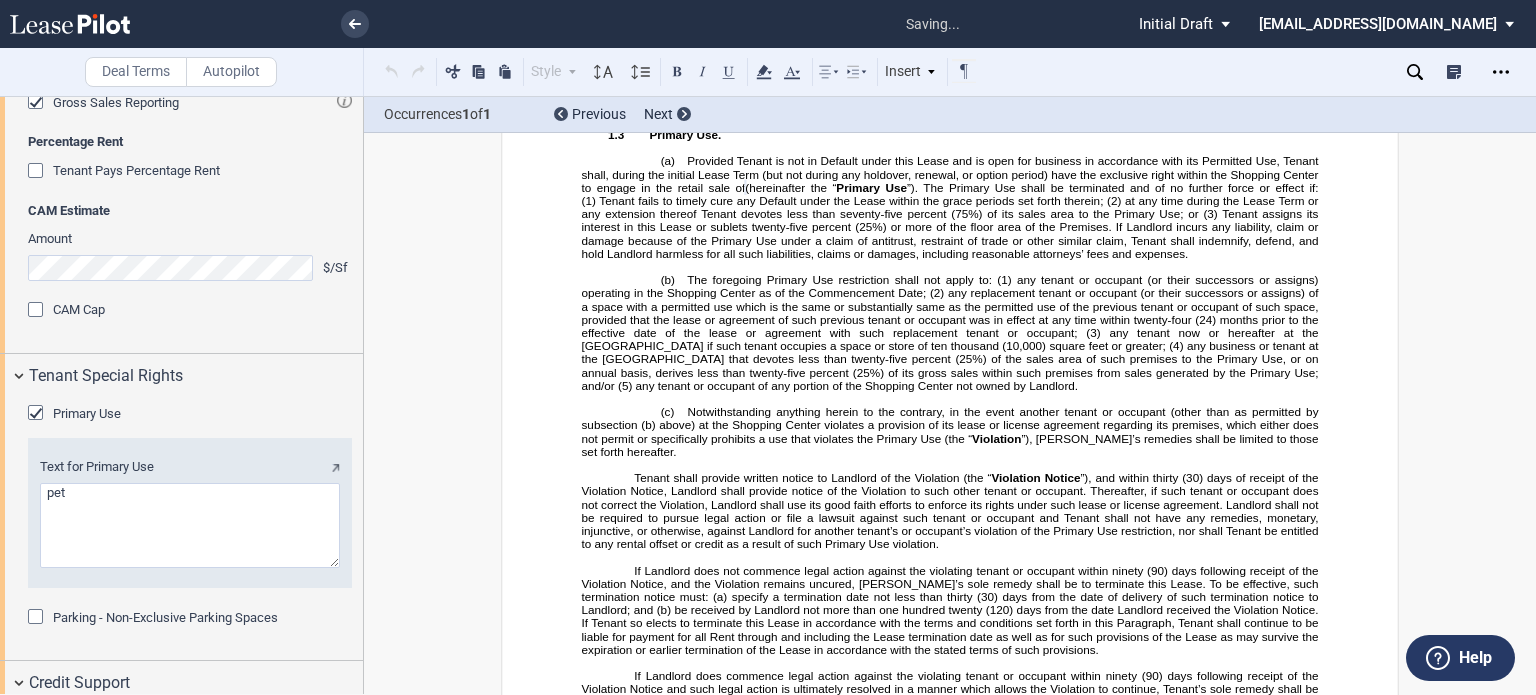 scroll, scrollTop: 3223, scrollLeft: 0, axis: vertical 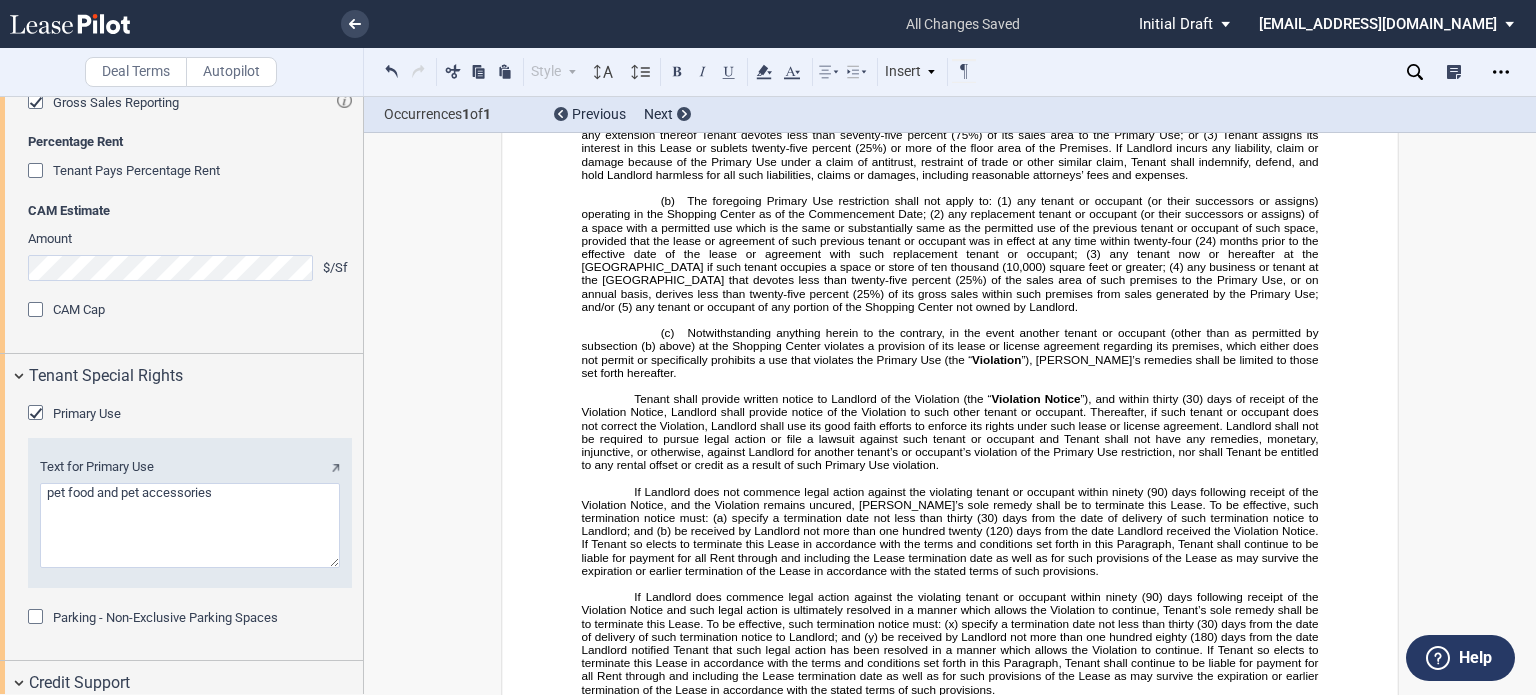 type on "pet food and pet accessories" 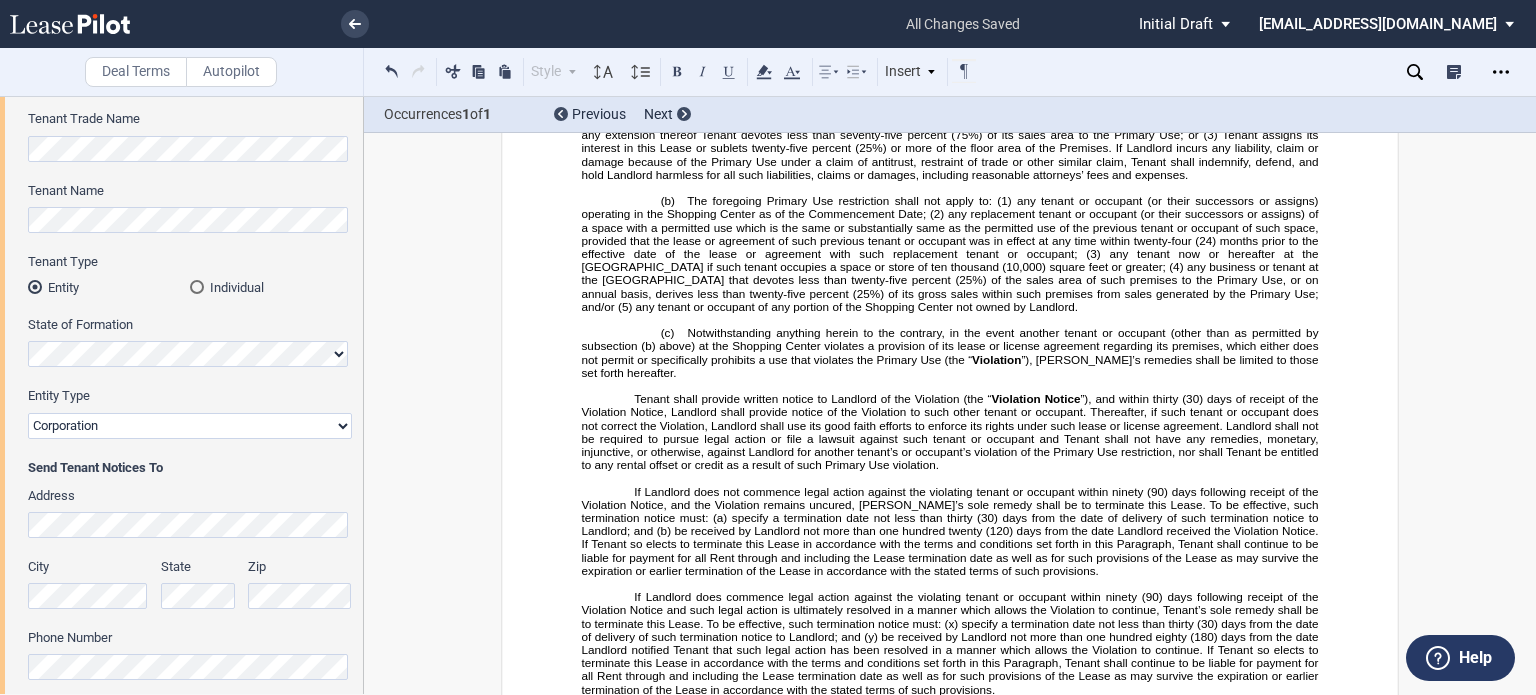 scroll, scrollTop: 0, scrollLeft: 0, axis: both 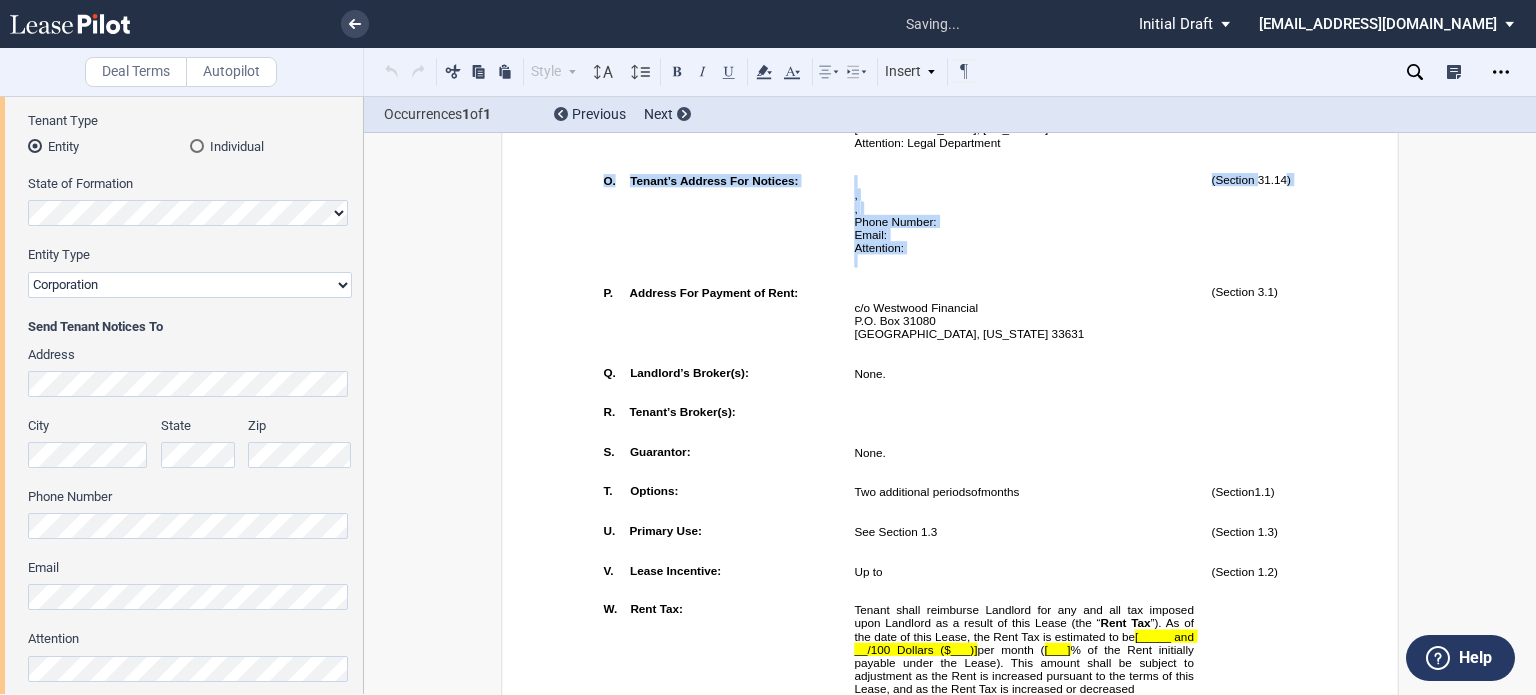 drag, startPoint x: 365, startPoint y: 197, endPoint x: 364, endPoint y: 231, distance: 34.0147 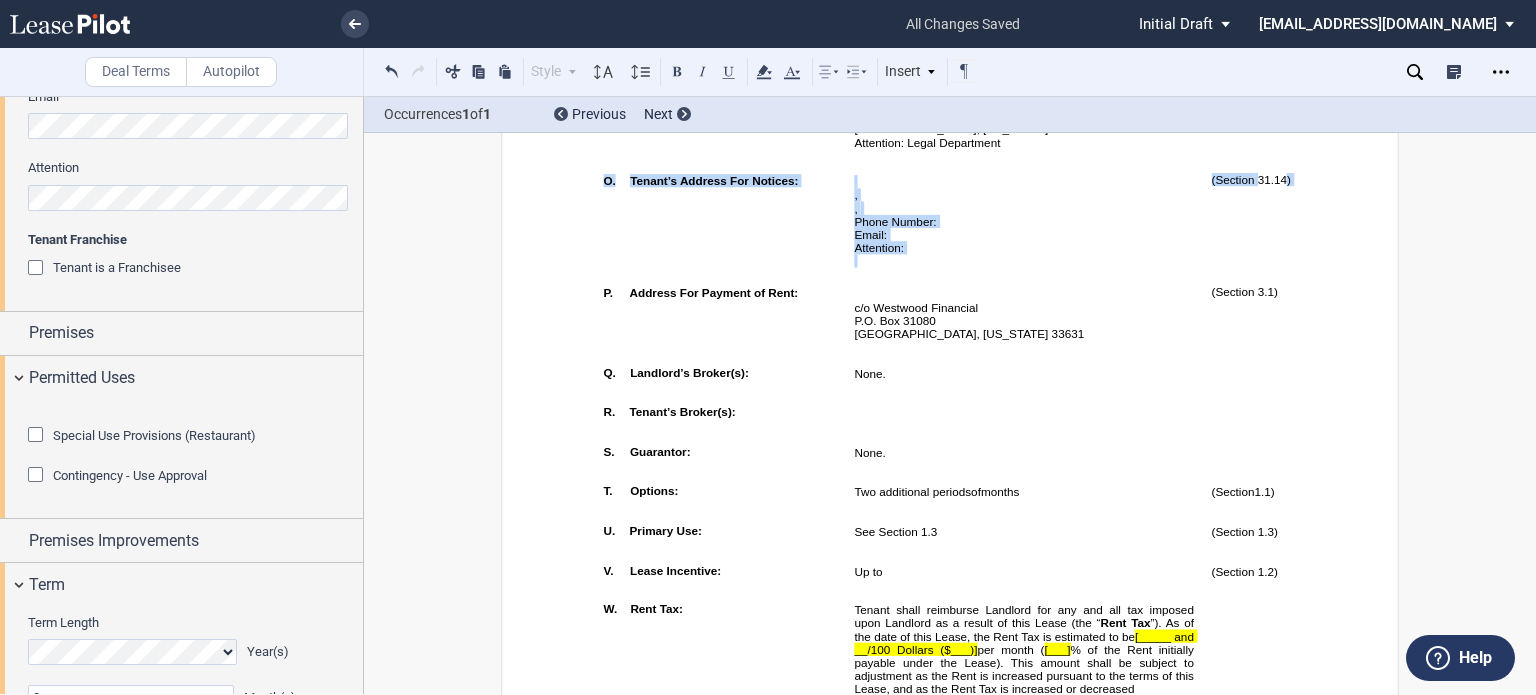 scroll, scrollTop: 820, scrollLeft: 0, axis: vertical 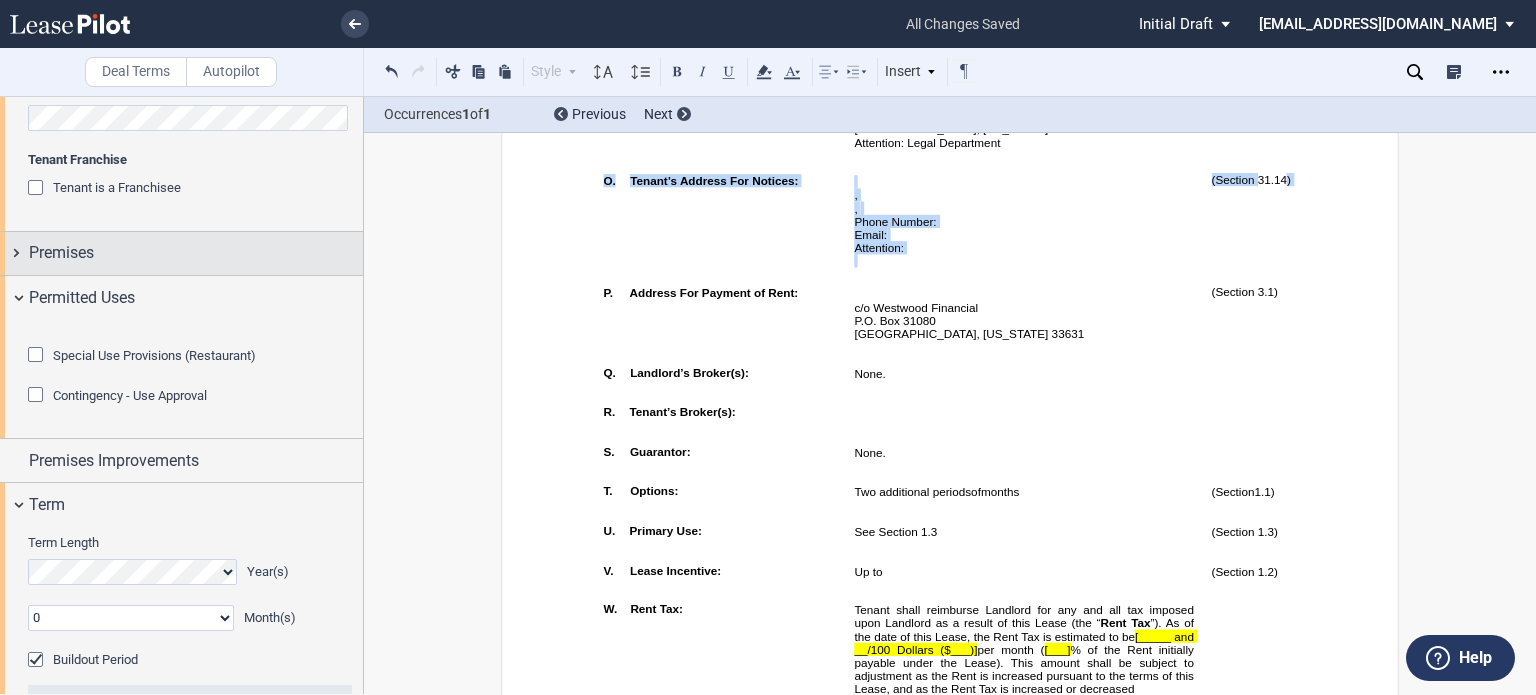 click on "Premises" at bounding box center [181, 253] 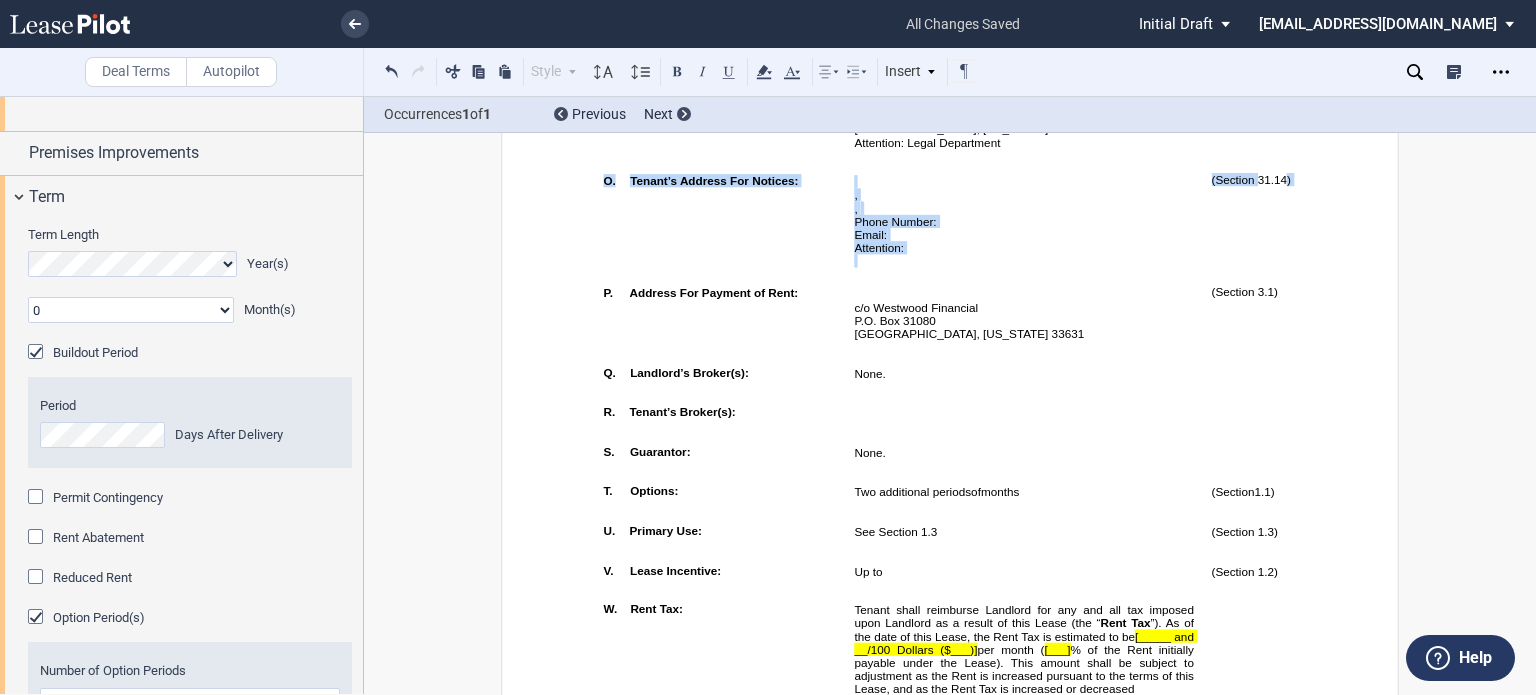 scroll, scrollTop: 1889, scrollLeft: 0, axis: vertical 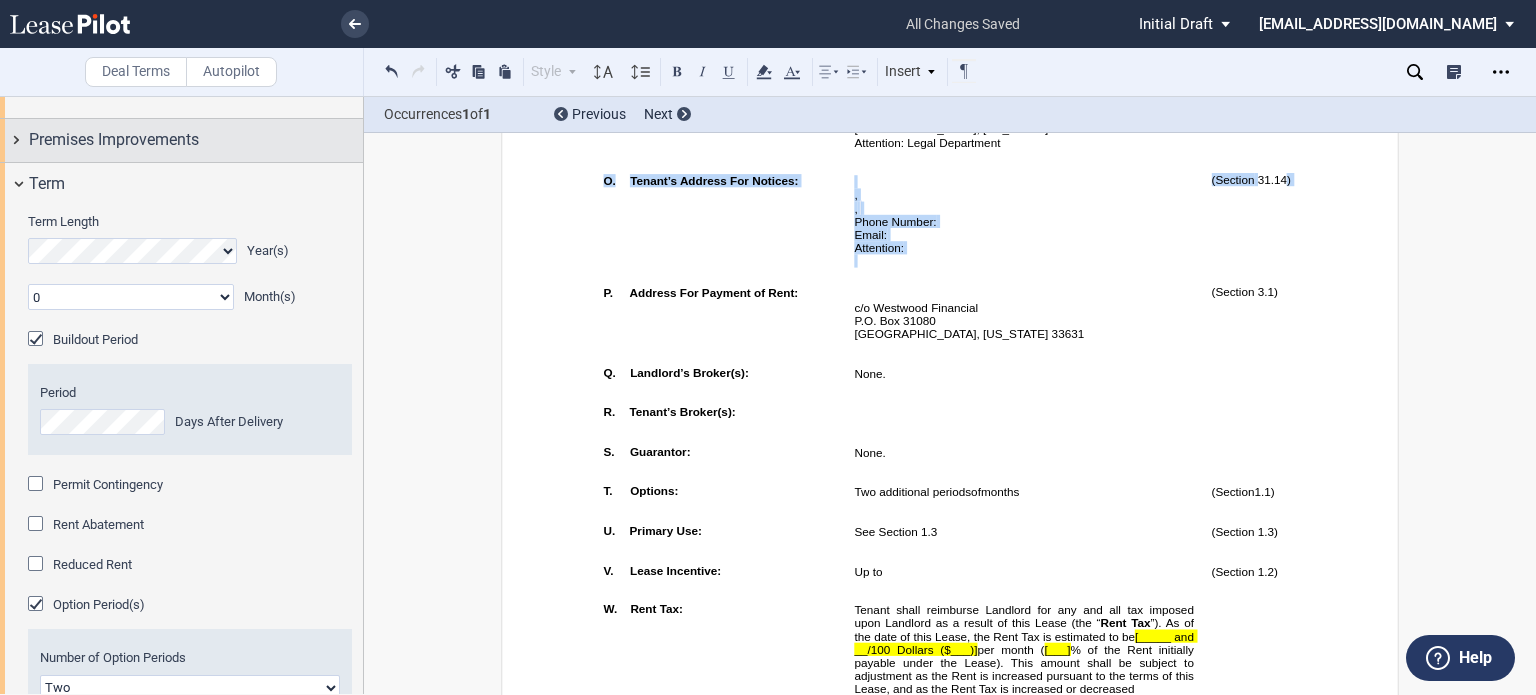 click on "Premises Improvements" at bounding box center [196, 140] 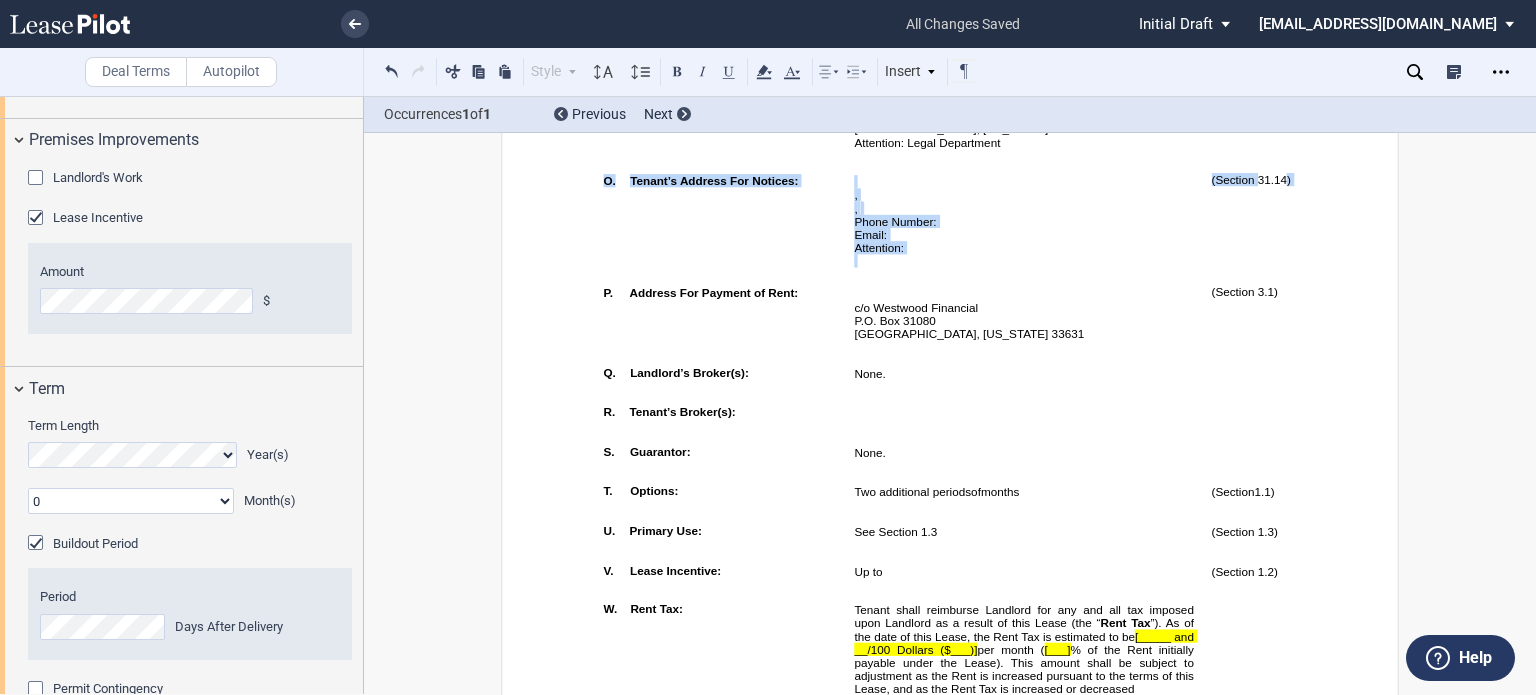 drag, startPoint x: 356, startPoint y: 336, endPoint x: 353, endPoint y: 353, distance: 17.262676 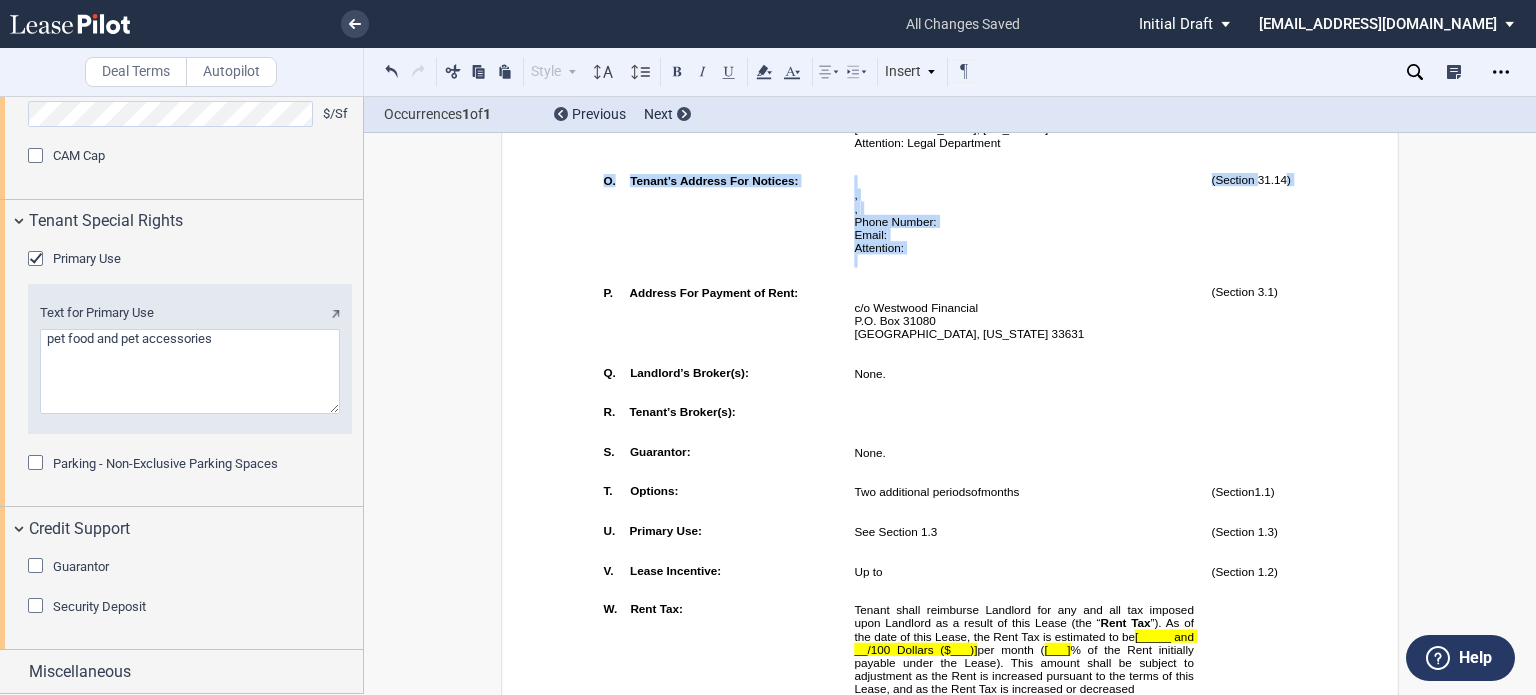 scroll, scrollTop: 4552, scrollLeft: 0, axis: vertical 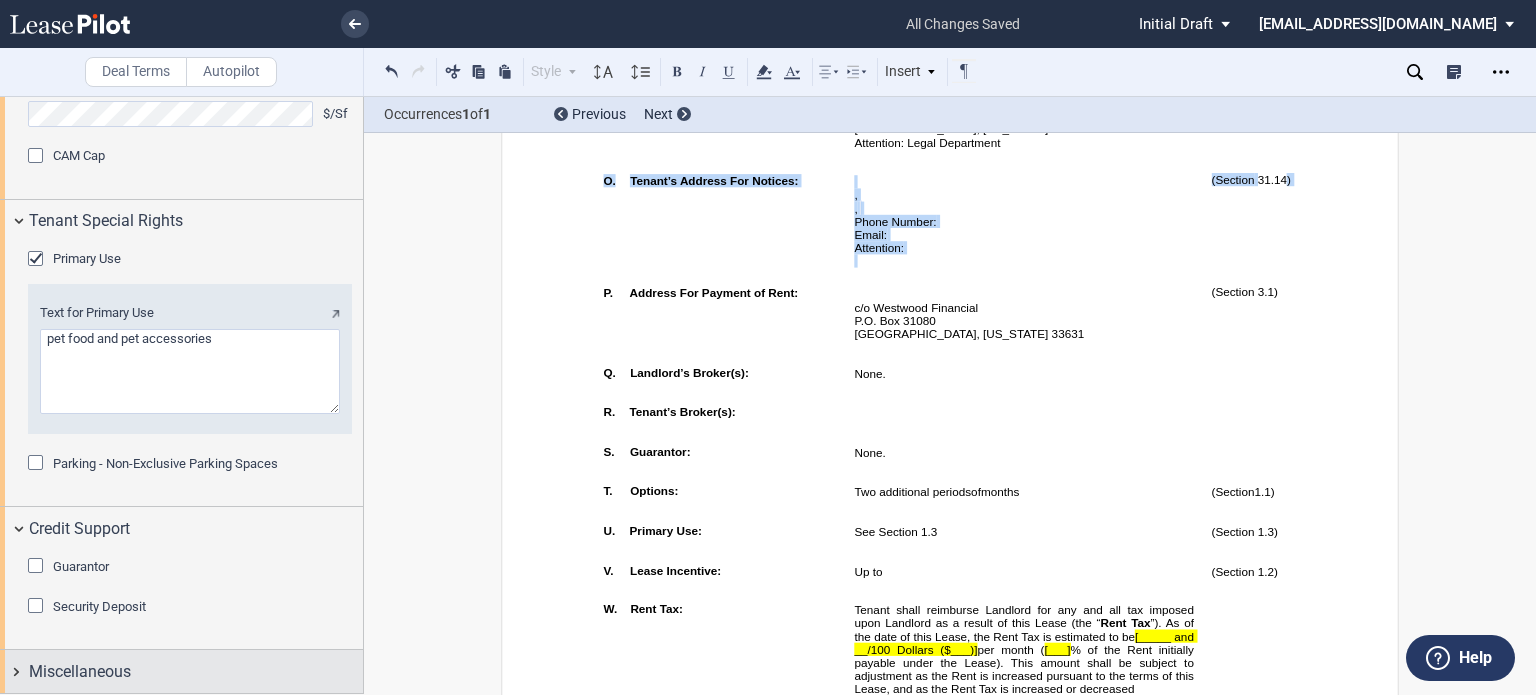 click on "Miscellaneous" at bounding box center (80, 672) 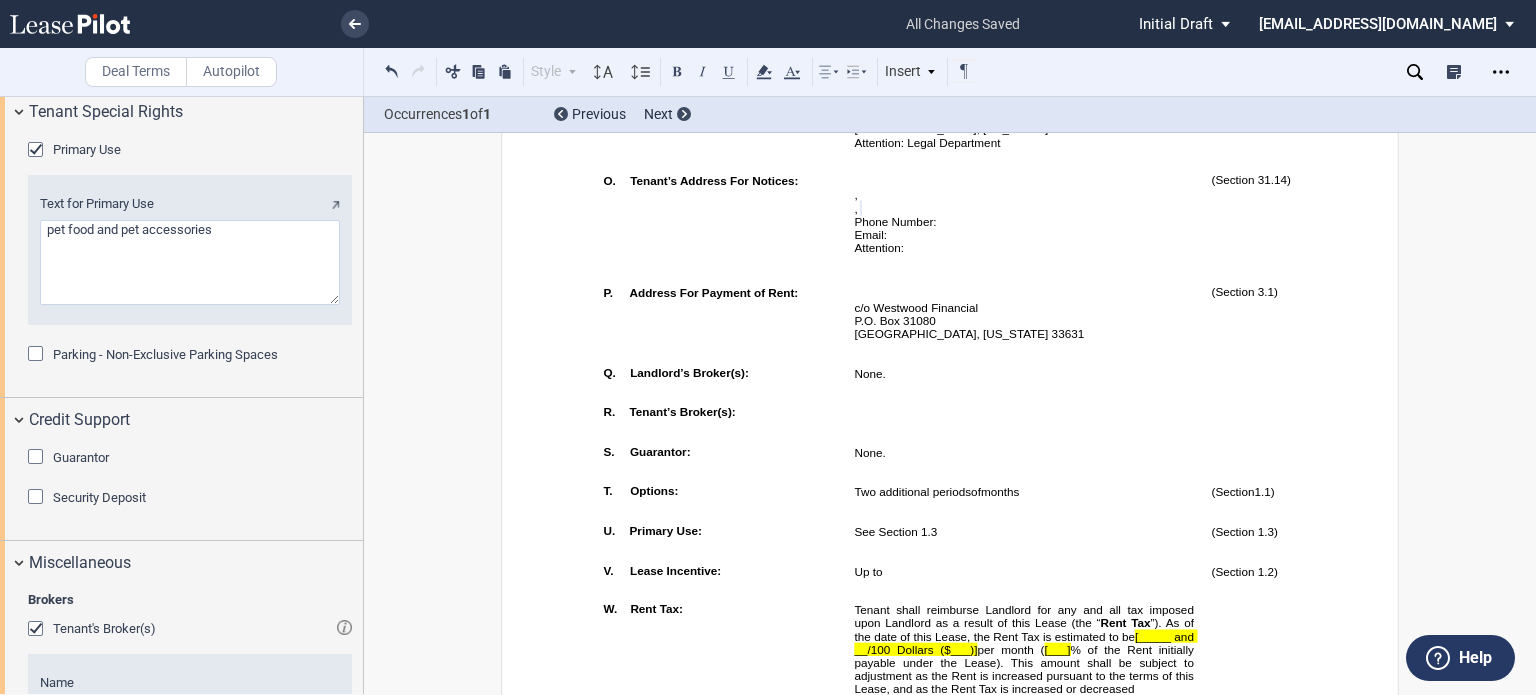 drag, startPoint x: 364, startPoint y: 600, endPoint x: 360, endPoint y: 660, distance: 60.133186 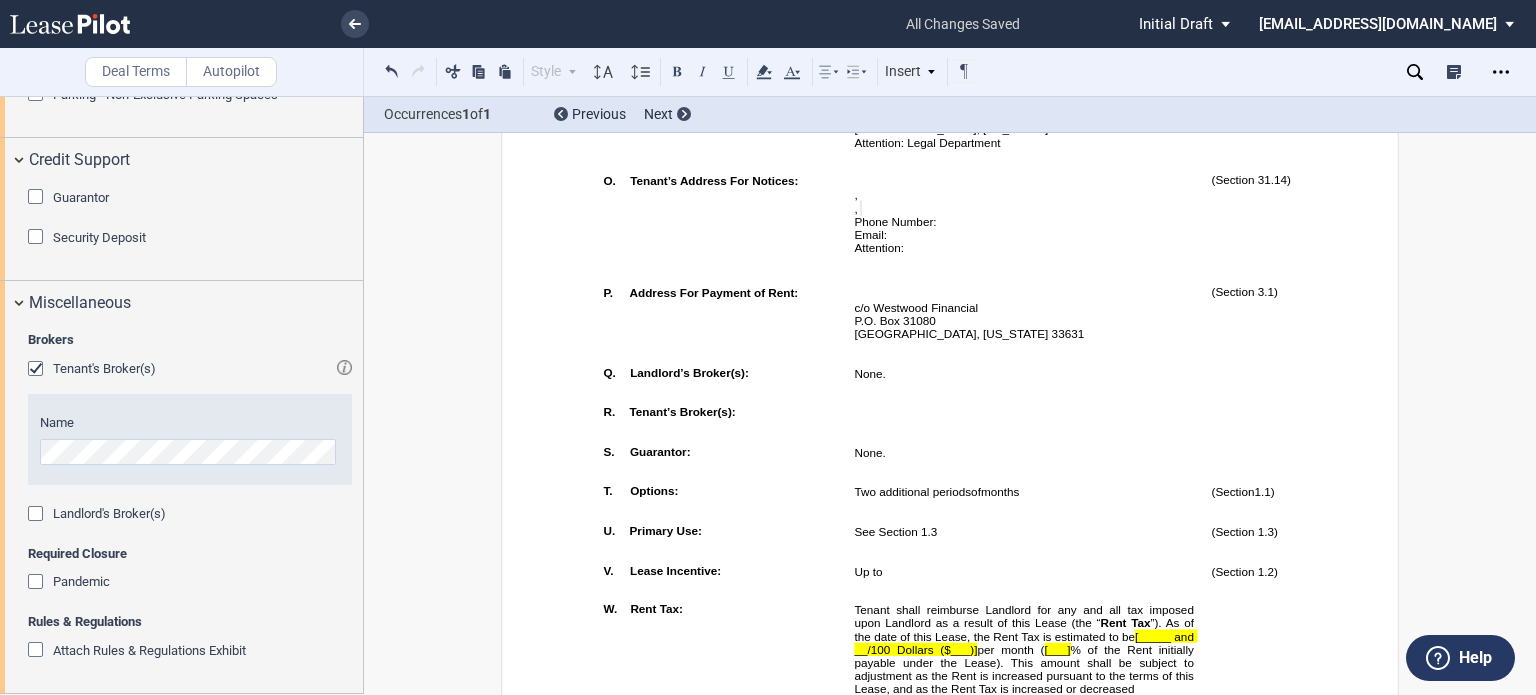 scroll, scrollTop: 4920, scrollLeft: 0, axis: vertical 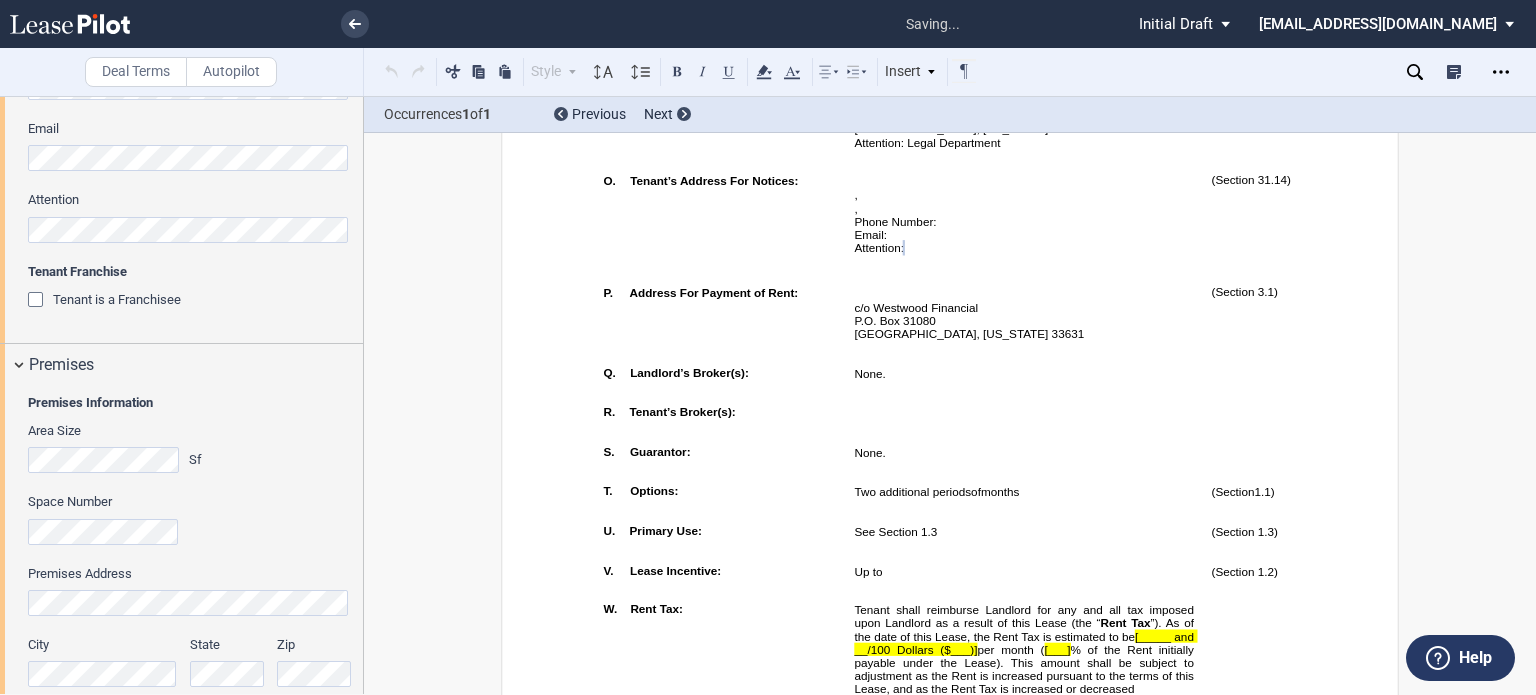 click on "﻿
﻿
﻿
﻿
﻿
﻿
﻿
﻿
﻿
﻿
﻿
﻿
﻿
﻿
﻿
﻿
﻿
﻿
﻿
SHOPPING CENTER LEASE
﻿
﻿
﻿
LANDLORD:
﻿ ﻿ ,
﻿ ﻿   ﻿ ﻿   ﻿ ﻿
AND
﻿ ﻿ ,
﻿ ﻿   ﻿ ﻿   ﻿ ﻿
﻿
﻿
TENANT:" at bounding box center (950, 14130) 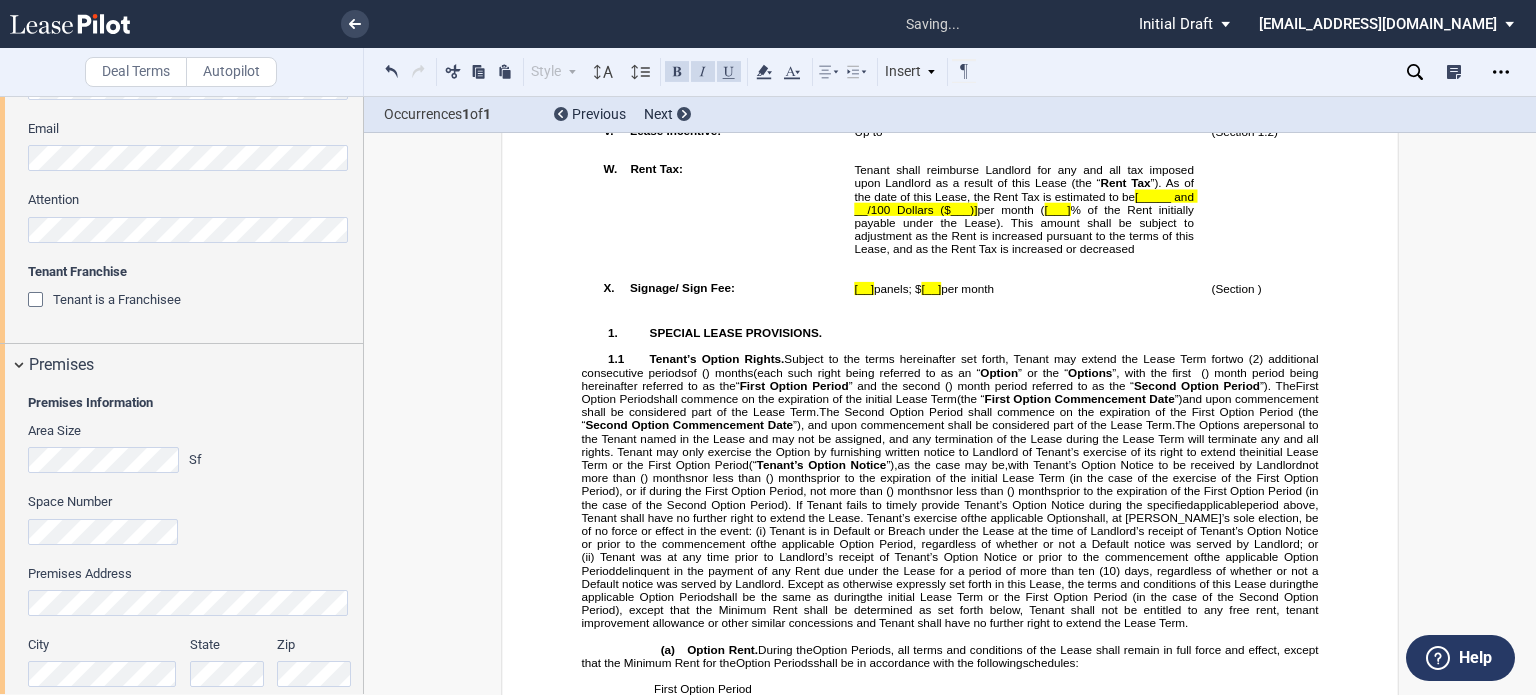 scroll, scrollTop: 2352, scrollLeft: 0, axis: vertical 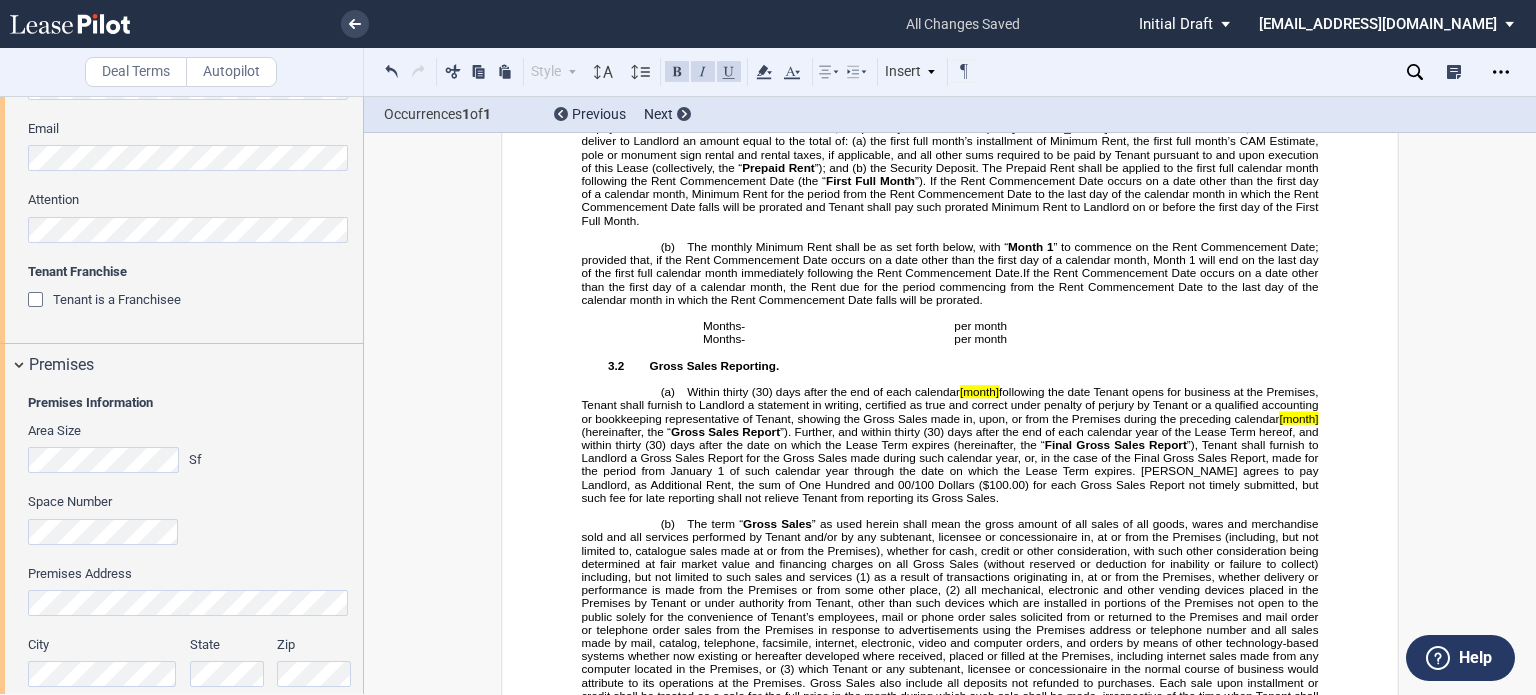 drag, startPoint x: 364, startPoint y: 220, endPoint x: 340, endPoint y: 285, distance: 69.289246 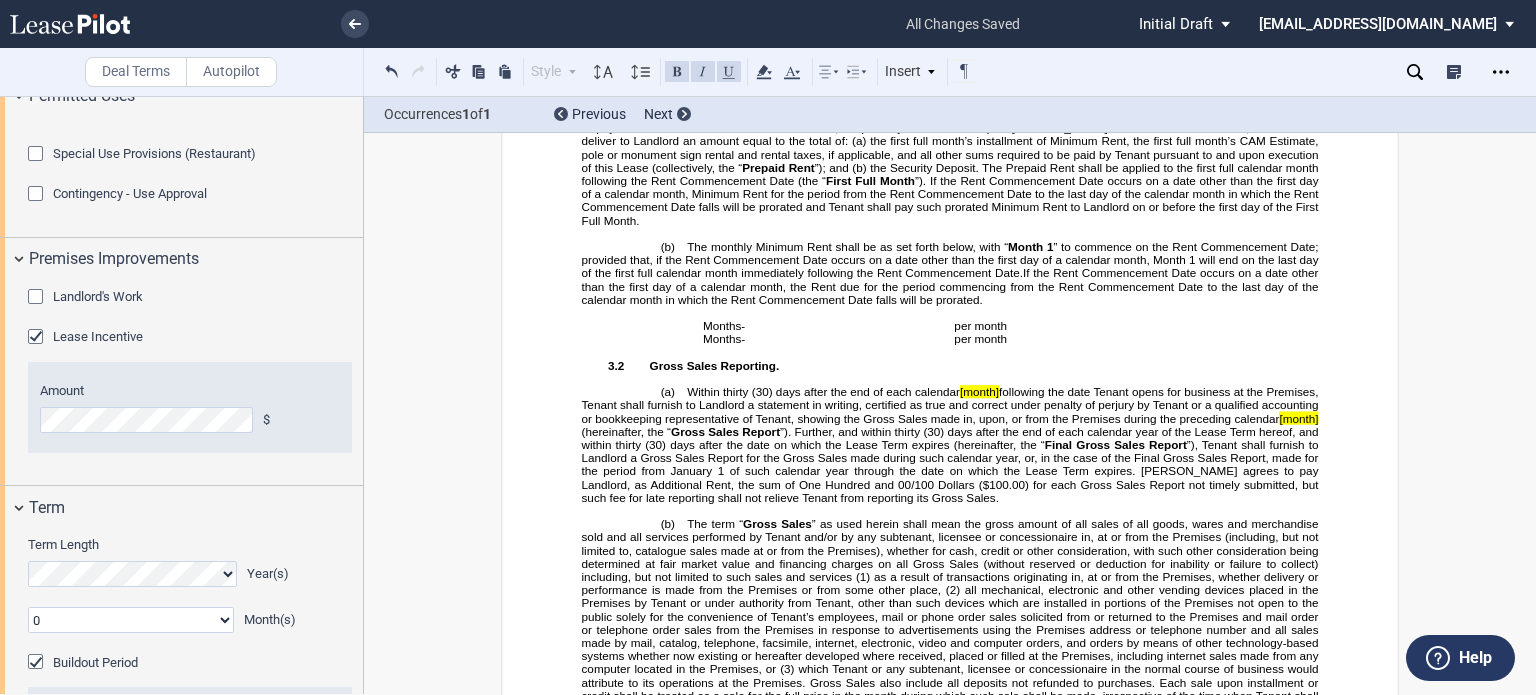 scroll, scrollTop: 2028, scrollLeft: 0, axis: vertical 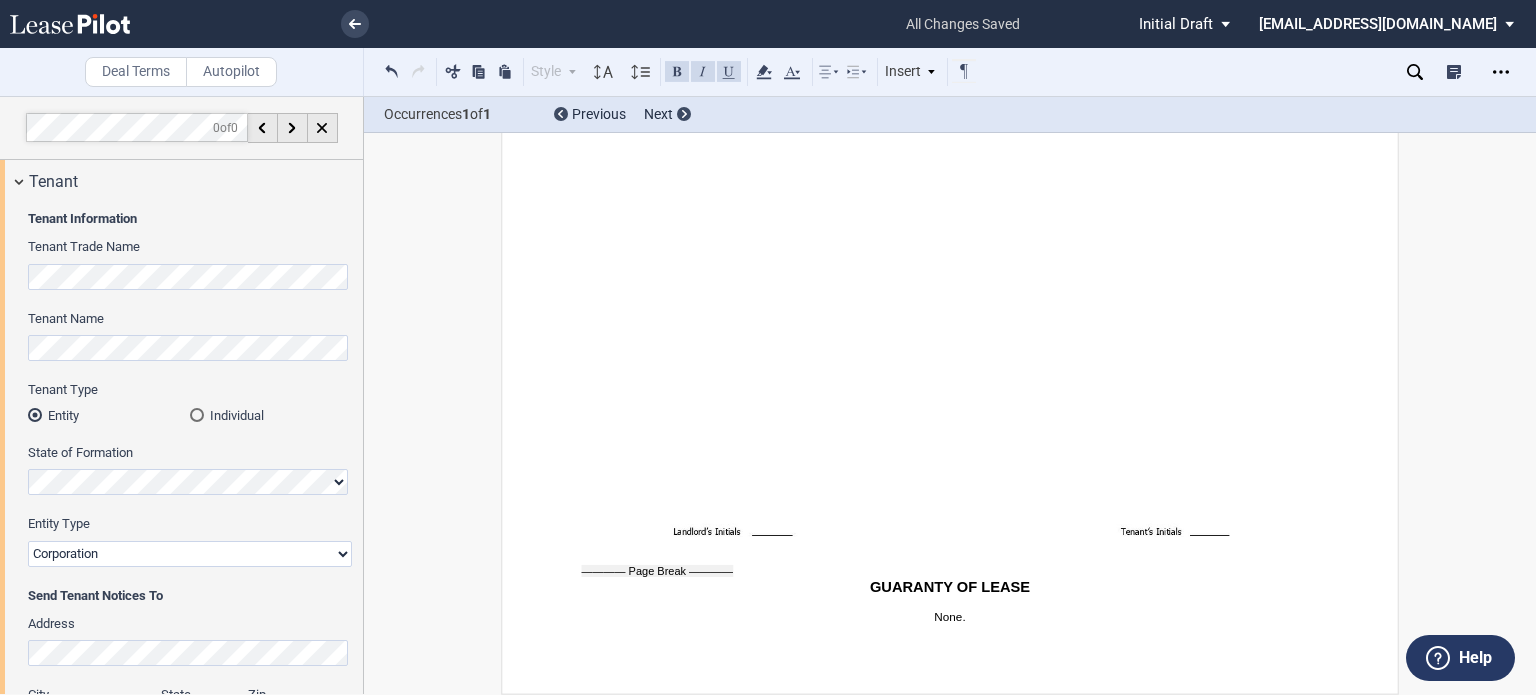 click on "GUARANTY OF LEASE" at bounding box center (950, 588) 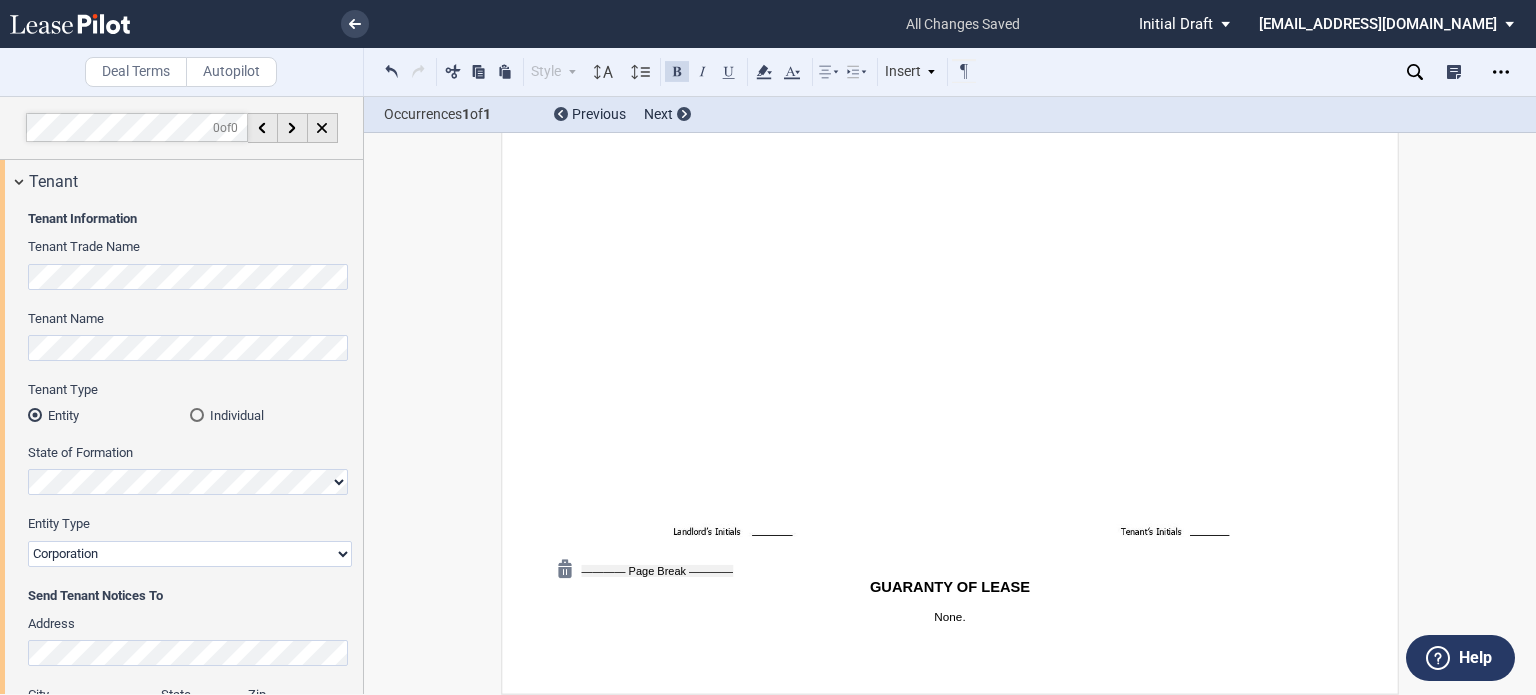 click at bounding box center [565, 569] 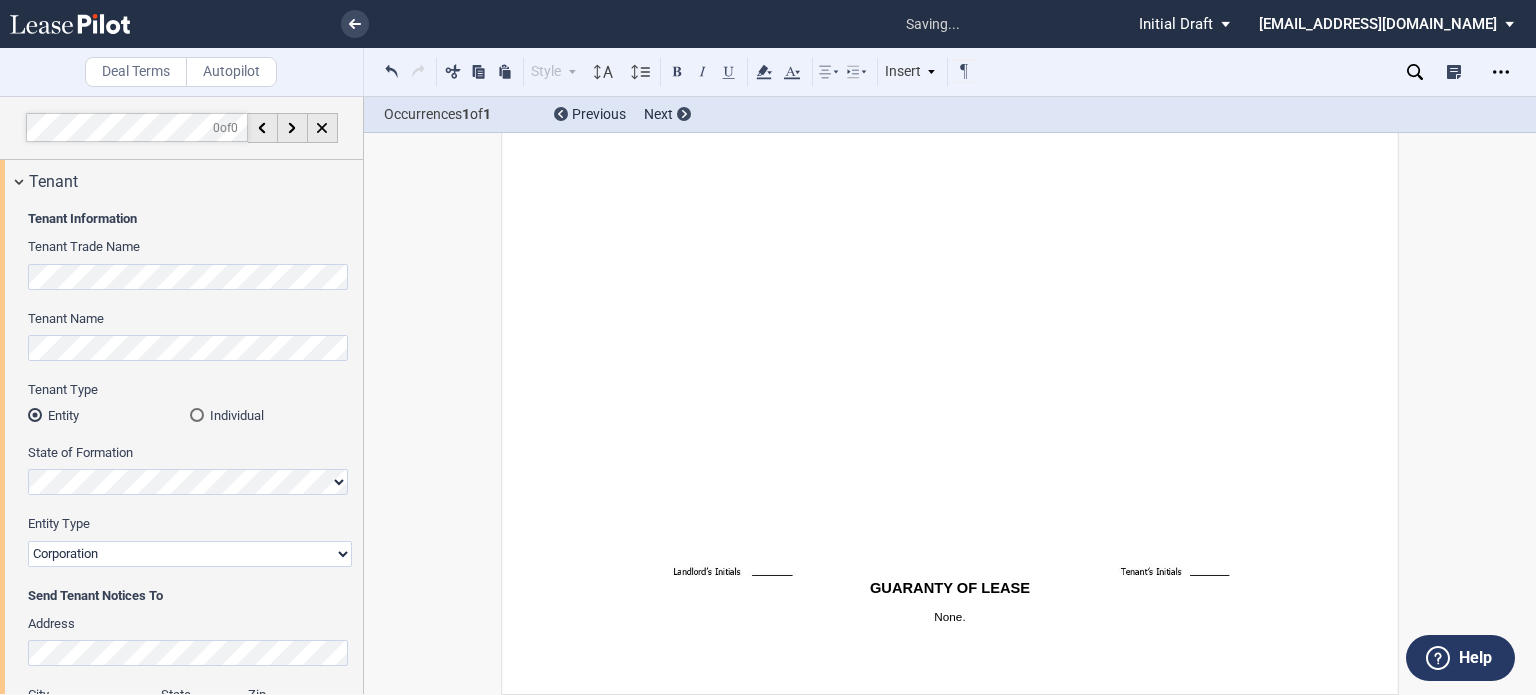 scroll, scrollTop: 32367, scrollLeft: 0, axis: vertical 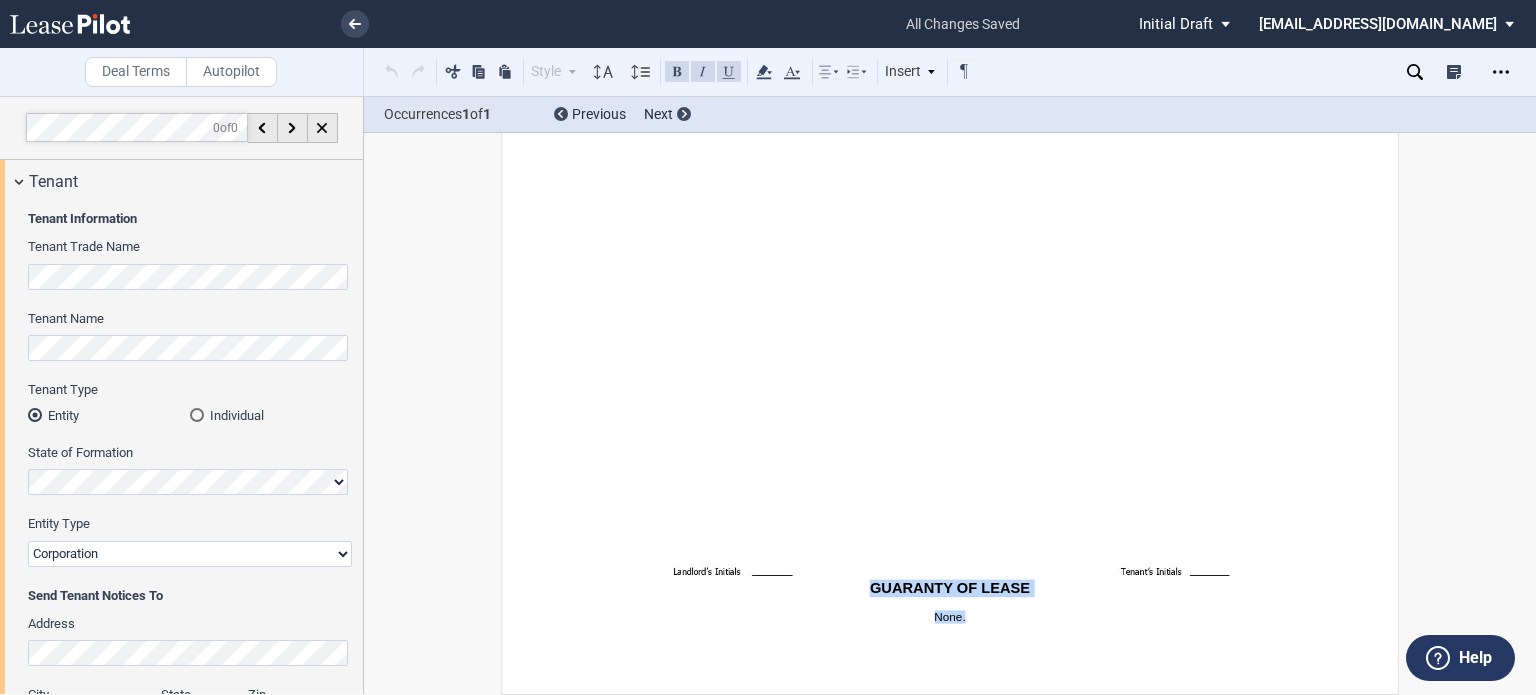 drag, startPoint x: 866, startPoint y: 585, endPoint x: 996, endPoint y: 619, distance: 134.37262 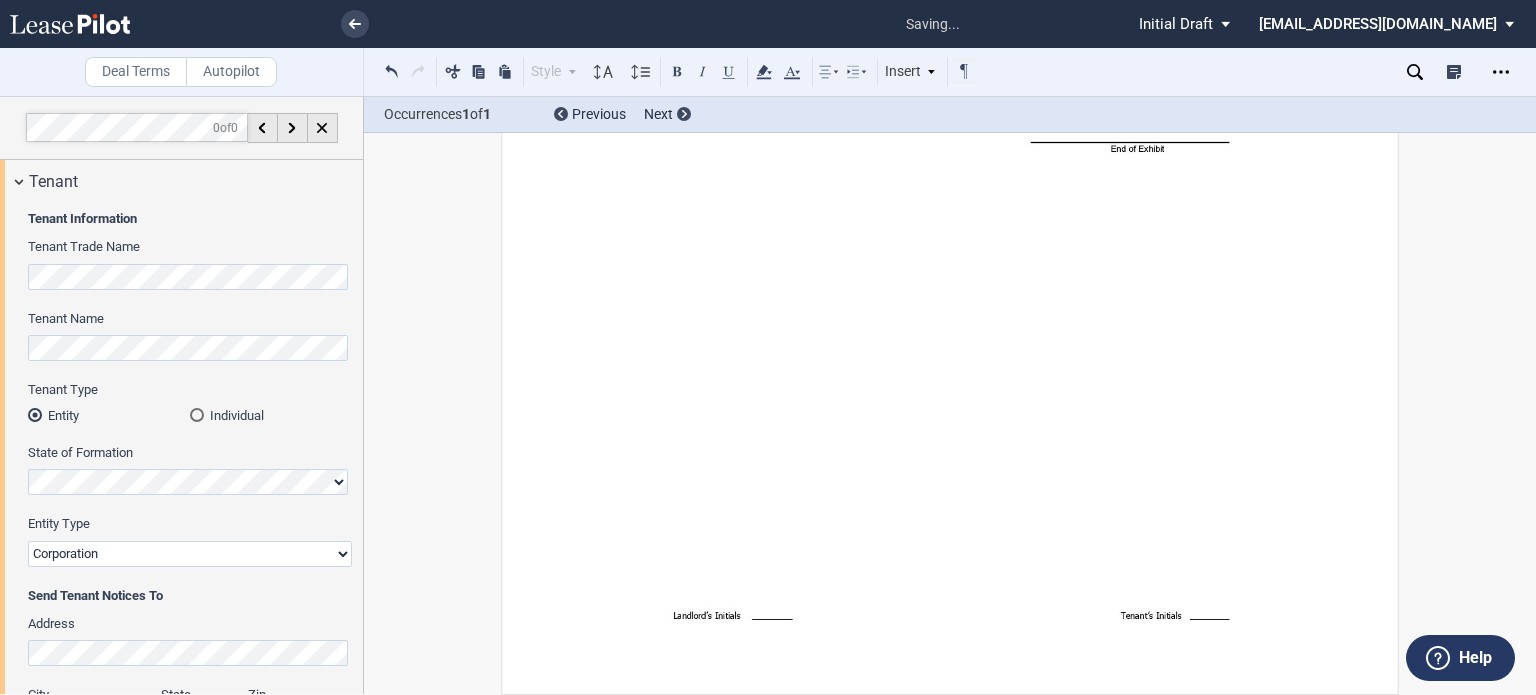 scroll, scrollTop: 32321, scrollLeft: 0, axis: vertical 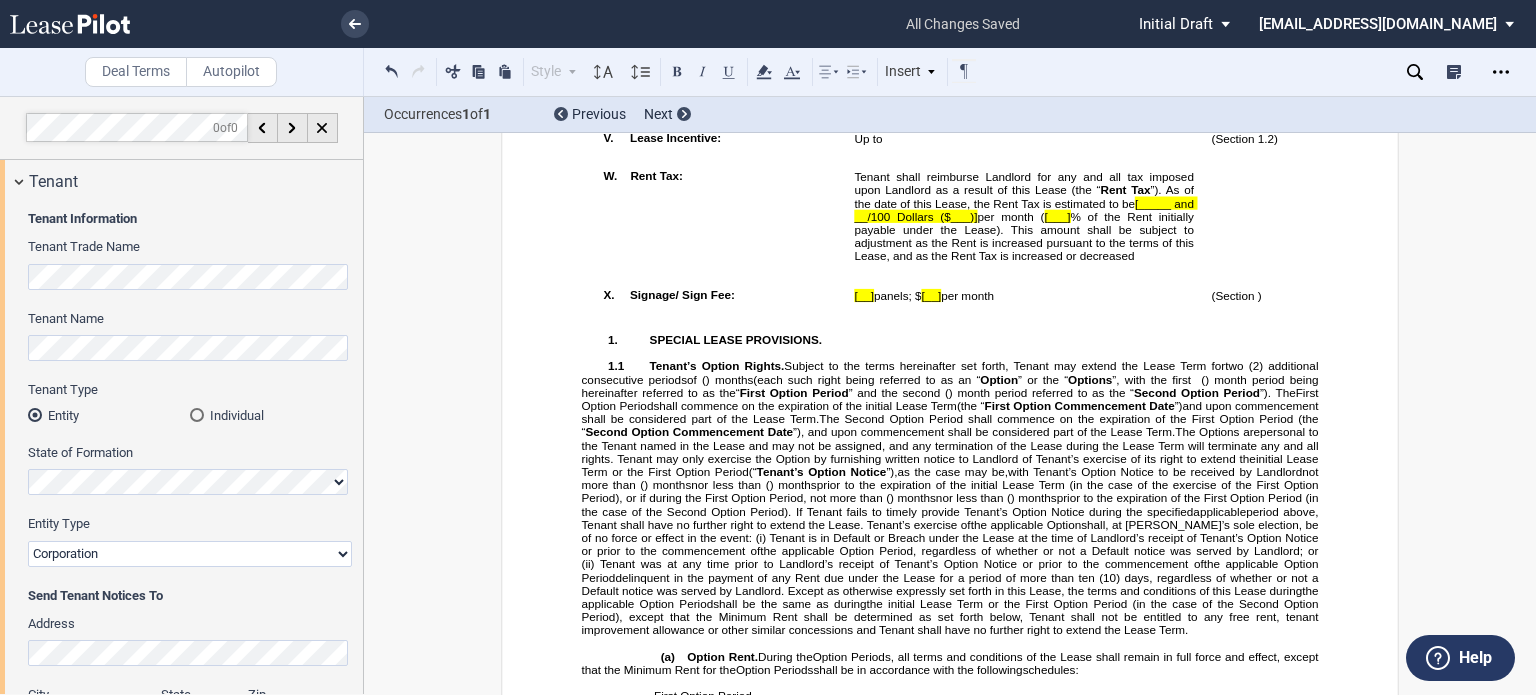 click on "[___]" at bounding box center [1057, 216] 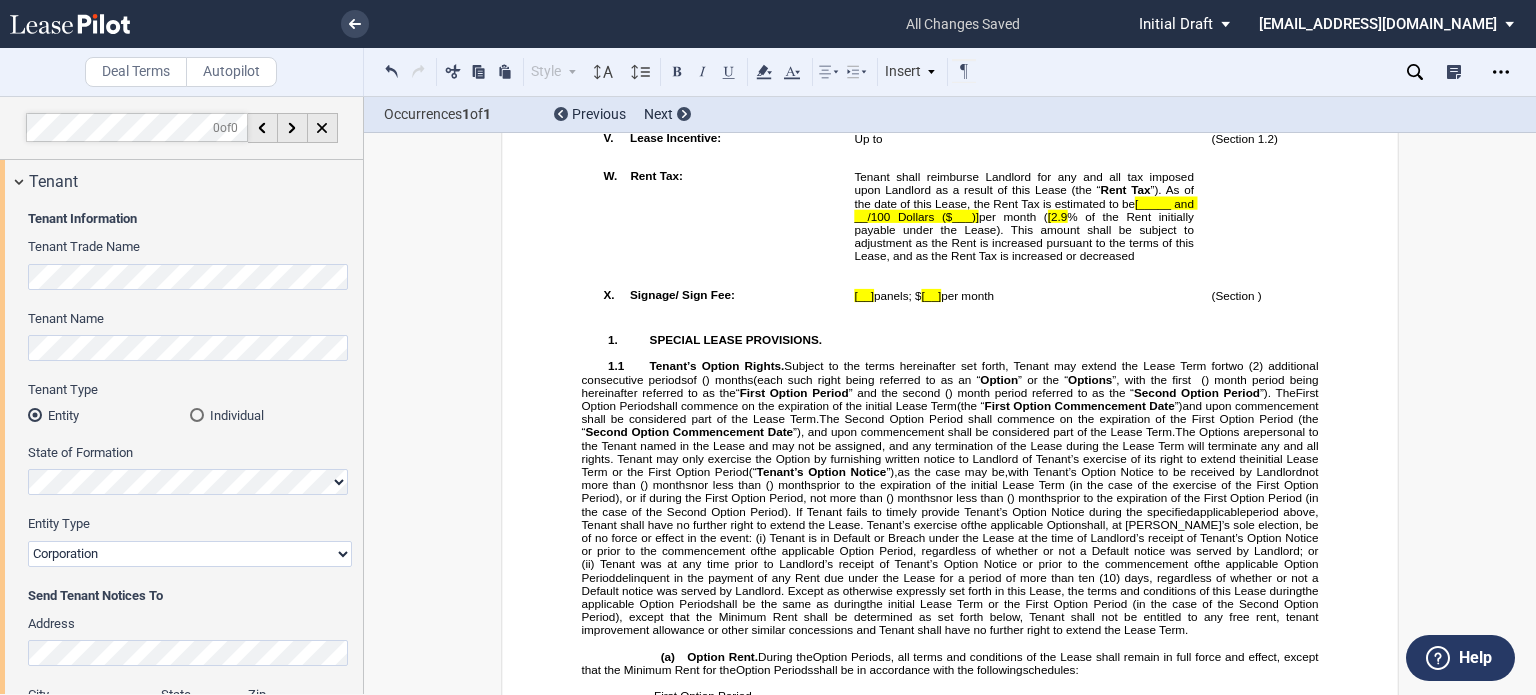 click on "per month (" at bounding box center [1013, 216] 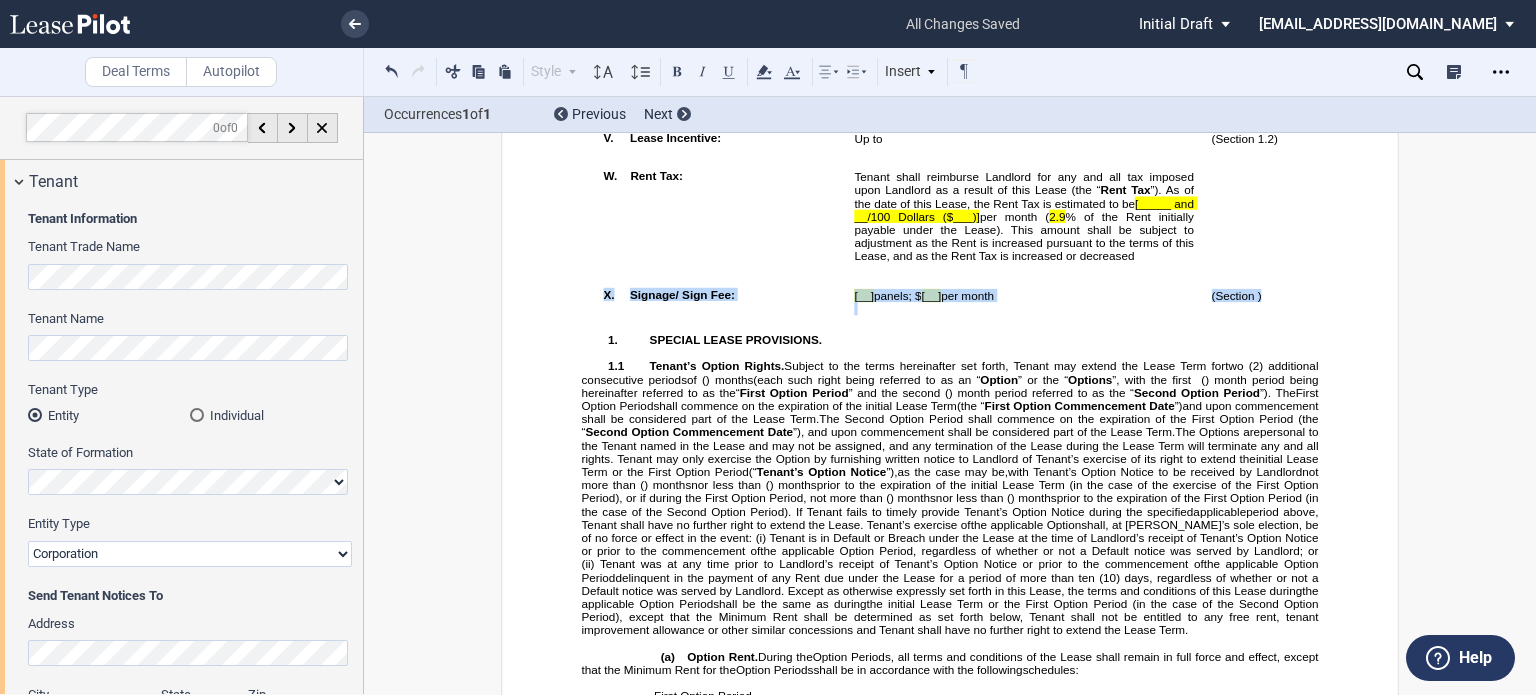 drag, startPoint x: 1264, startPoint y: 449, endPoint x: 581, endPoint y: 444, distance: 683.0183 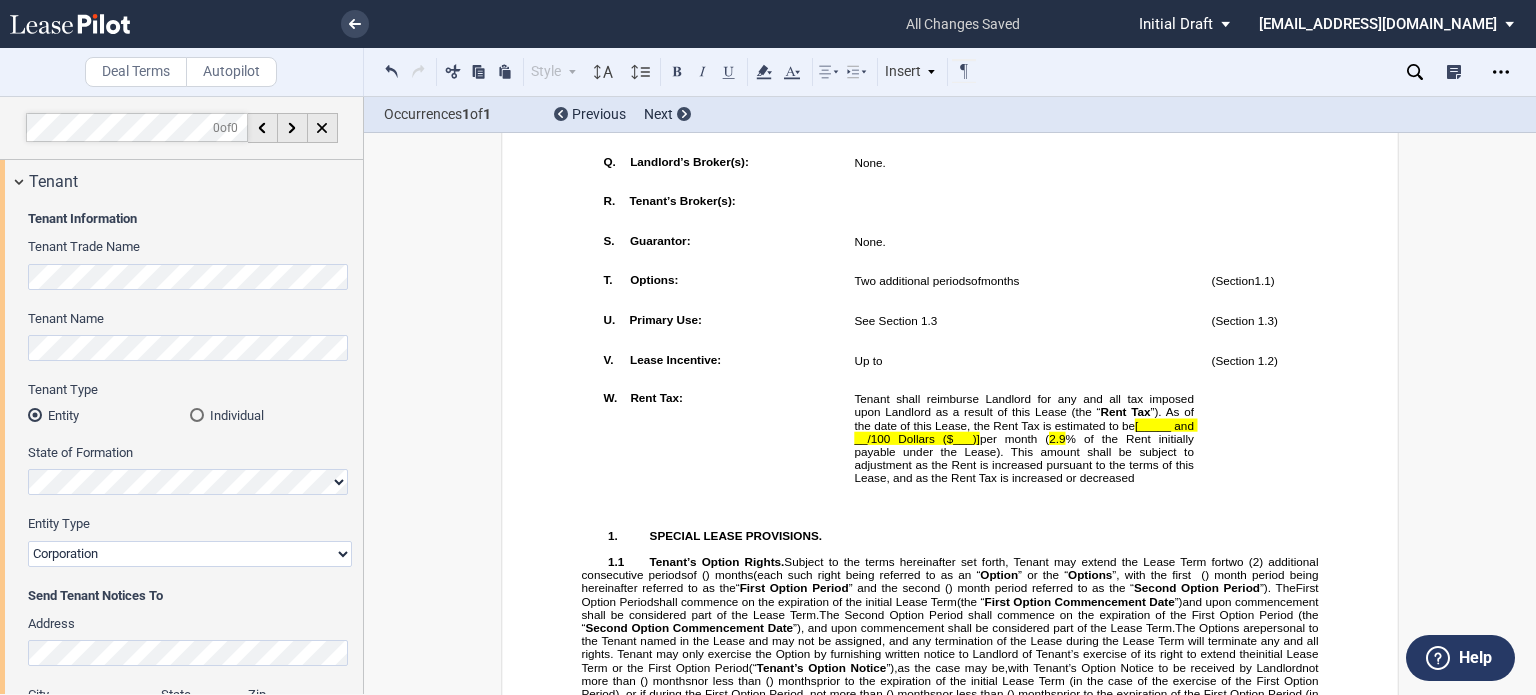 scroll, scrollTop: 1946, scrollLeft: 0, axis: vertical 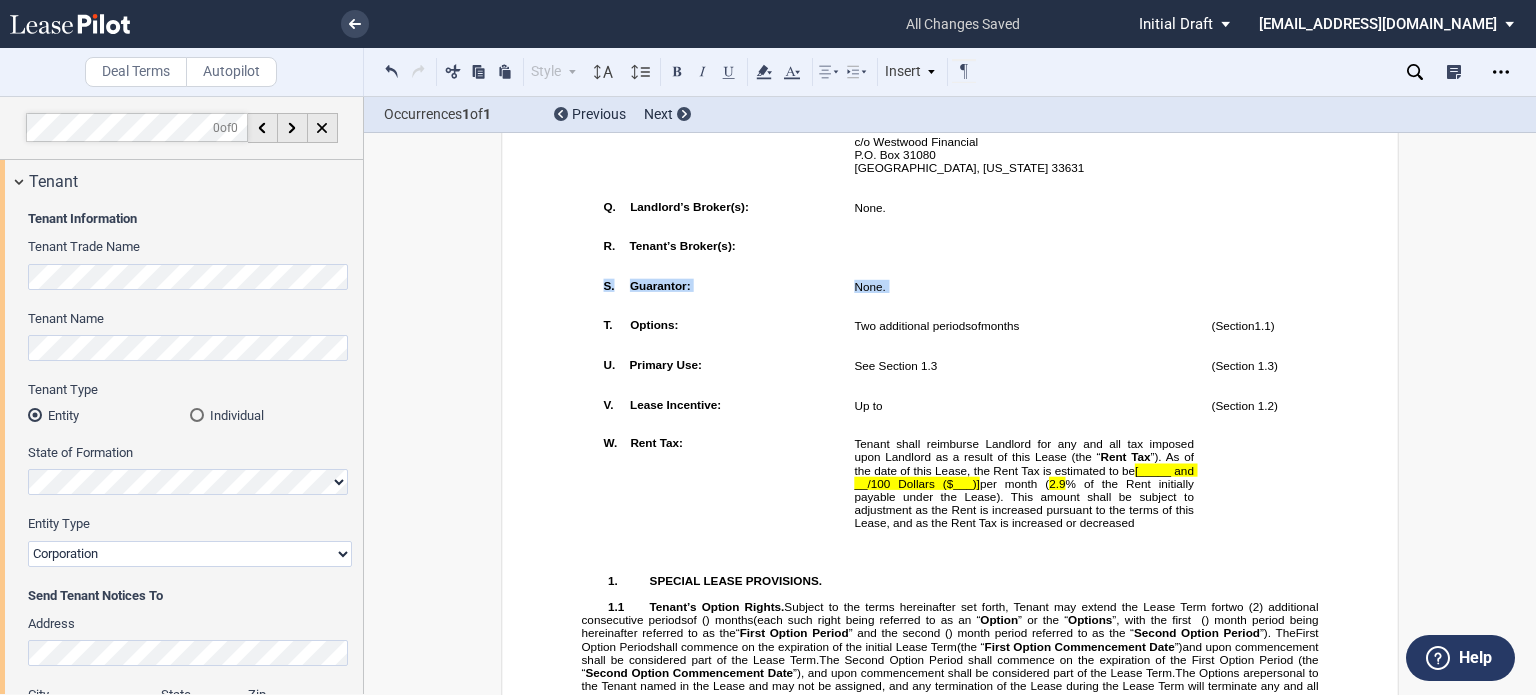 drag, startPoint x: 908, startPoint y: 436, endPoint x: 580, endPoint y: 415, distance: 328.67157 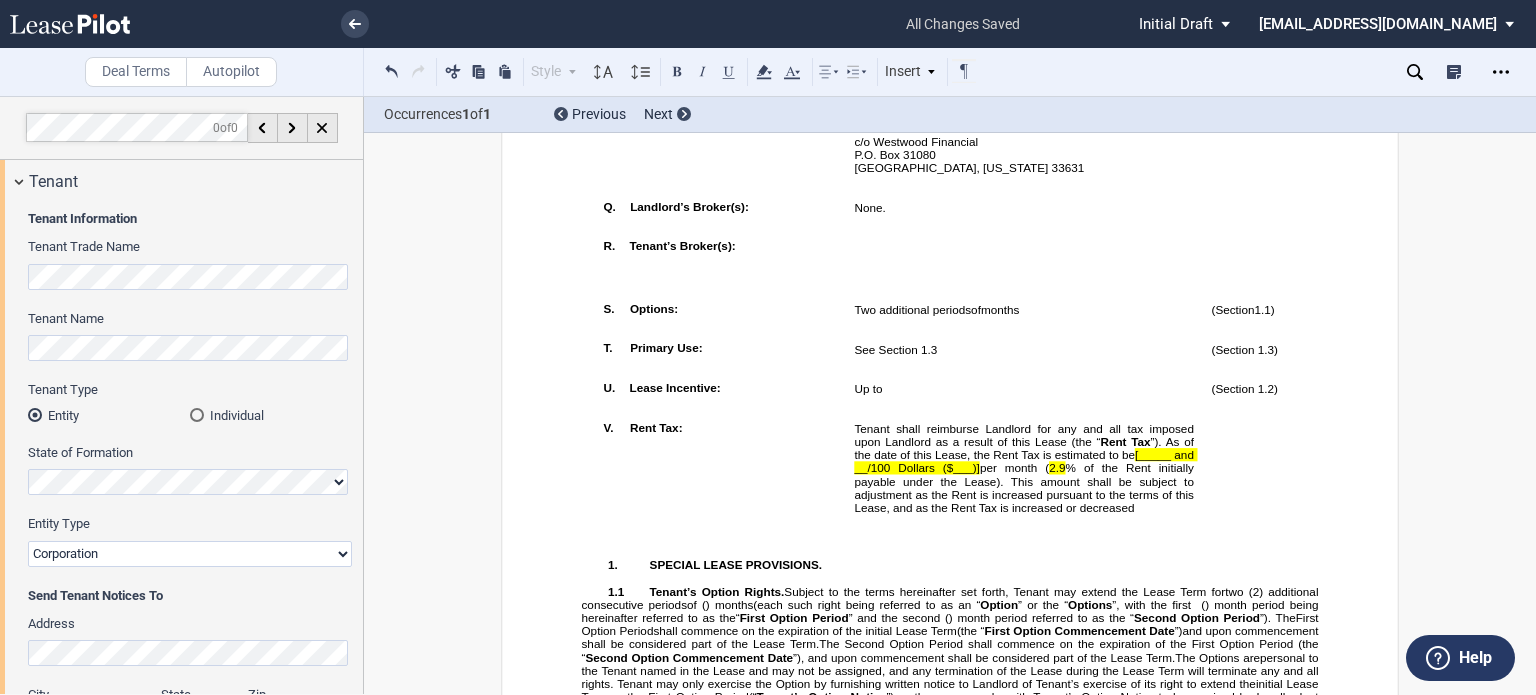scroll, scrollTop: 2470, scrollLeft: 0, axis: vertical 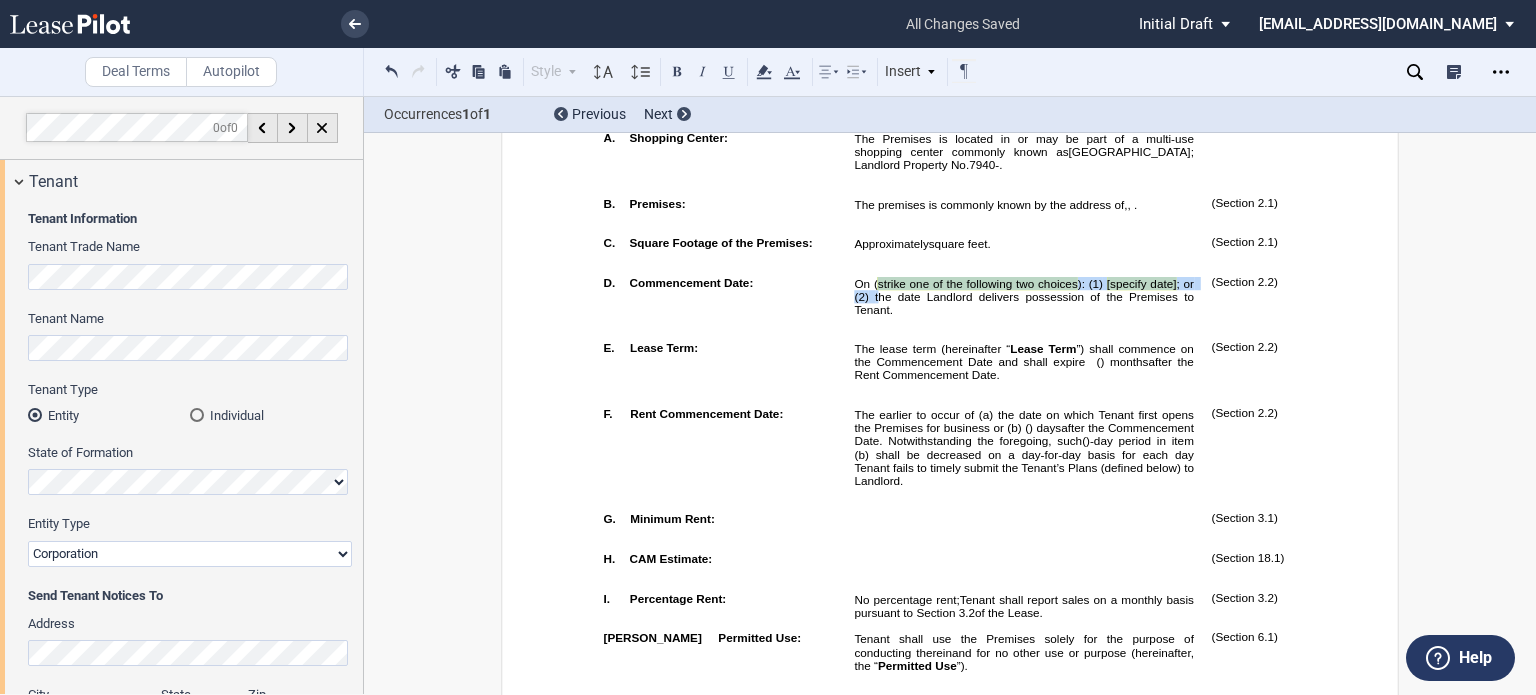 drag, startPoint x: 872, startPoint y: 355, endPoint x: 872, endPoint y: 368, distance: 13 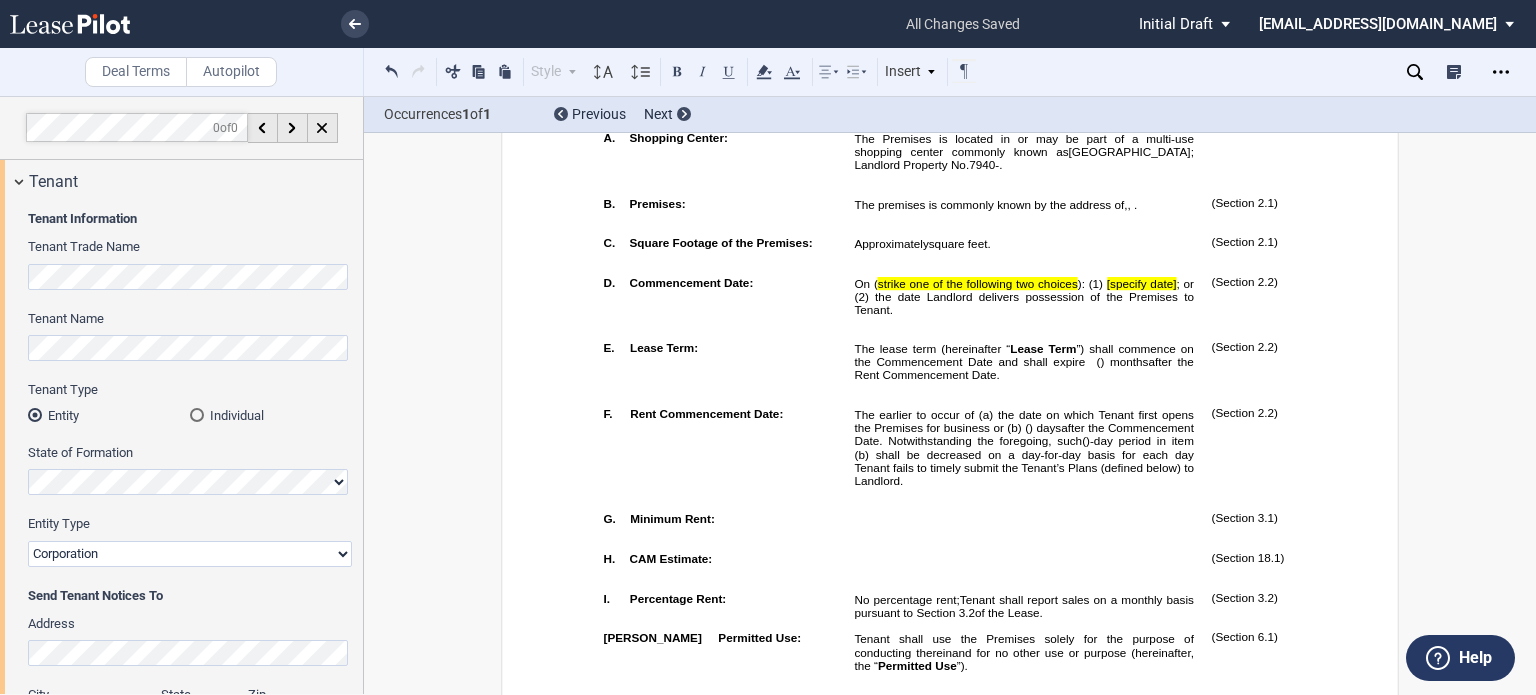 click on "The lease term (hereinafter “ Lease Term ”) shall commence on the Commencement Date and shall expire   ﻿ ﻿   ( ﻿ ﻿ ) months   ﻿ ﻿   ( ﻿ ﻿ ) months   ﻿ ﻿   ( ﻿ ﻿ ) month s  after the Rent Commencement Date.
﻿" at bounding box center [1024, 367] 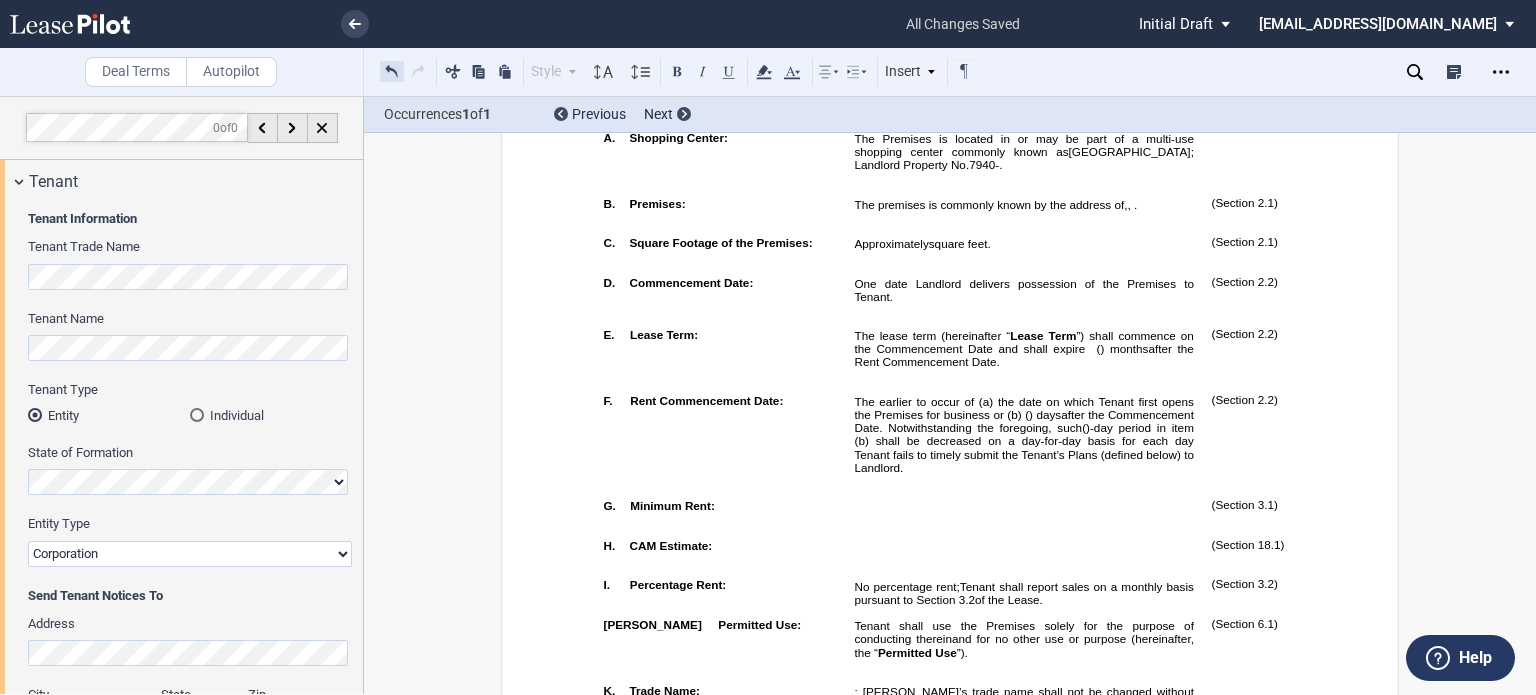 click at bounding box center (392, 71) 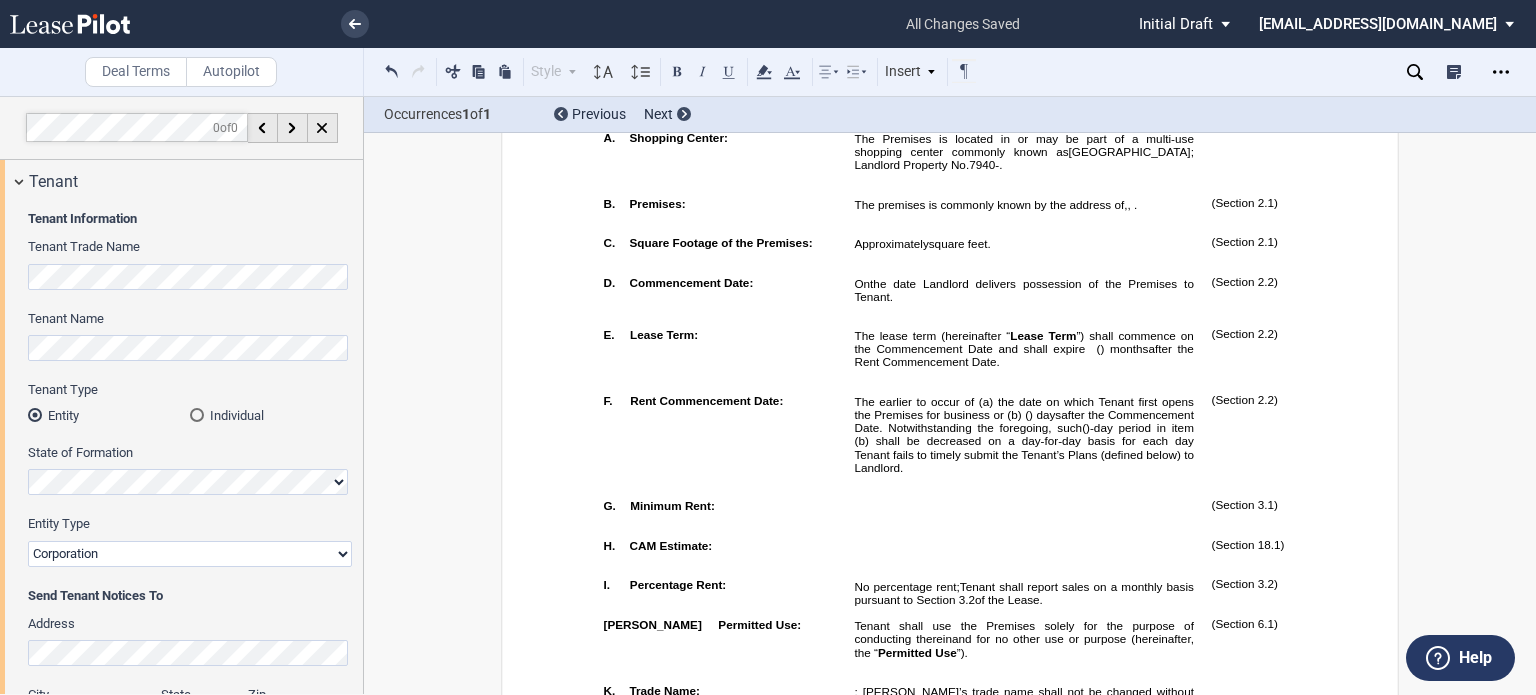 drag, startPoint x: 363, startPoint y: 146, endPoint x: 360, endPoint y: 162, distance: 16.27882 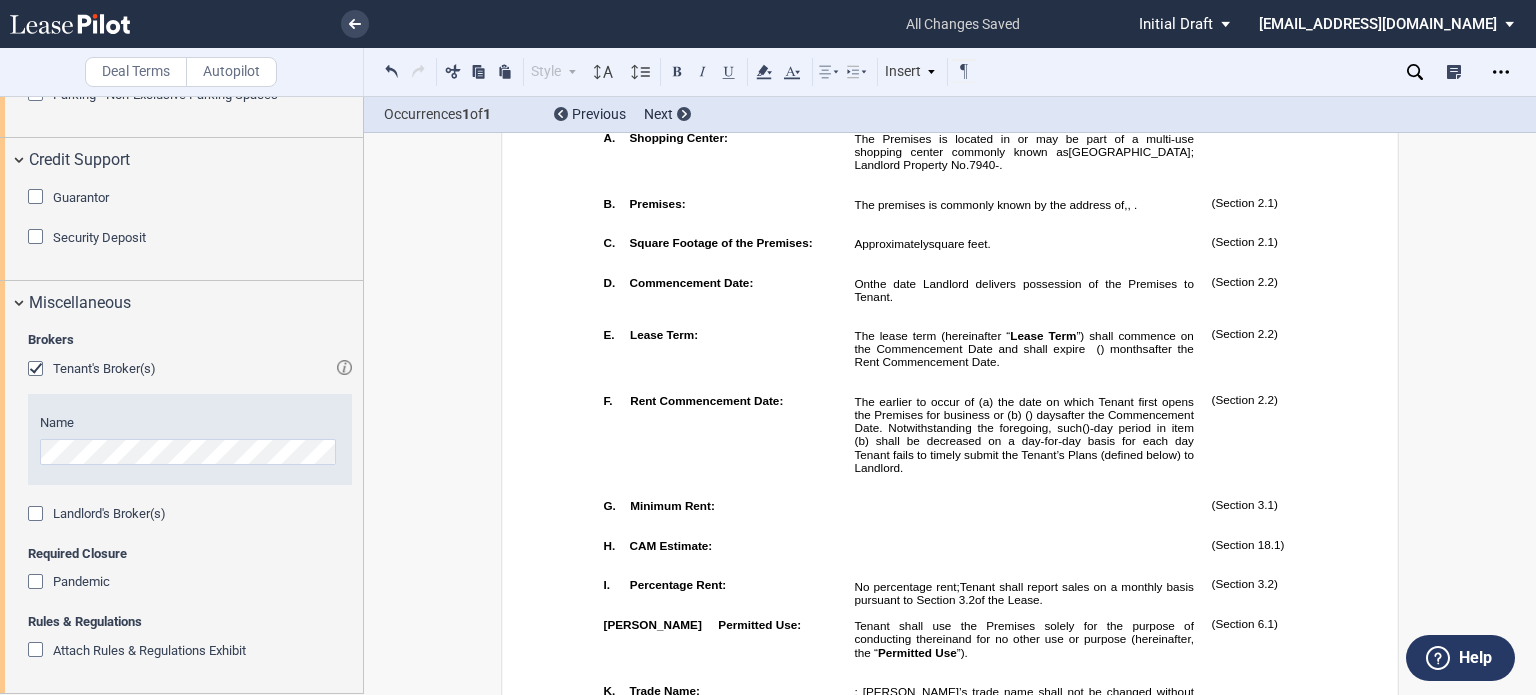 scroll, scrollTop: 4920, scrollLeft: 0, axis: vertical 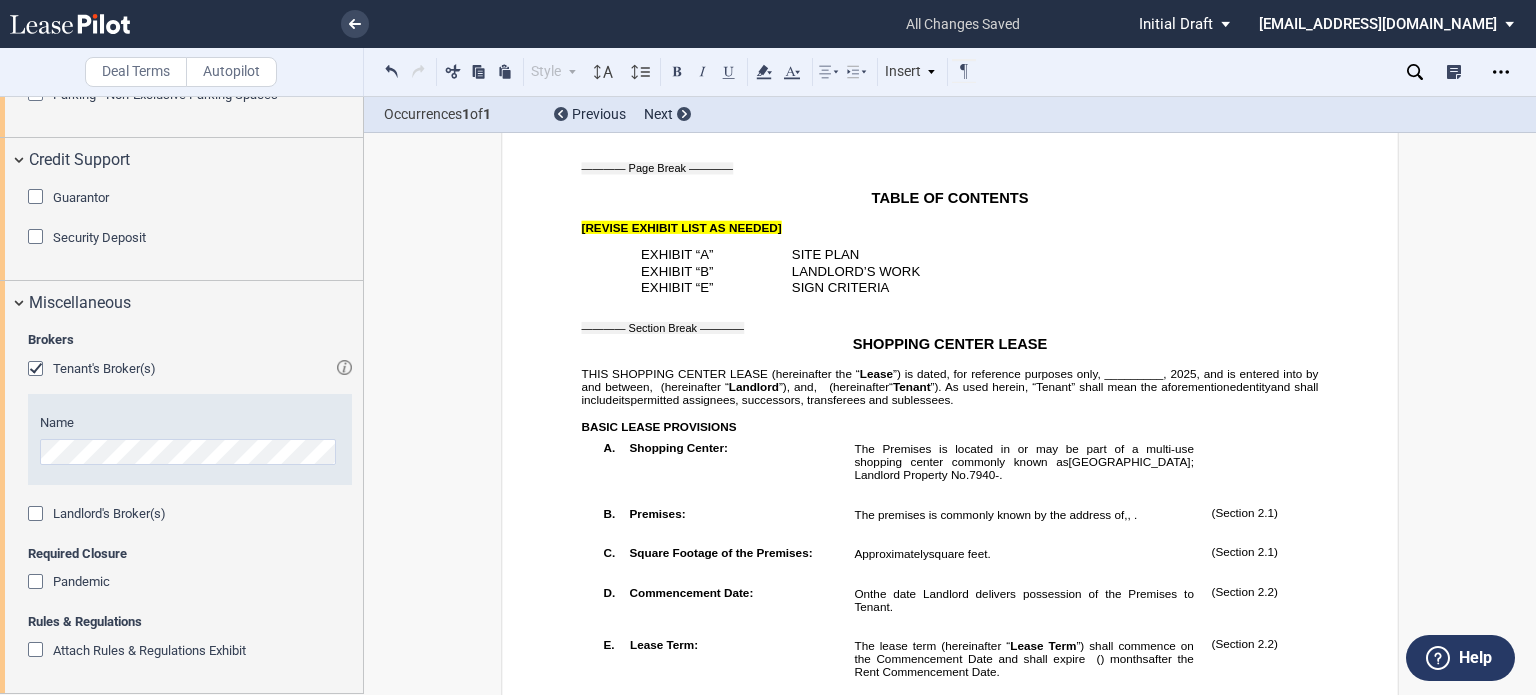 click on "”) is dated, for reference purposes only, _________," at bounding box center (1030, 373) 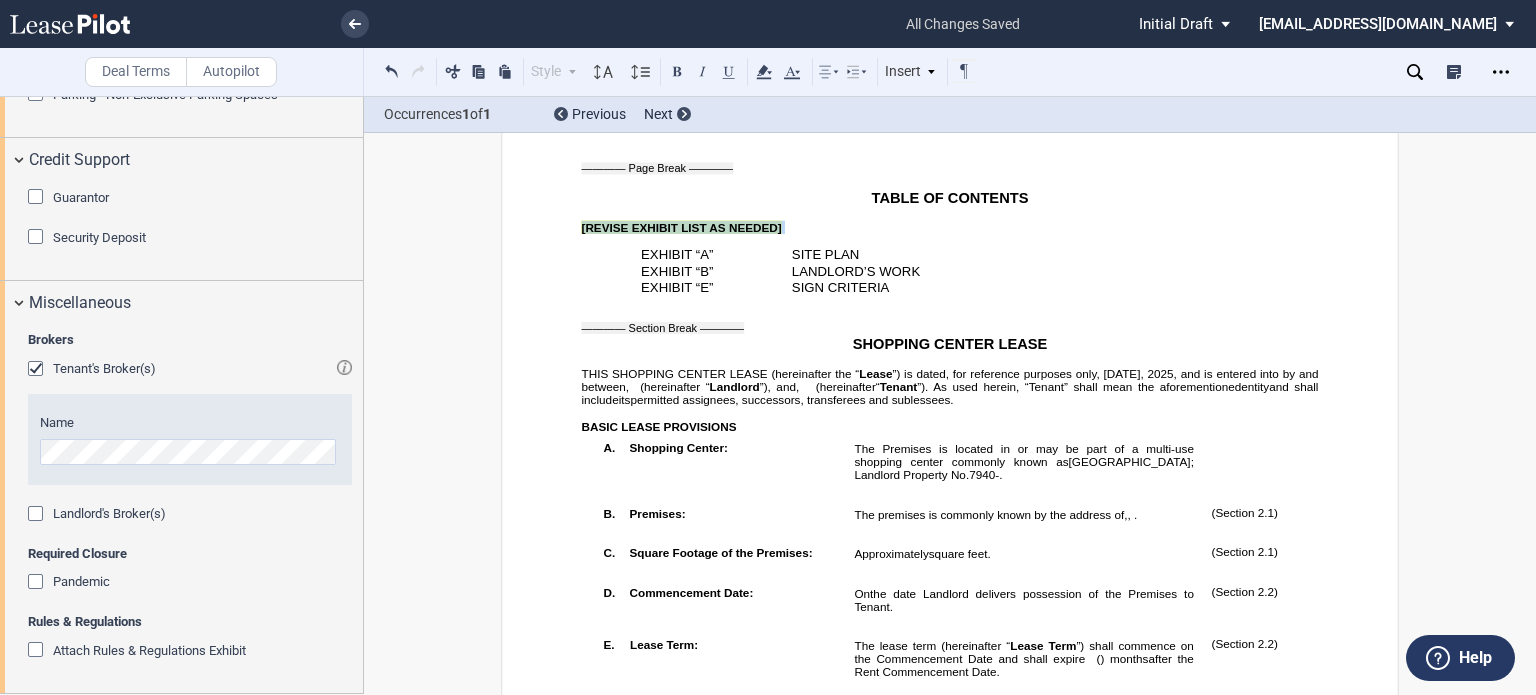 drag, startPoint x: 574, startPoint y: 258, endPoint x: 785, endPoint y: 253, distance: 211.05923 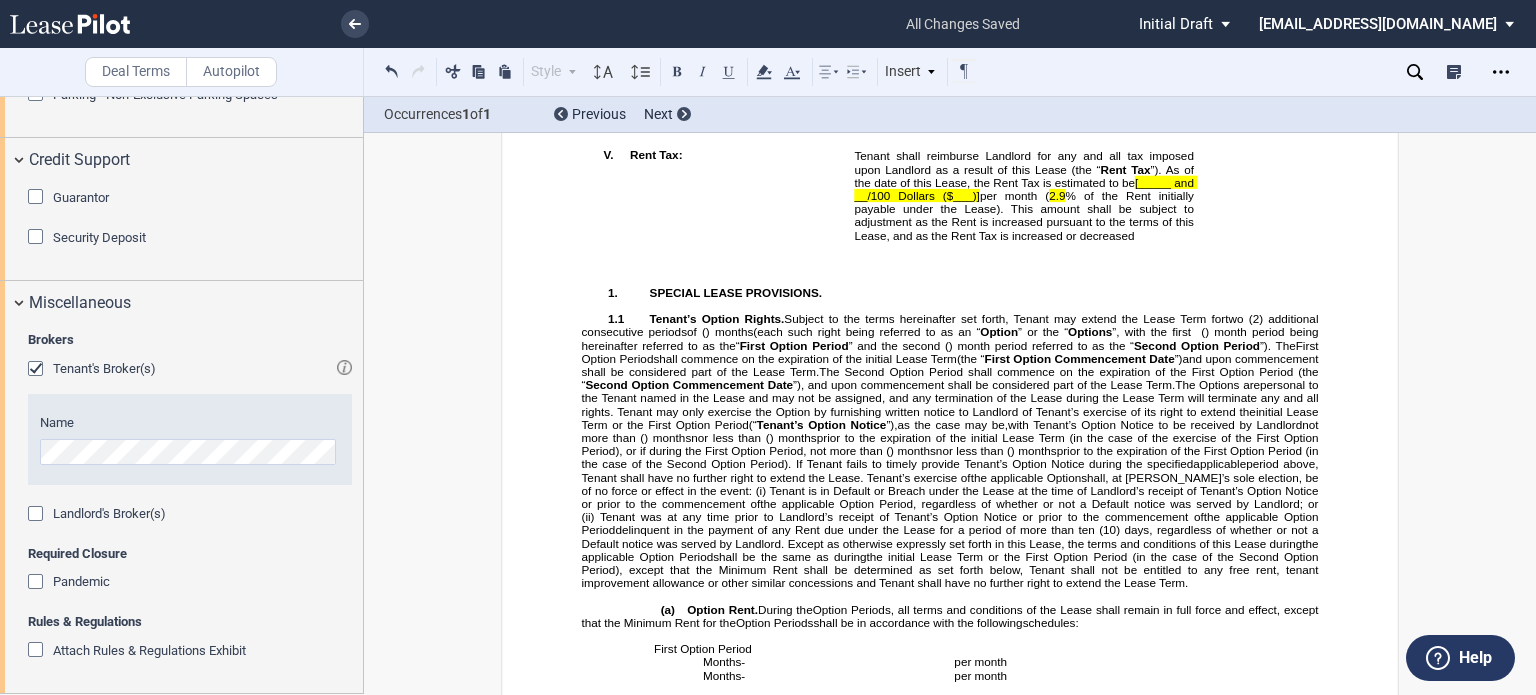 scroll, scrollTop: 2716, scrollLeft: 0, axis: vertical 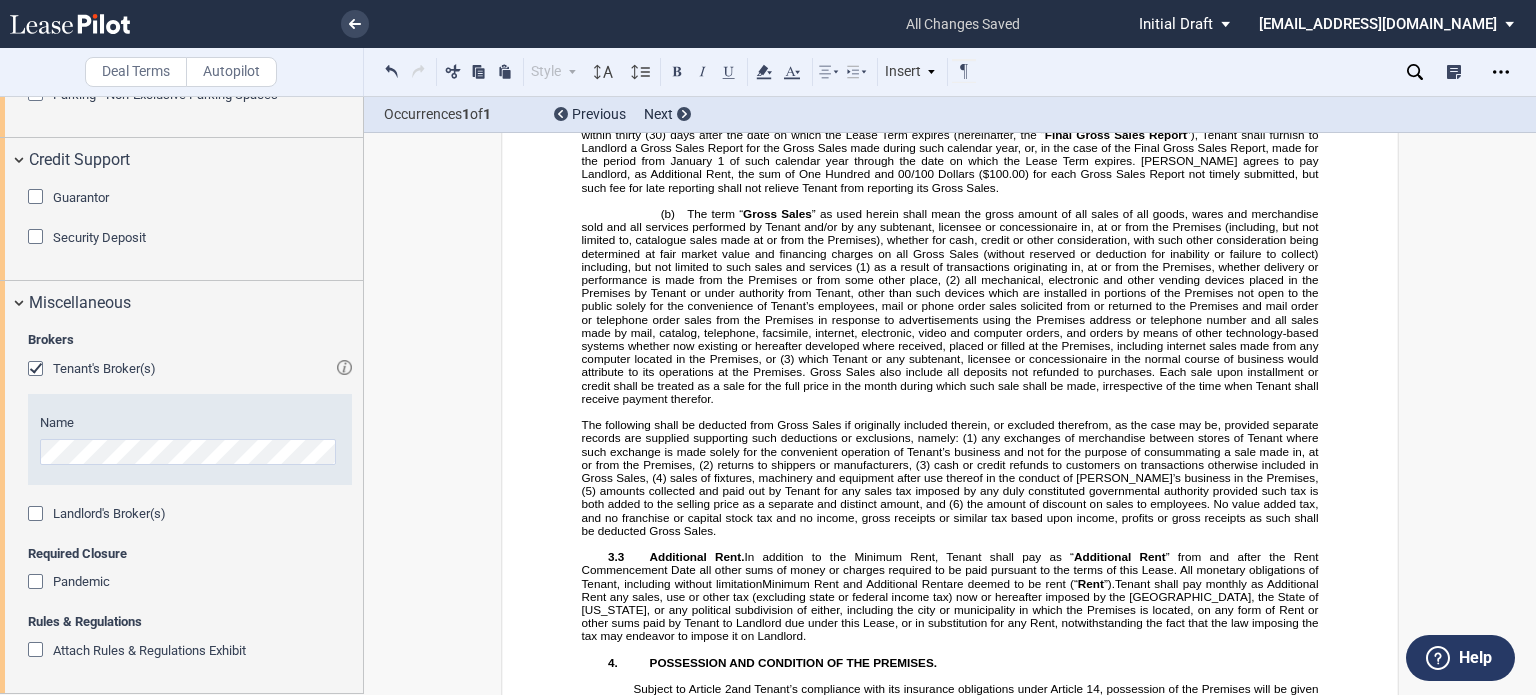 click on "[month]" at bounding box center [979, 81] 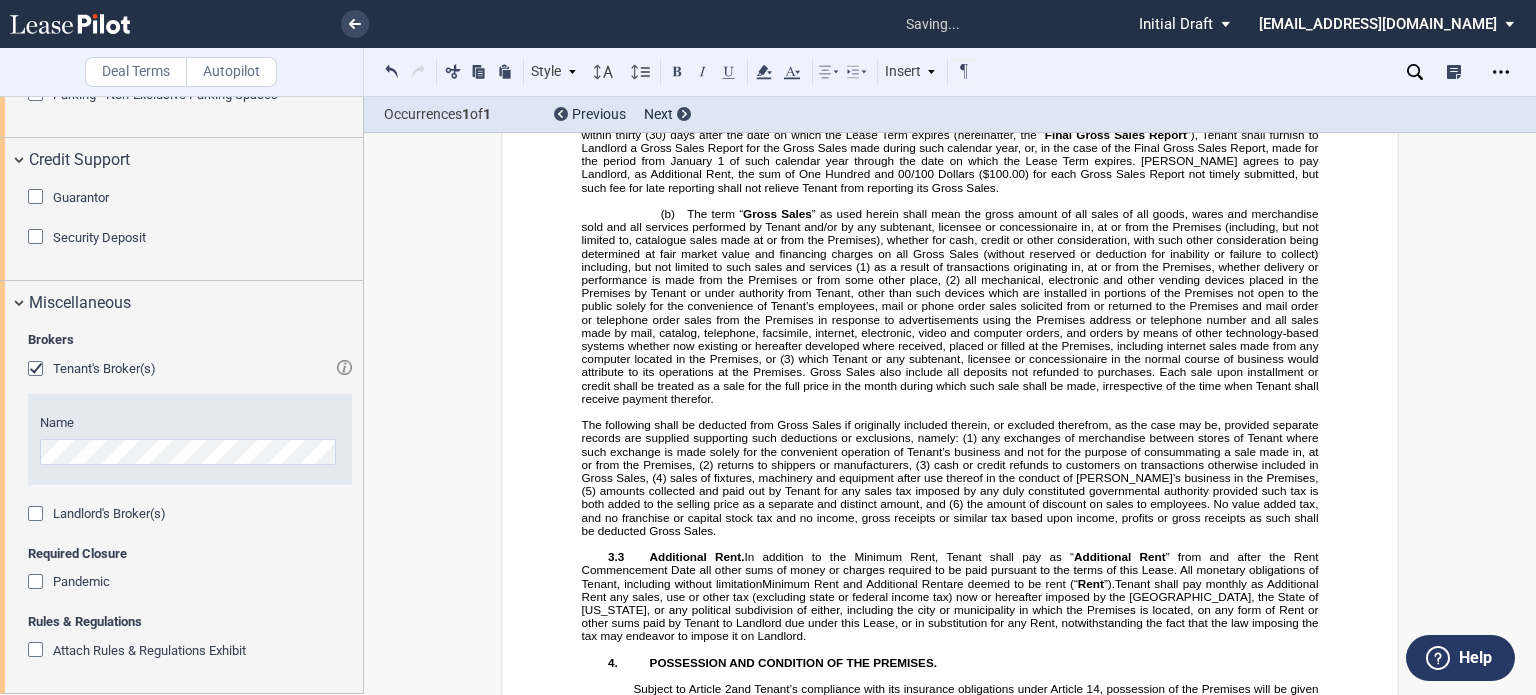 click on "month]" at bounding box center [980, 81] 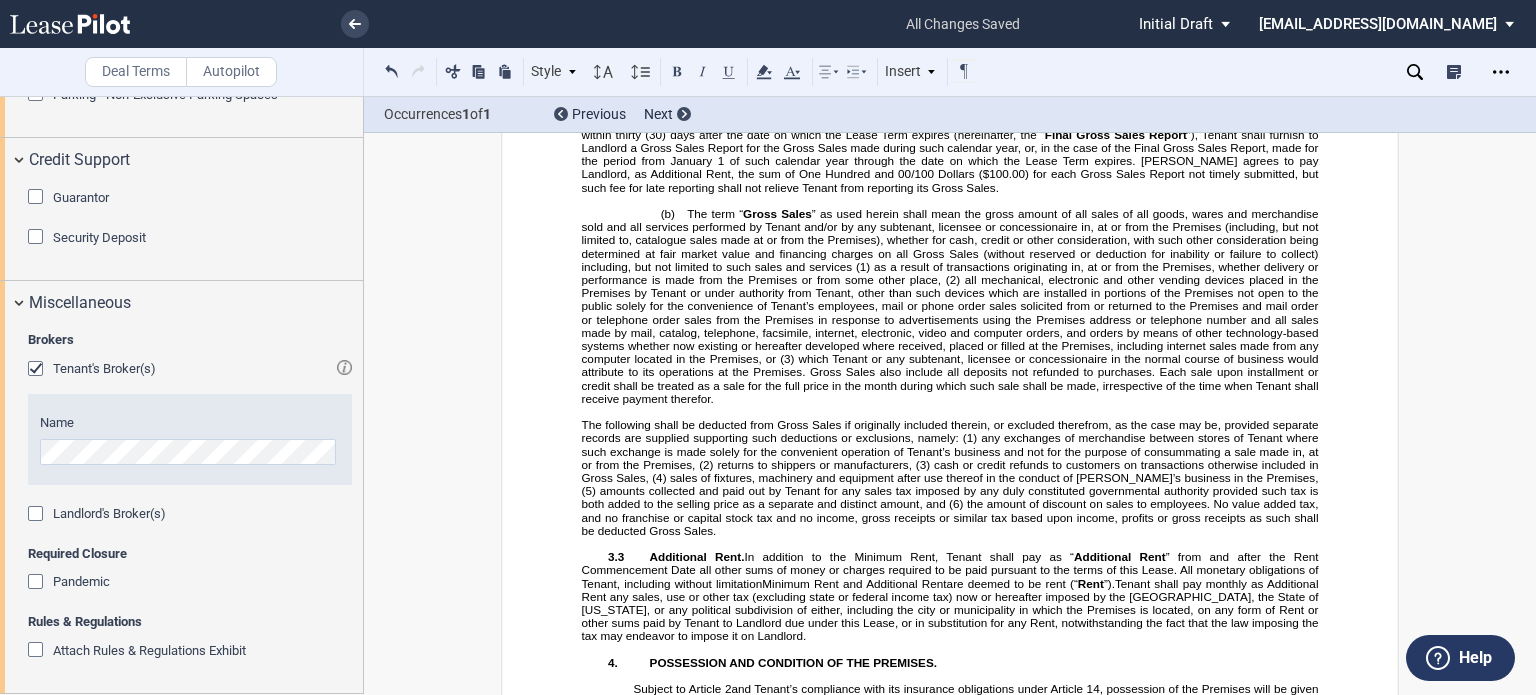 drag, startPoint x: 937, startPoint y: 399, endPoint x: 1044, endPoint y: 399, distance: 107 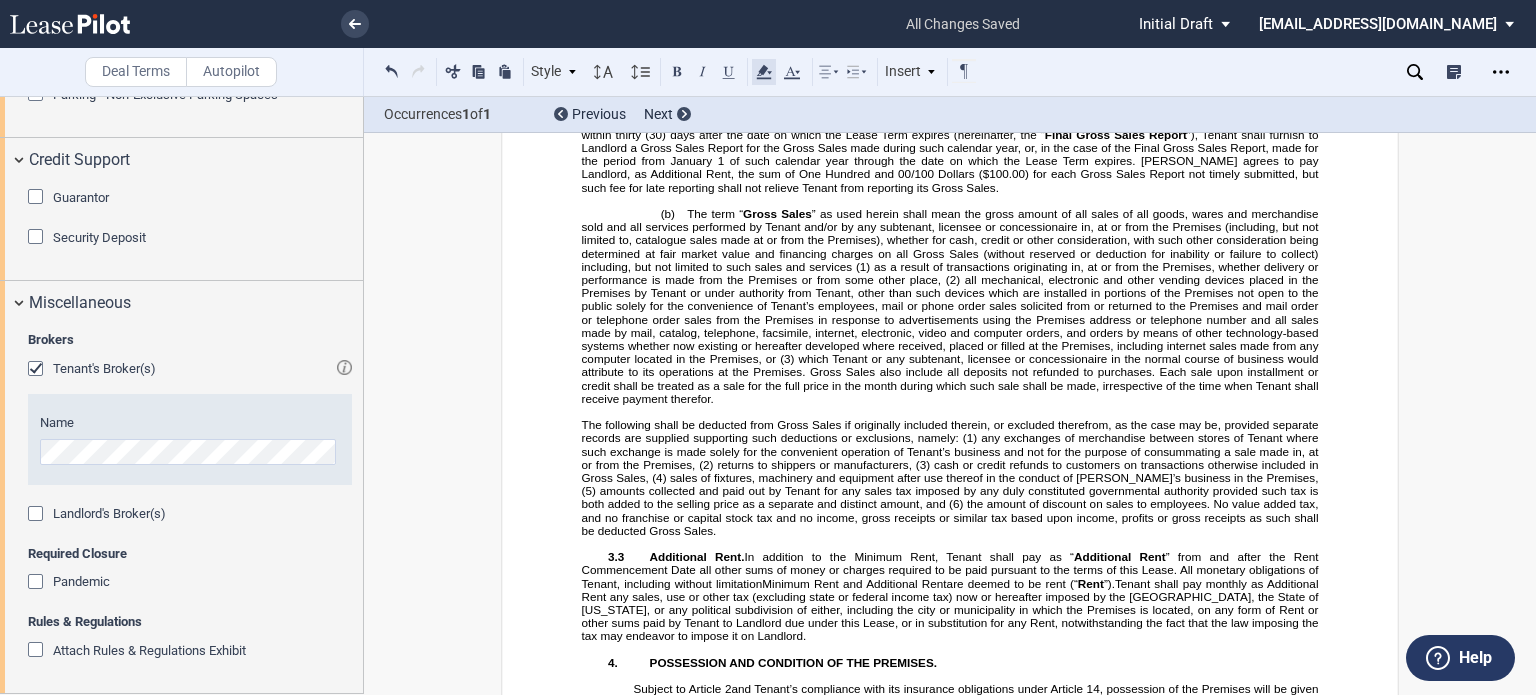 click 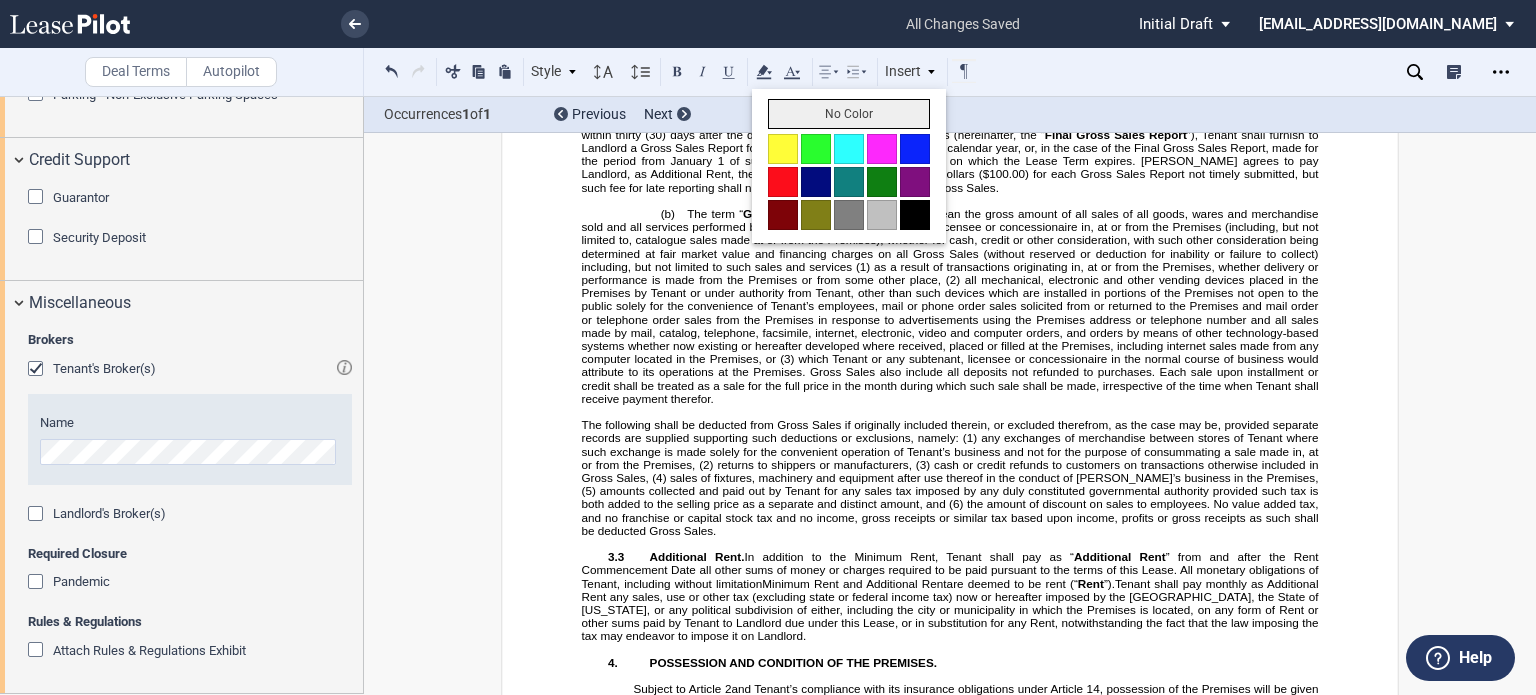 click on "No Color" at bounding box center [849, 114] 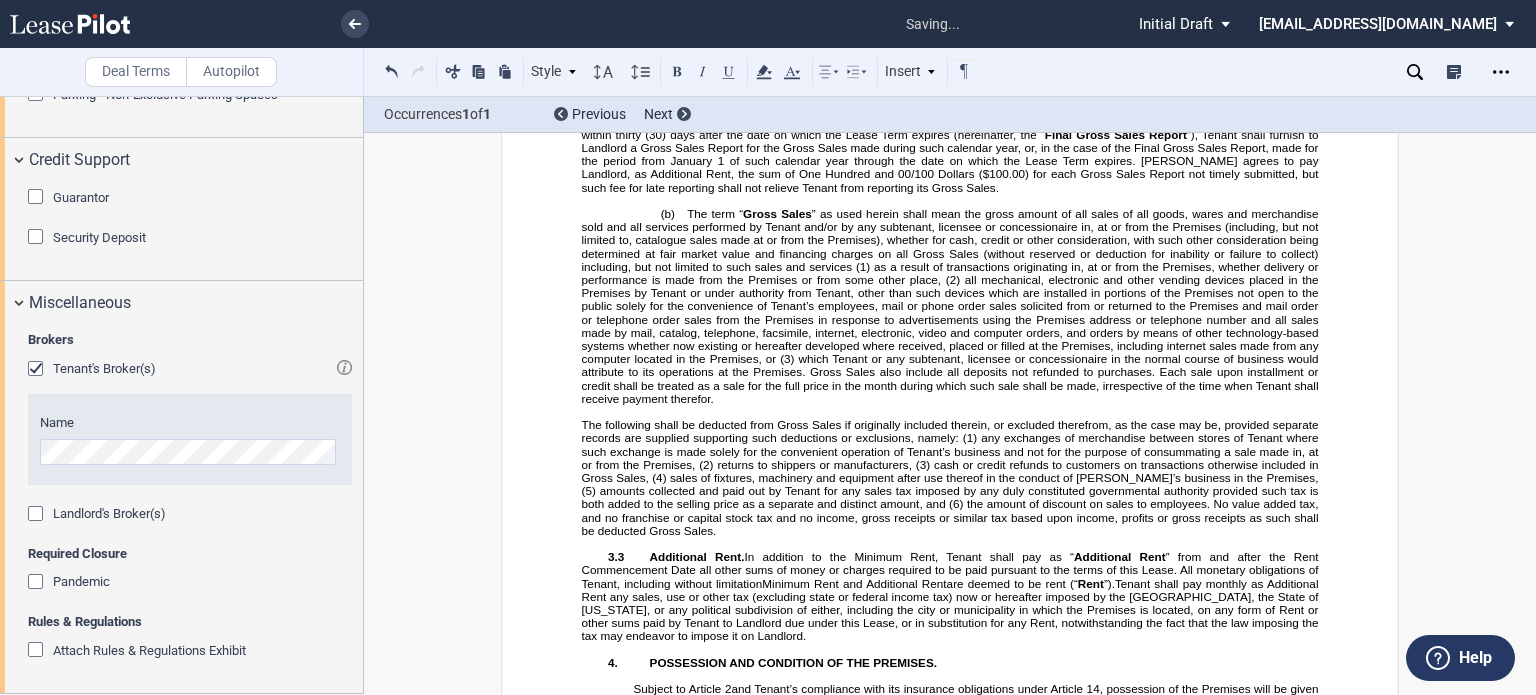 click on "($100.00) for each Gross Sales Report not timely submitted, but such fee for late reporting shall not relieve Tenant from reporting its Gross Sales." at bounding box center (952, 180) 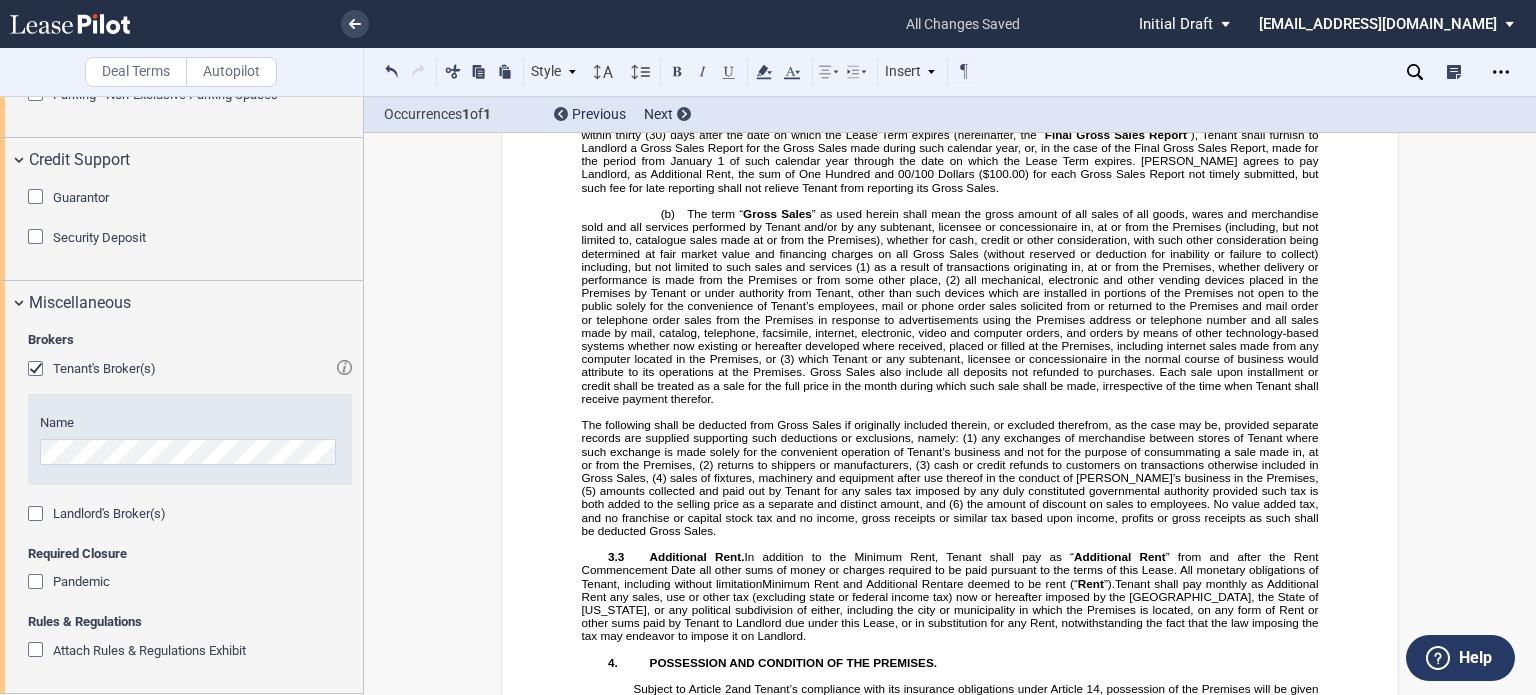 click on "[month]" at bounding box center (1298, 107) 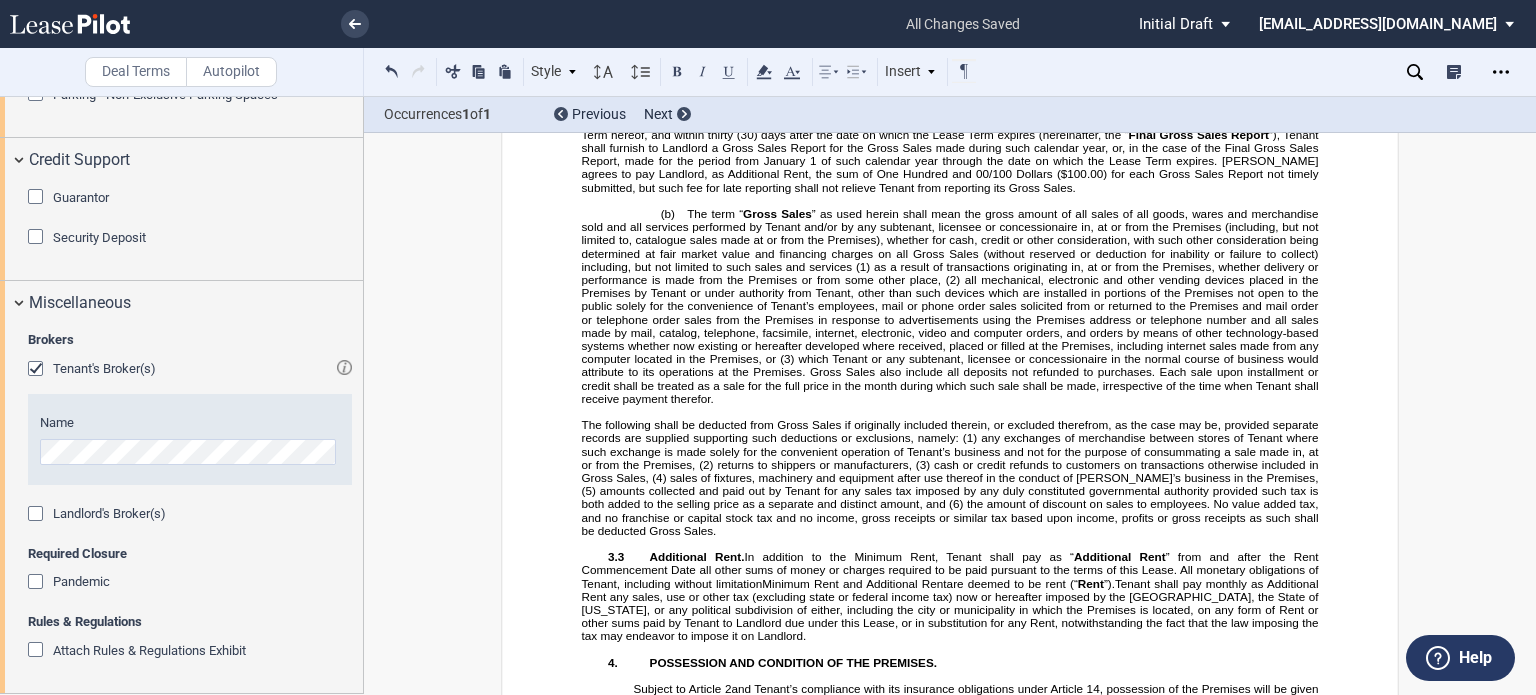 drag, startPoint x: 1256, startPoint y: 423, endPoint x: 1312, endPoint y: 420, distance: 56.0803 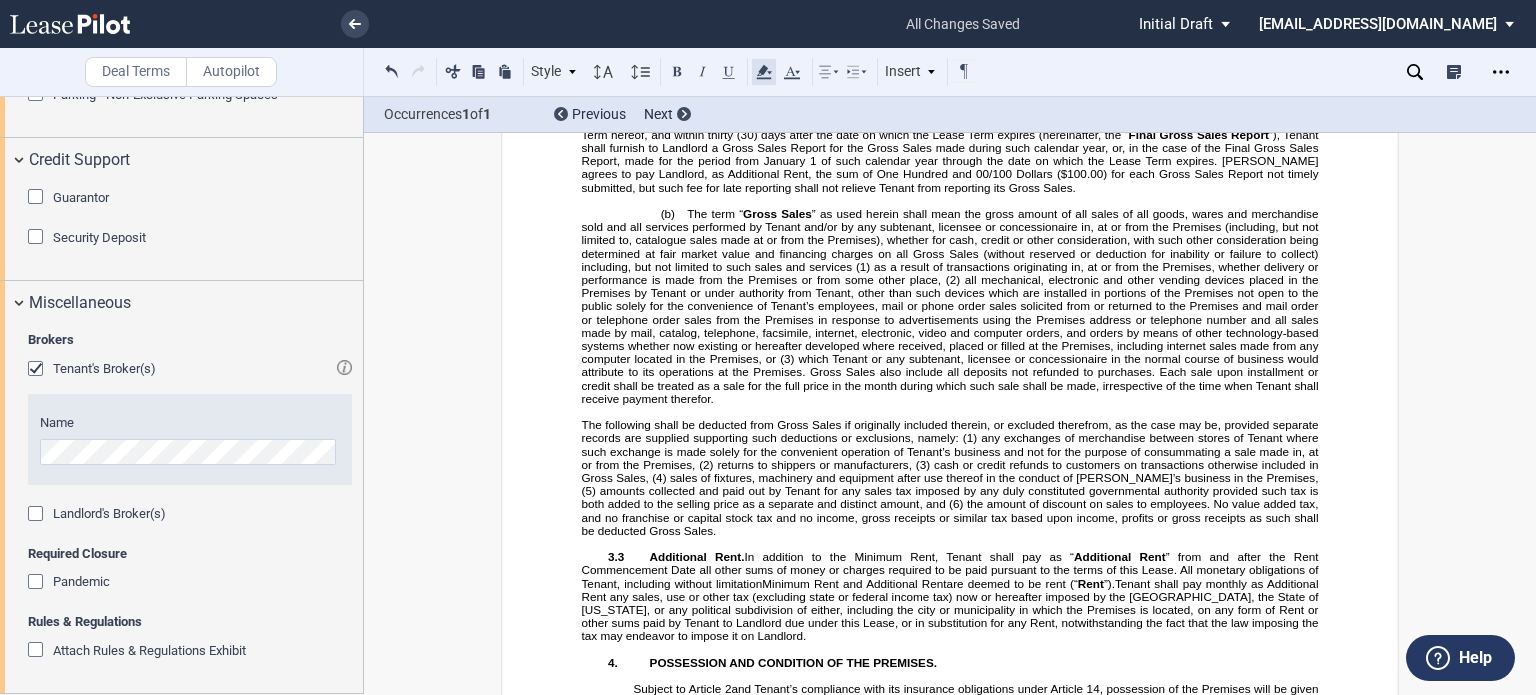 click 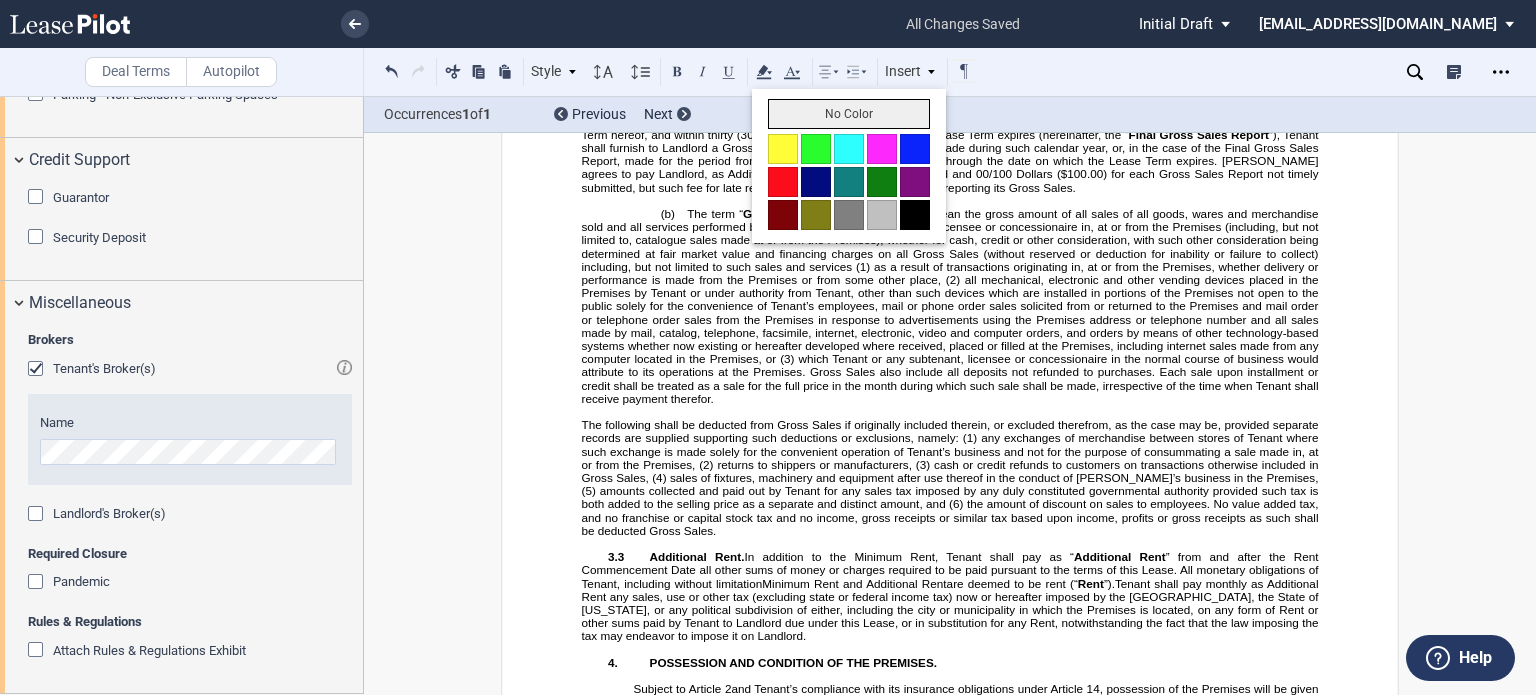 click on "No Color" at bounding box center [849, 114] 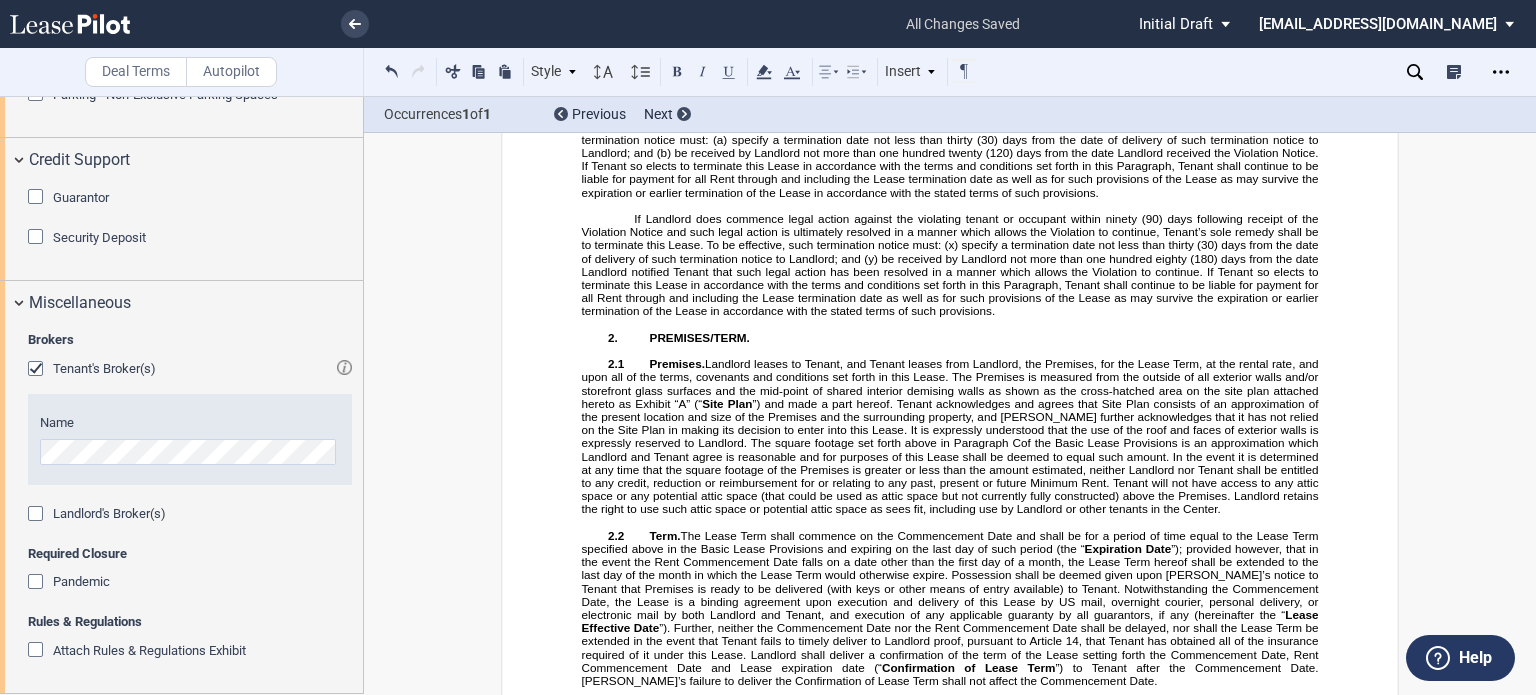 scroll, scrollTop: 3445, scrollLeft: 0, axis: vertical 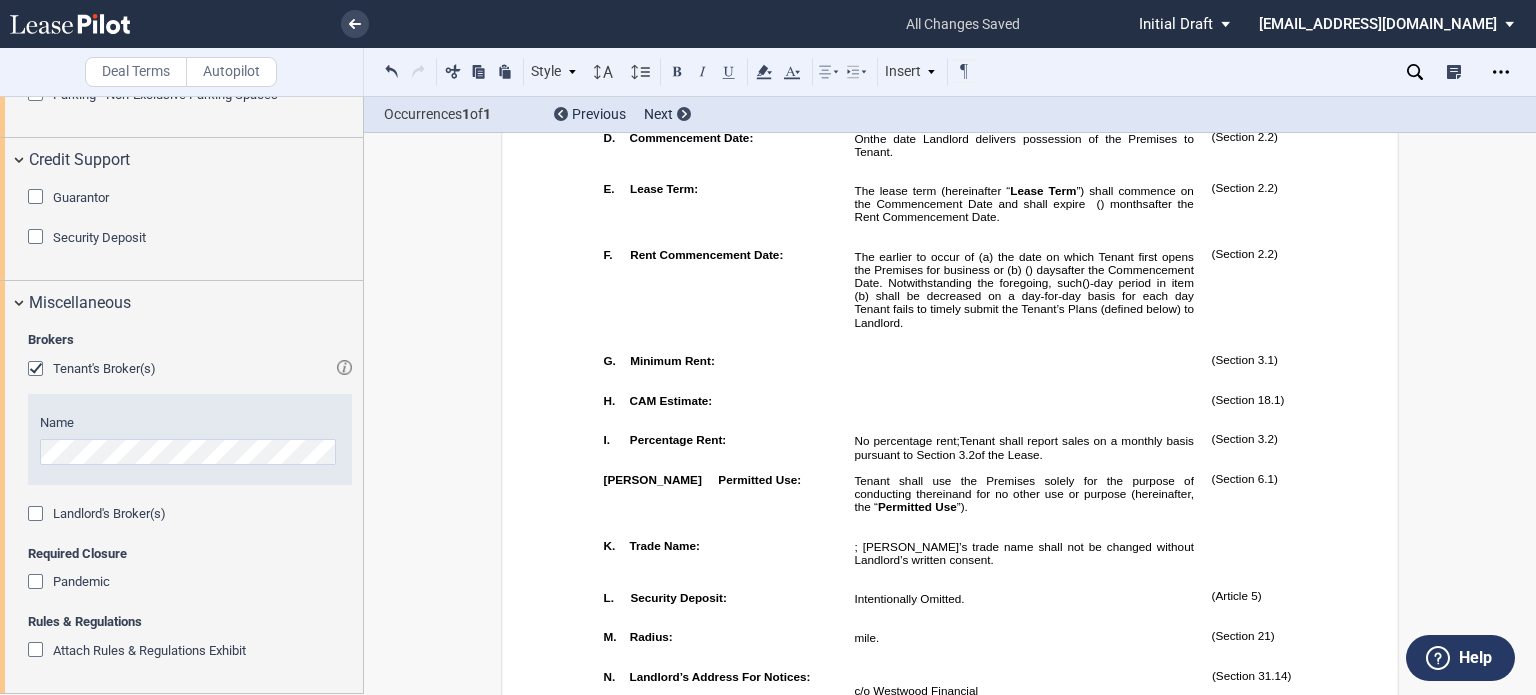 click on "﻿
﻿
﻿
﻿
﻿
﻿
﻿
﻿
﻿
﻿
﻿
﻿
﻿
﻿
﻿
﻿
﻿
﻿
﻿
SHOPPING CENTER LEASE
﻿
﻿
﻿
LANDLORD:
﻿ ﻿ ,
﻿ ﻿   ﻿ ﻿   ﻿ ﻿
AND
﻿ ﻿ ,
﻿ ﻿   ﻿ ﻿   ﻿ ﻿
﻿
﻿
TENANT:
﻿ ," at bounding box center (950, 13349) 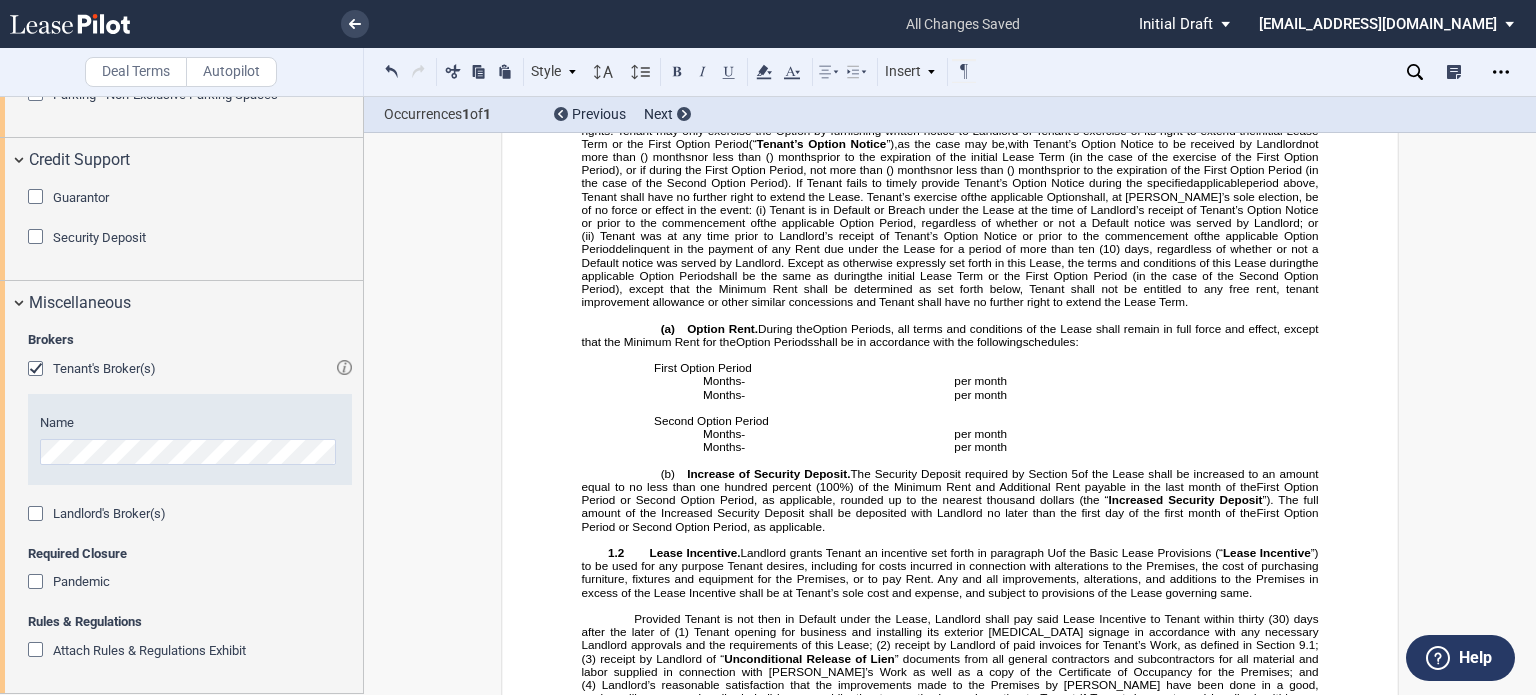 scroll, scrollTop: 2296, scrollLeft: 0, axis: vertical 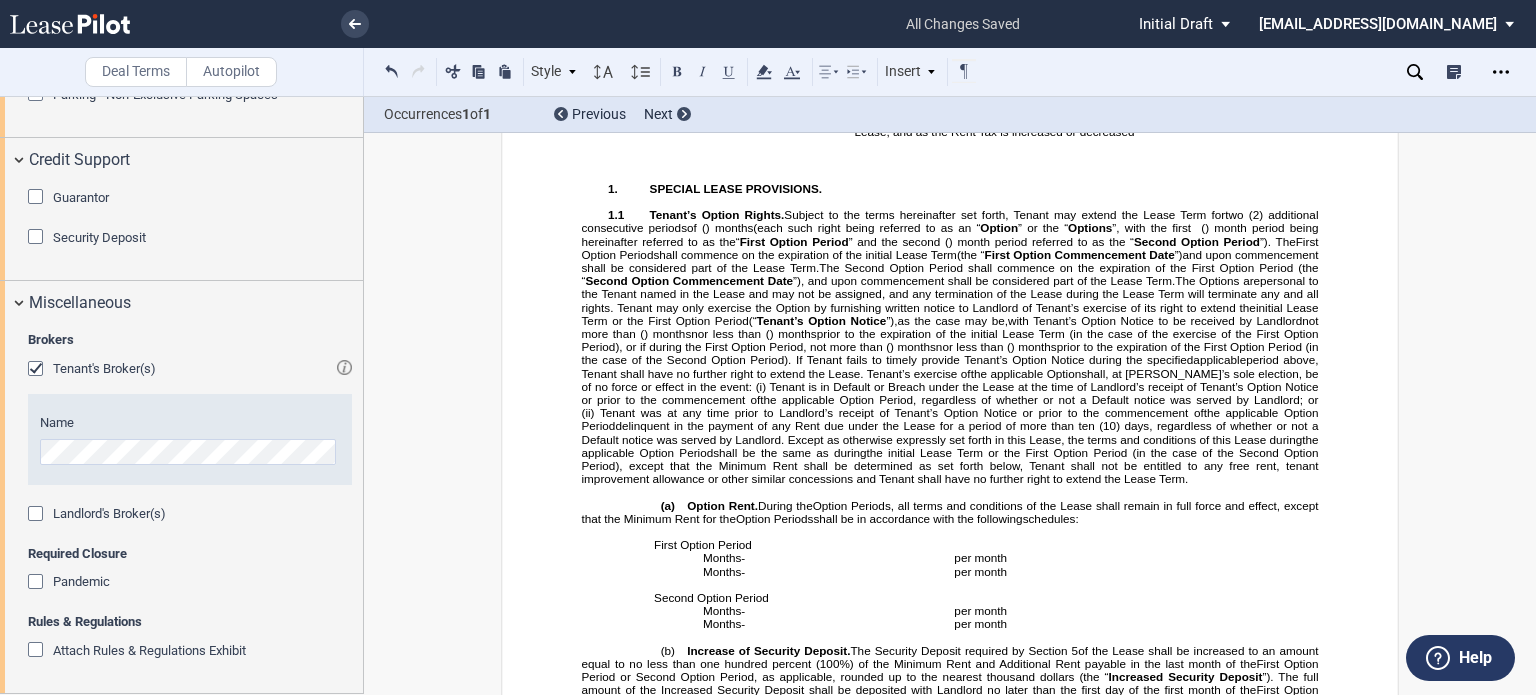 drag, startPoint x: 962, startPoint y: 232, endPoint x: 996, endPoint y: 246, distance: 36.769554 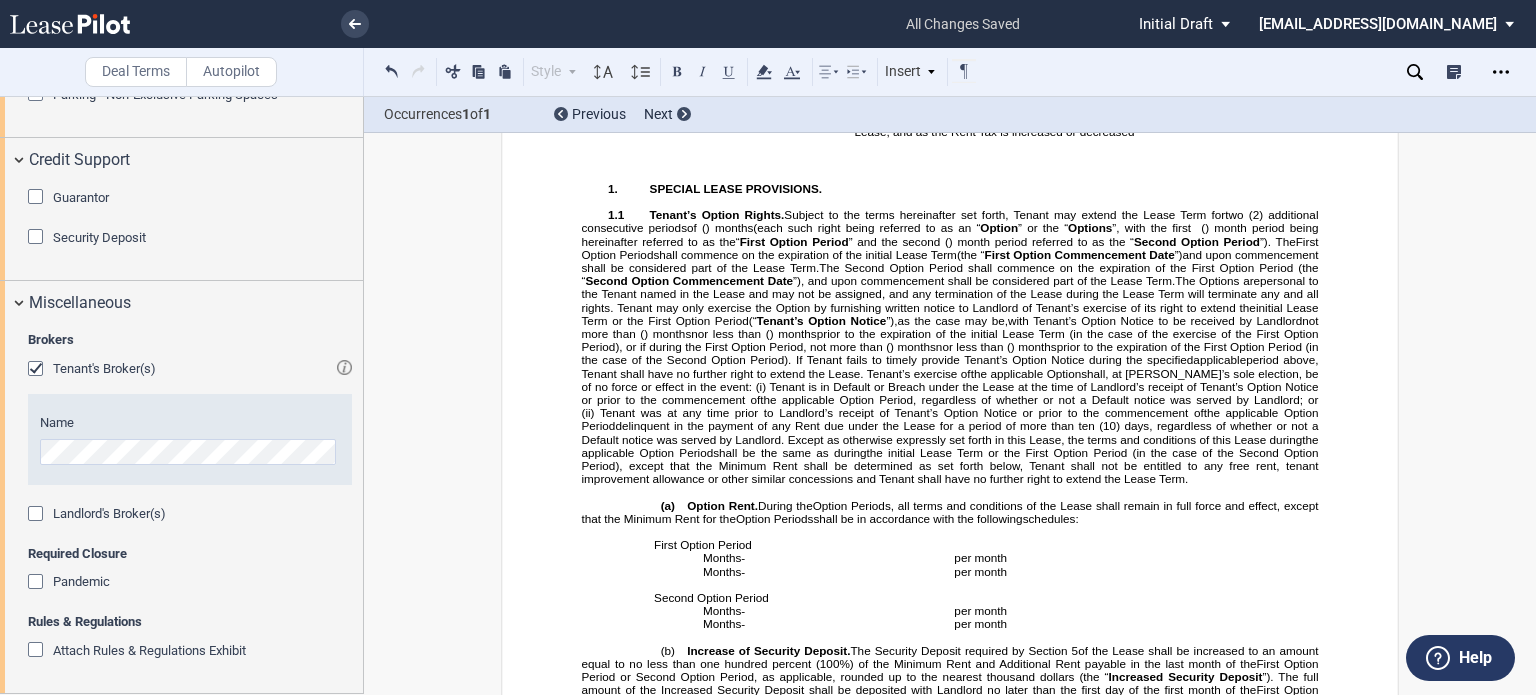 click on "[_____ and __/100 Dollars ($721.74)]" at bounding box center [1025, 85] 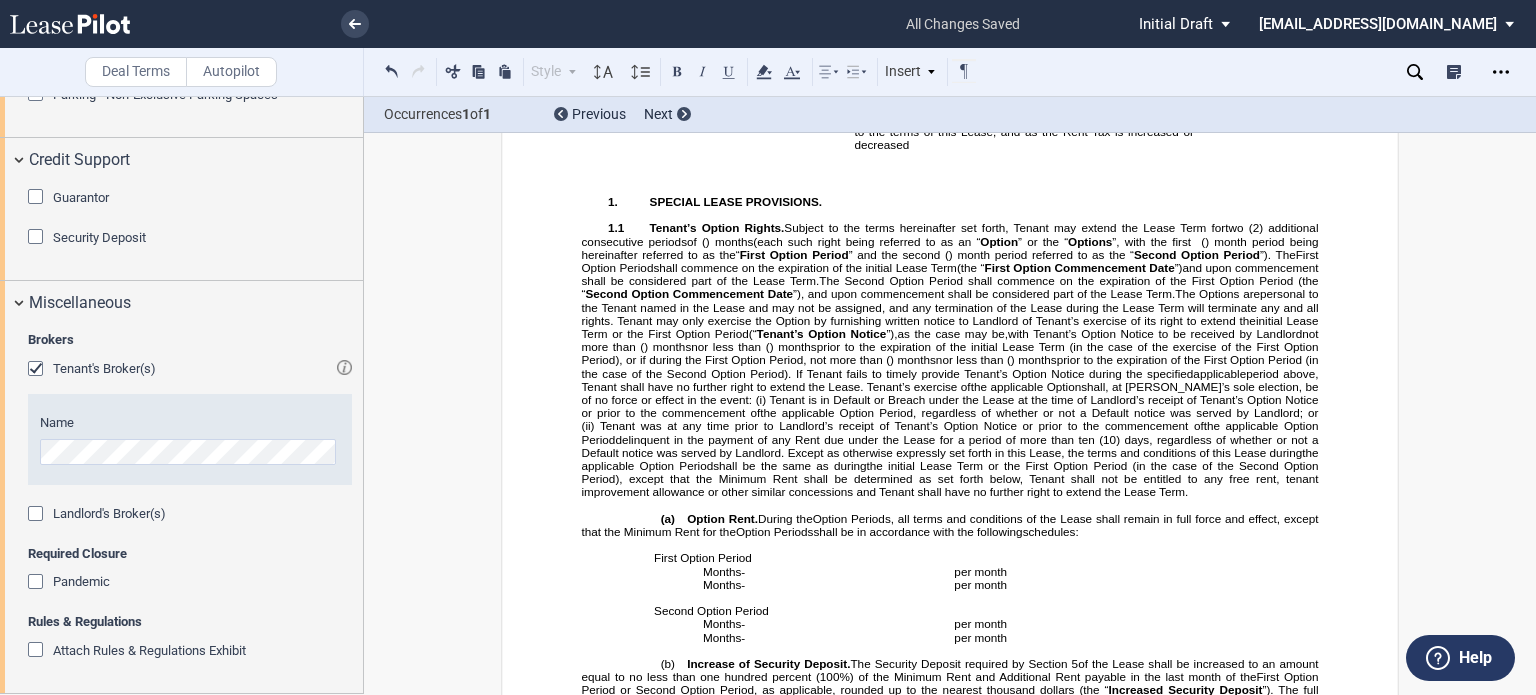 click on "[Seven Hundred Twenty-One and 74/100 Dollars ($721.74)" at bounding box center (1025, 85) 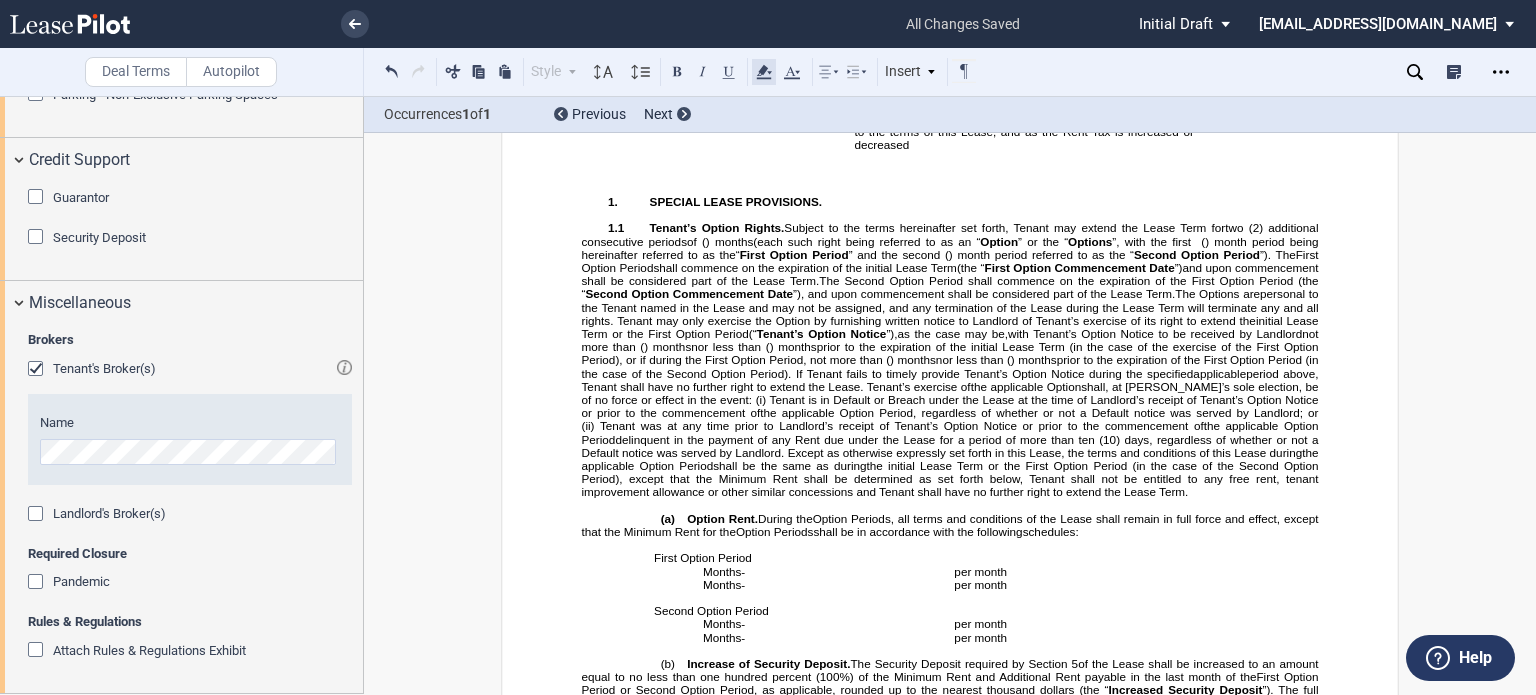click 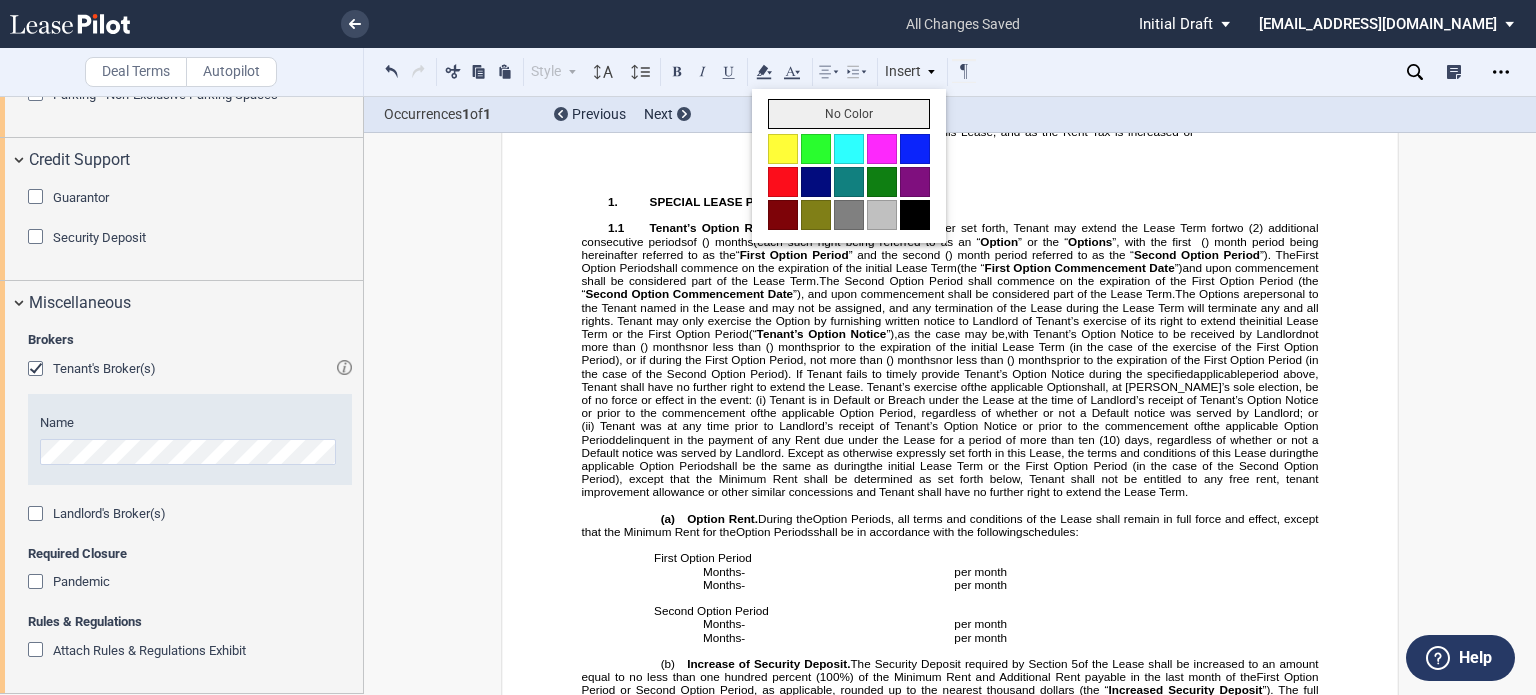 click on "No Color" at bounding box center (849, 114) 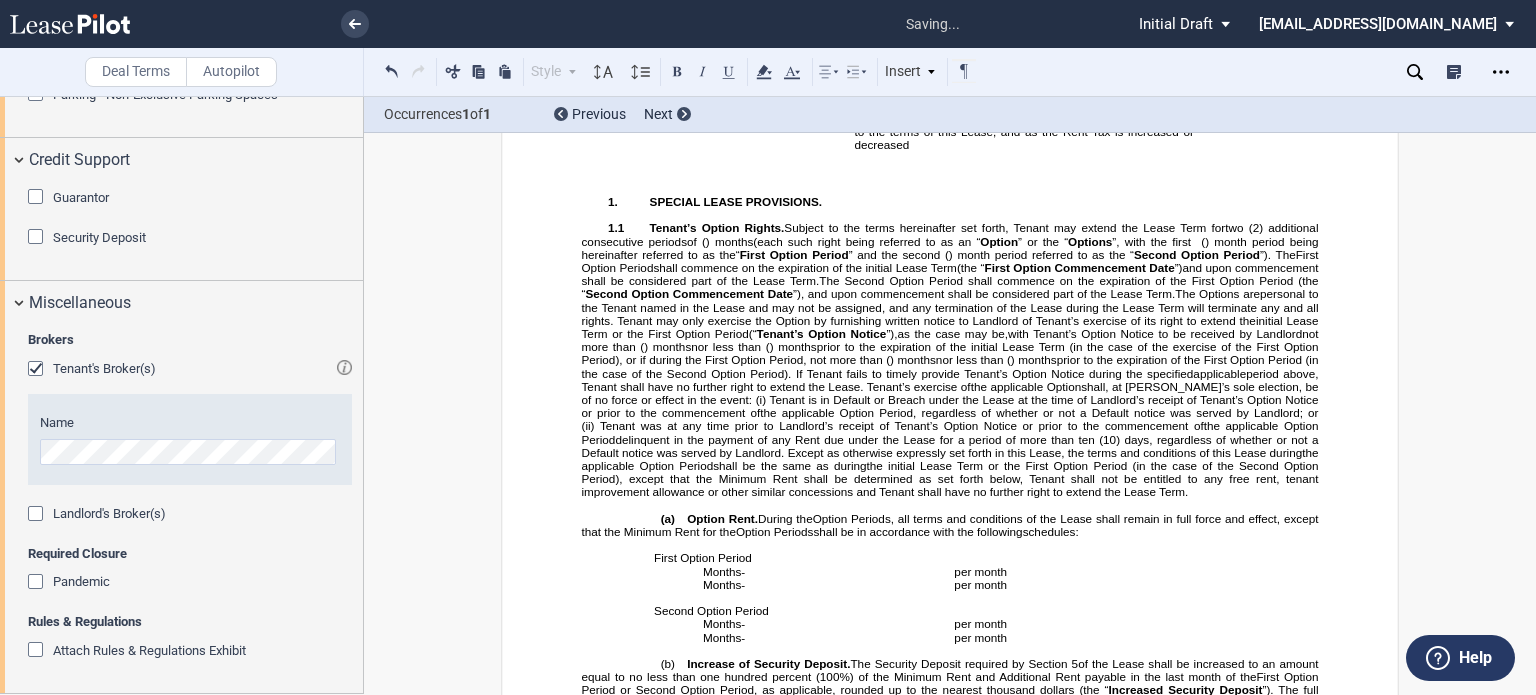 click on "﻿" at bounding box center (1023, 157) 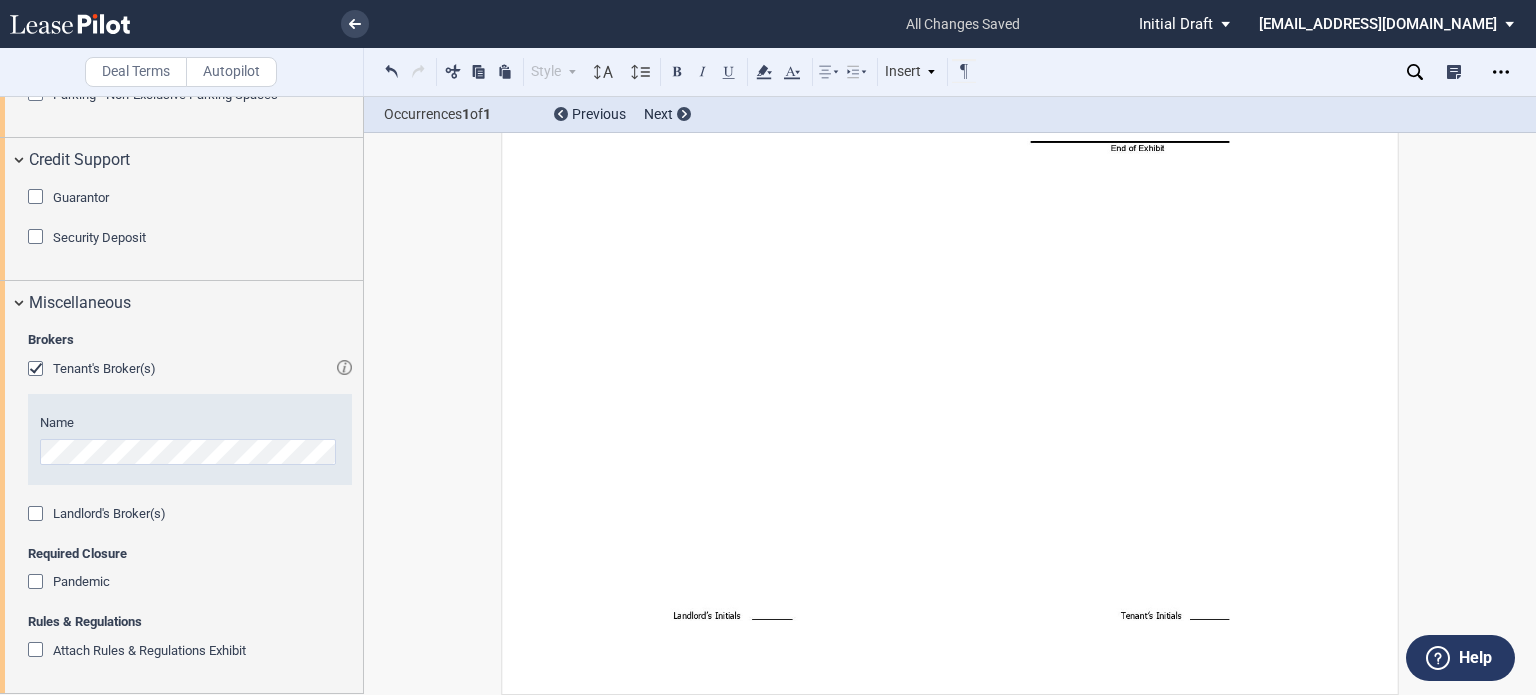 scroll, scrollTop: 32261, scrollLeft: 0, axis: vertical 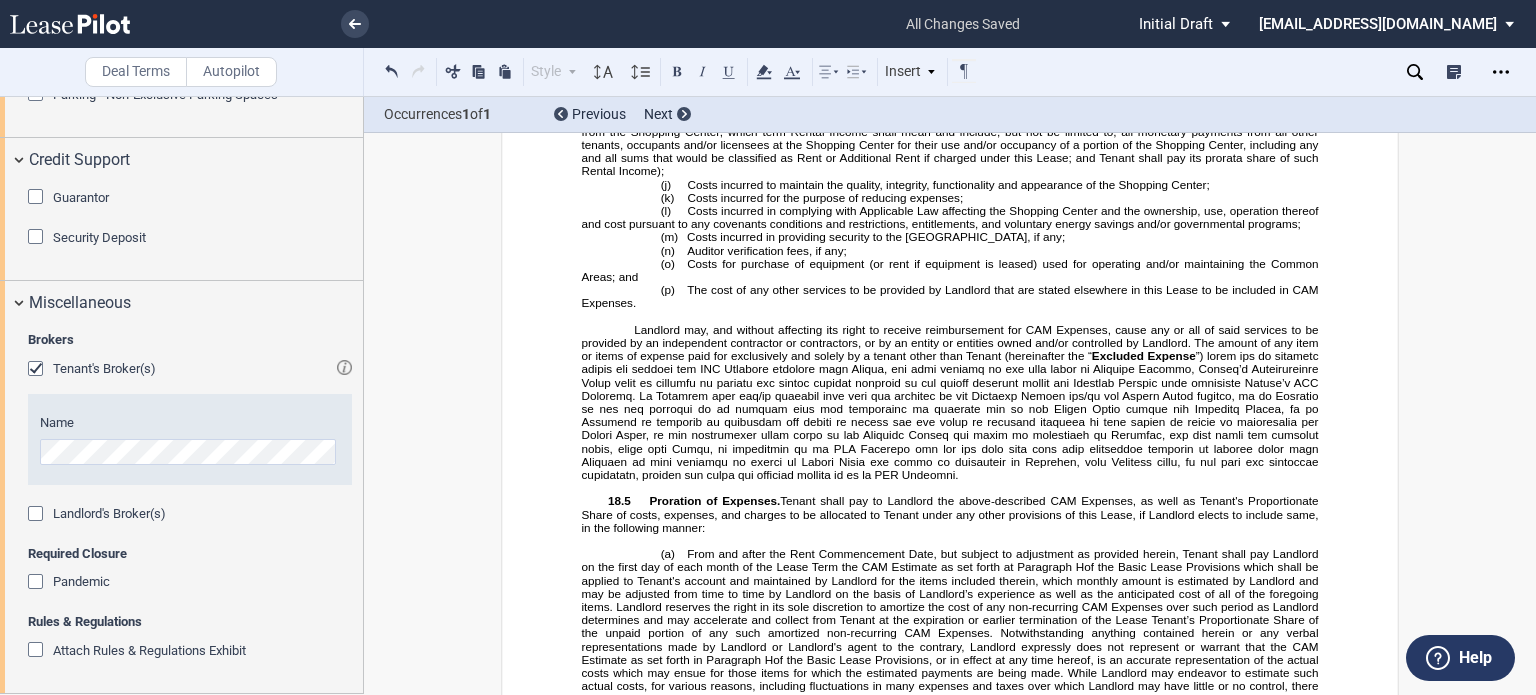 click on "18.2                Common Areas.  All areas from time to time within the exterior boundaries of the Shopping Center which are now or hereafter made available for the general use, convenience and benefit of all tenants of the Shopping Center and their customers, visitors and invitees, including, without limiting the generality of the foregoing, automobile parking areas, parking structures, stairways, escalators, elevators, service corridors, truckways, ramps, loading docks, delivery areas, public restrooms, access and interior roads, retaining walls, lighting facilities, bus stops, and landscaped and planted areas, if any, which are not reserved for the exclusive use of any Shopping Center tenants or occupants (hereinafter the “ Common Areas ”). The Common Areas shall be under the sole and exclusive control, management and direction of Landlord." at bounding box center [950, -437] 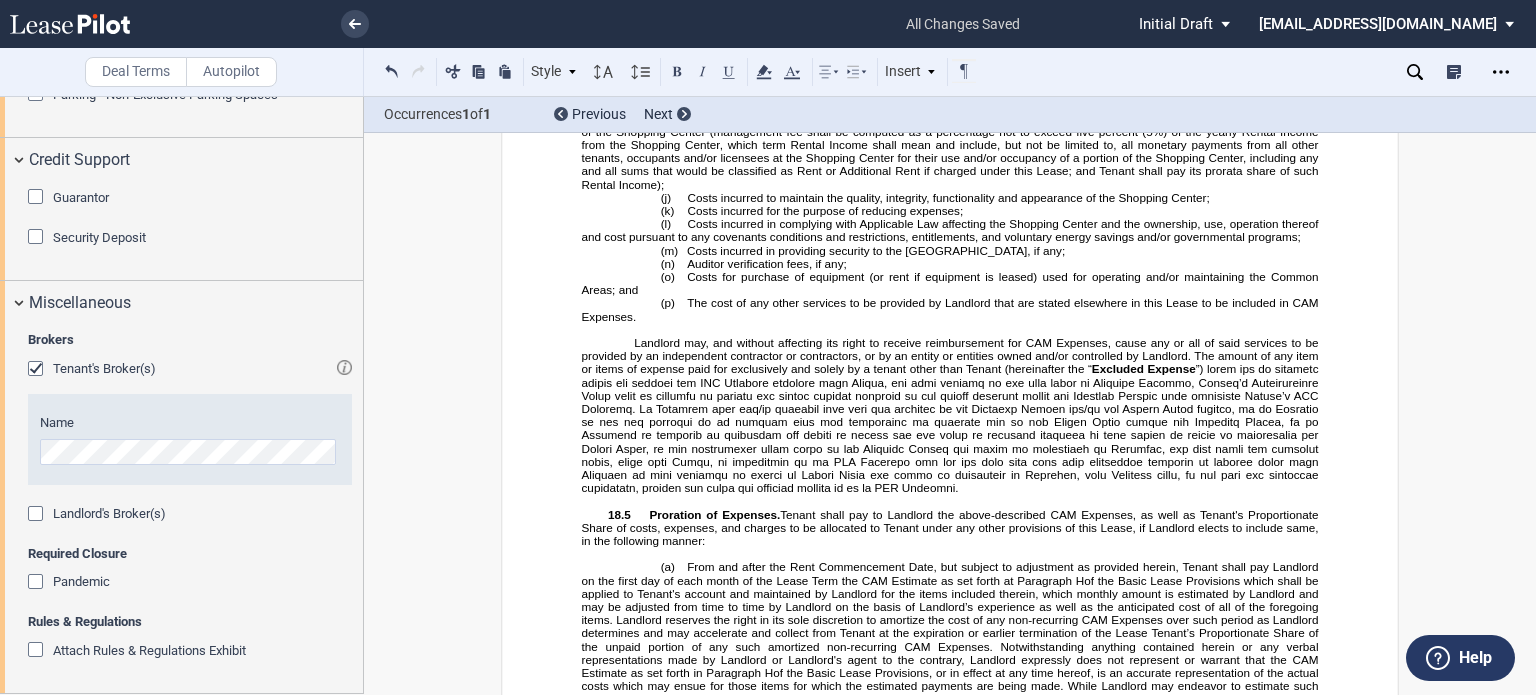 click on "18.1                Common Area Expenses.  Tenant shall pay to Landlord, as Additional Rent, [PERSON_NAME]’s Proportionate Share of the CAM Expenses, as hereinafter more particularly described. “ Tenant’s Proportionate Share ” for any calendar year shall be that percentage that the total square footage of the Premises bears to: (i)   the total square footage of the leasable buildings within the [GEOGRAPHIC_DATA]; (ii)   the total floor area of the building or buildings or parcel of which the Premises is a part; or (iii)   the total square footage of the tenants participating in the respective category of CAM Expenses, as set forth in Section   ﻿ 18.4 ﻿ .  If Tenant is generating such a large volume of trash as to require an increase in the size of the trash receptacle or an increase in the number of times per month that it is emptied, then Landlord may increase Tenant’s CAM Expenses by an amount equal to such increased costs." at bounding box center [950, -575] 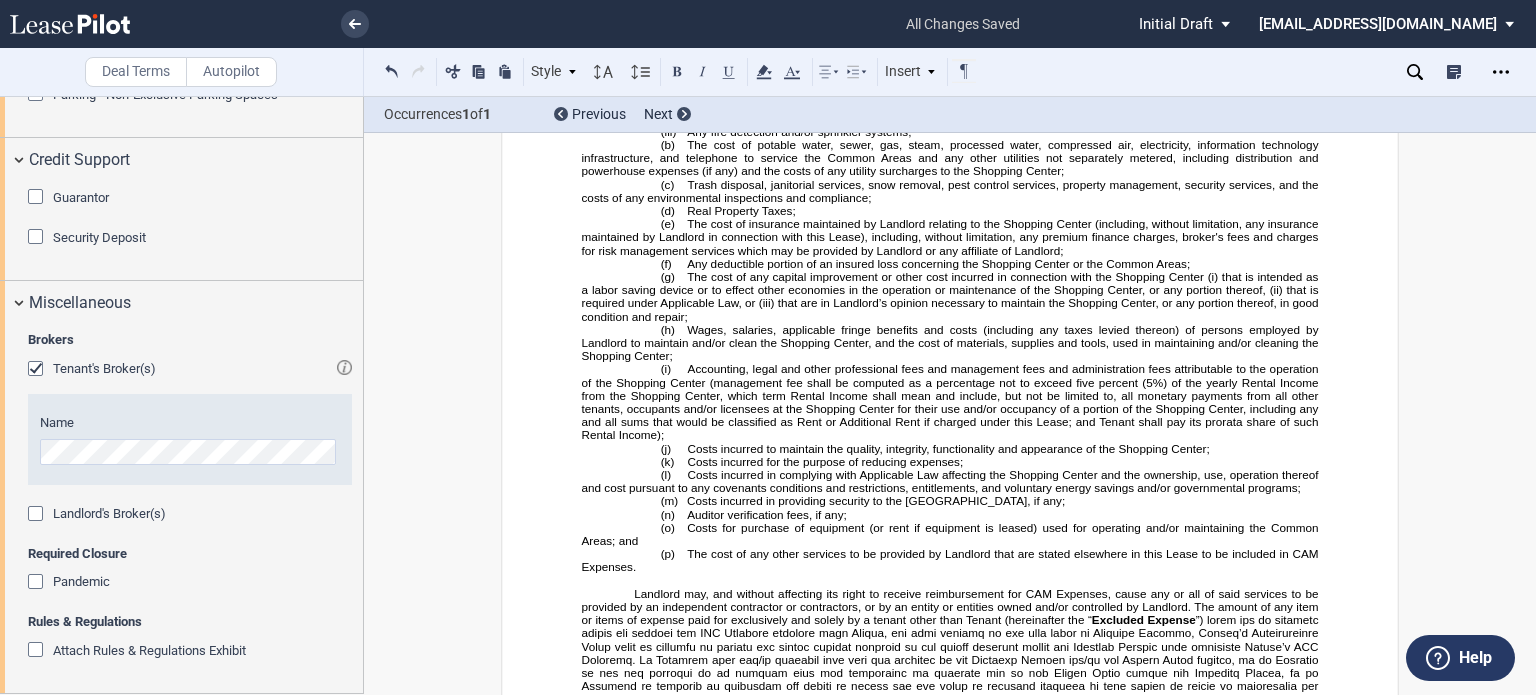 drag, startPoint x: 802, startPoint y: 175, endPoint x: 966, endPoint y: 322, distance: 220.23851 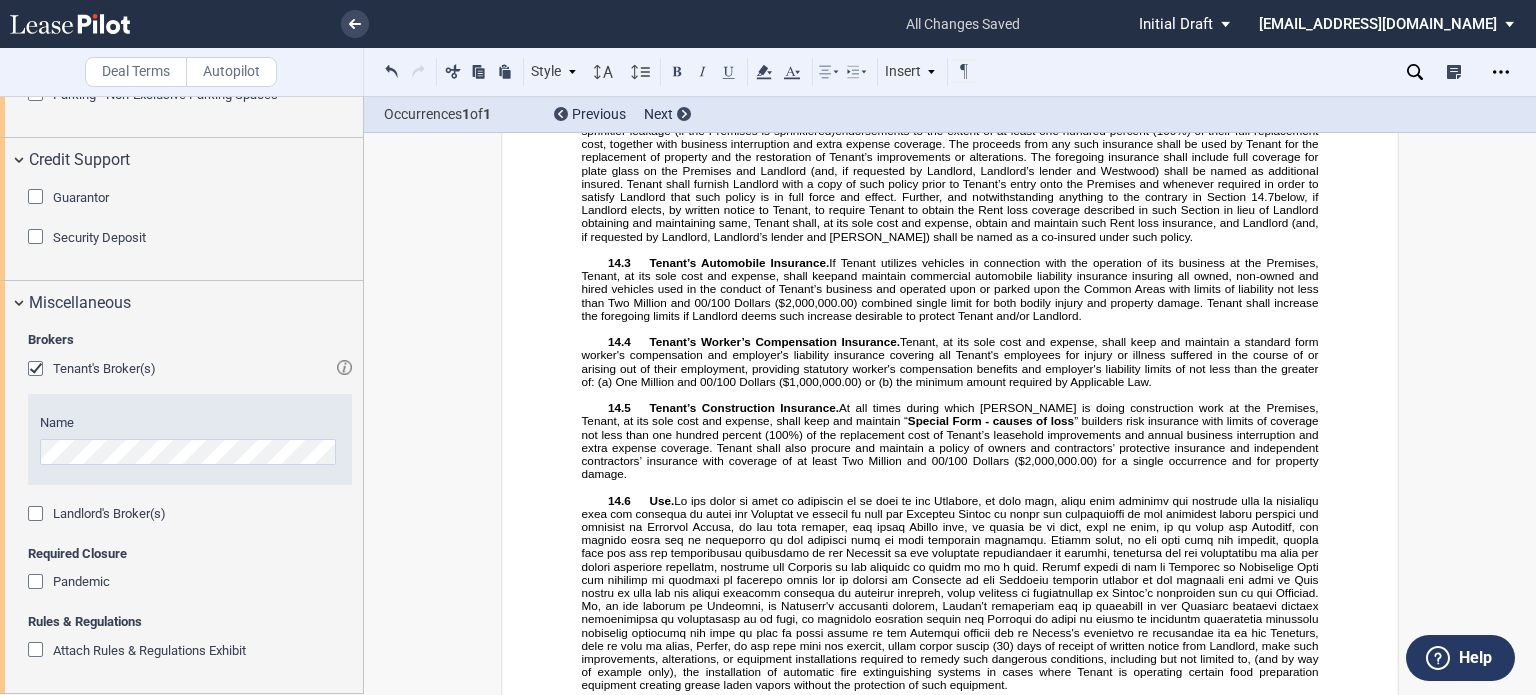 scroll, scrollTop: 11478, scrollLeft: 0, axis: vertical 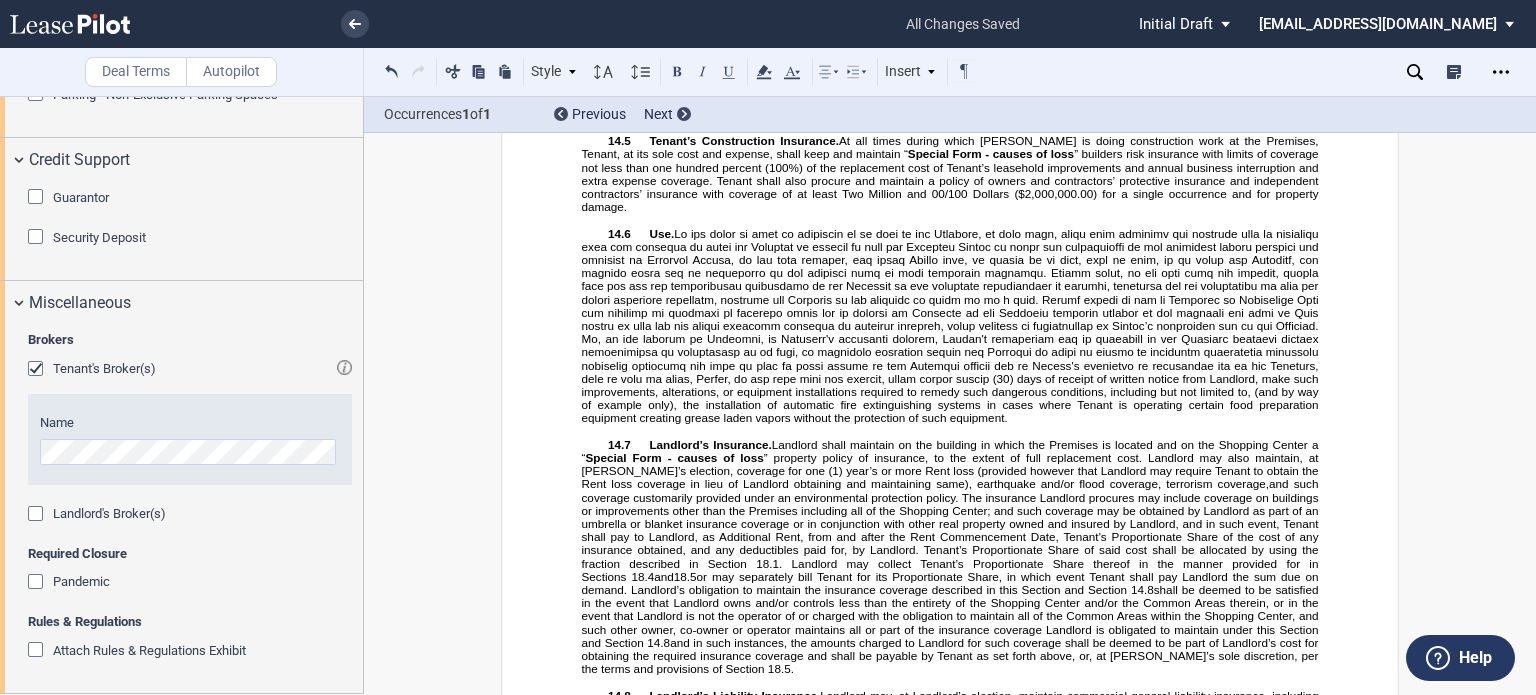 click on "Tenant, at its sole cost and expense, shall maintain occurrence basis commercial general liability insurance with a single combined liability limit of not less than One Million and 00/100 Dollars ($1,000,000.00) per occurrence and Two Million and 00/100 Dollars ($2,000,000.00) in the annual aggregate insuring against all liability of Tenant and its authorized representatives arising out of or in connection with Tenant's use or occupancy of the Premises. All public liability insurance shall insure performance by Tenant of the indemnity provisions of Article" at bounding box center (952, -295) 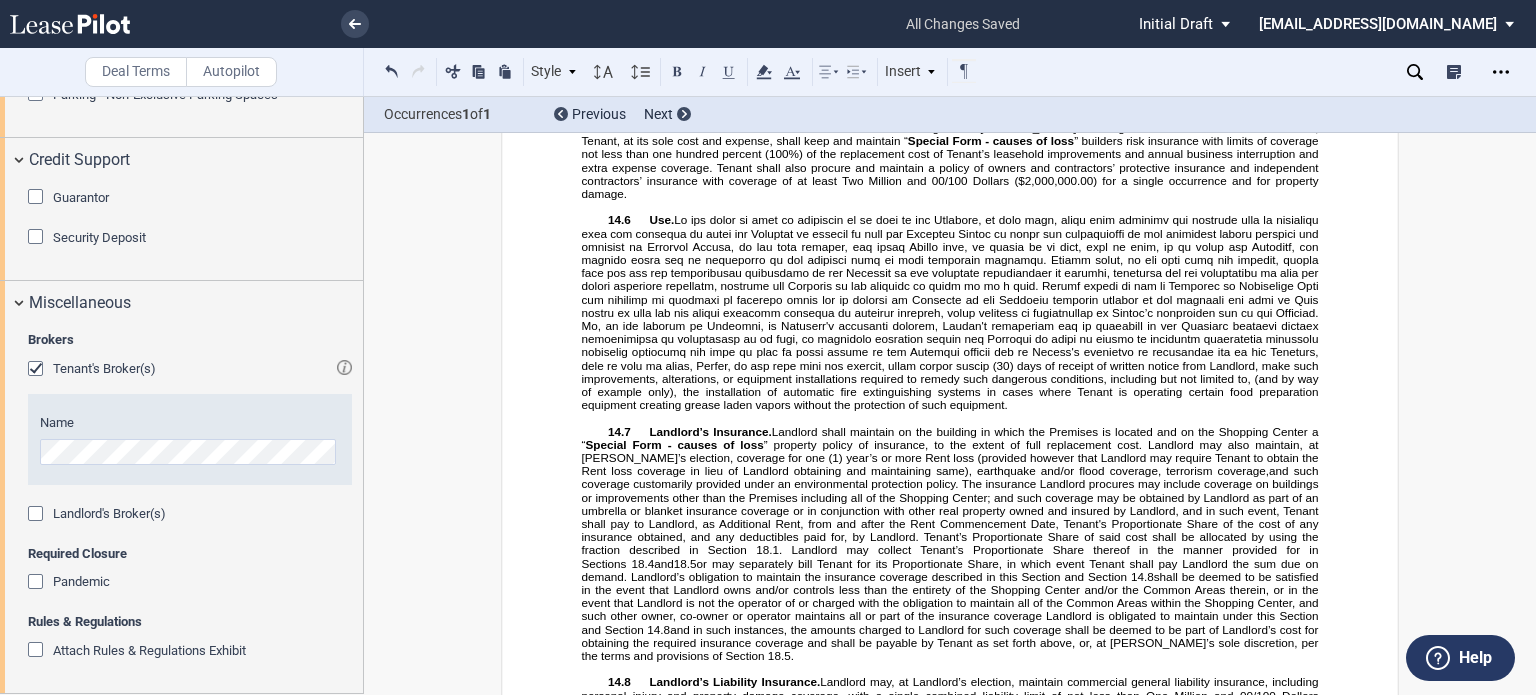 click on "Tenant, at its sole cost and expense, shall maintain occurrence basis commercial general liability insurance with a single combined liability limit of not less than Two Million and 00/100 Dollars ($2,000,000.00) in the annual aggregate insuring against all liability of Tenant and its authorized representatives arising out of or in connection with Tenant's use or occupancy of the Premises. All public liability insurance shall insure performance by Tenant of the indemnity provisions of Article" at bounding box center (952, -302) 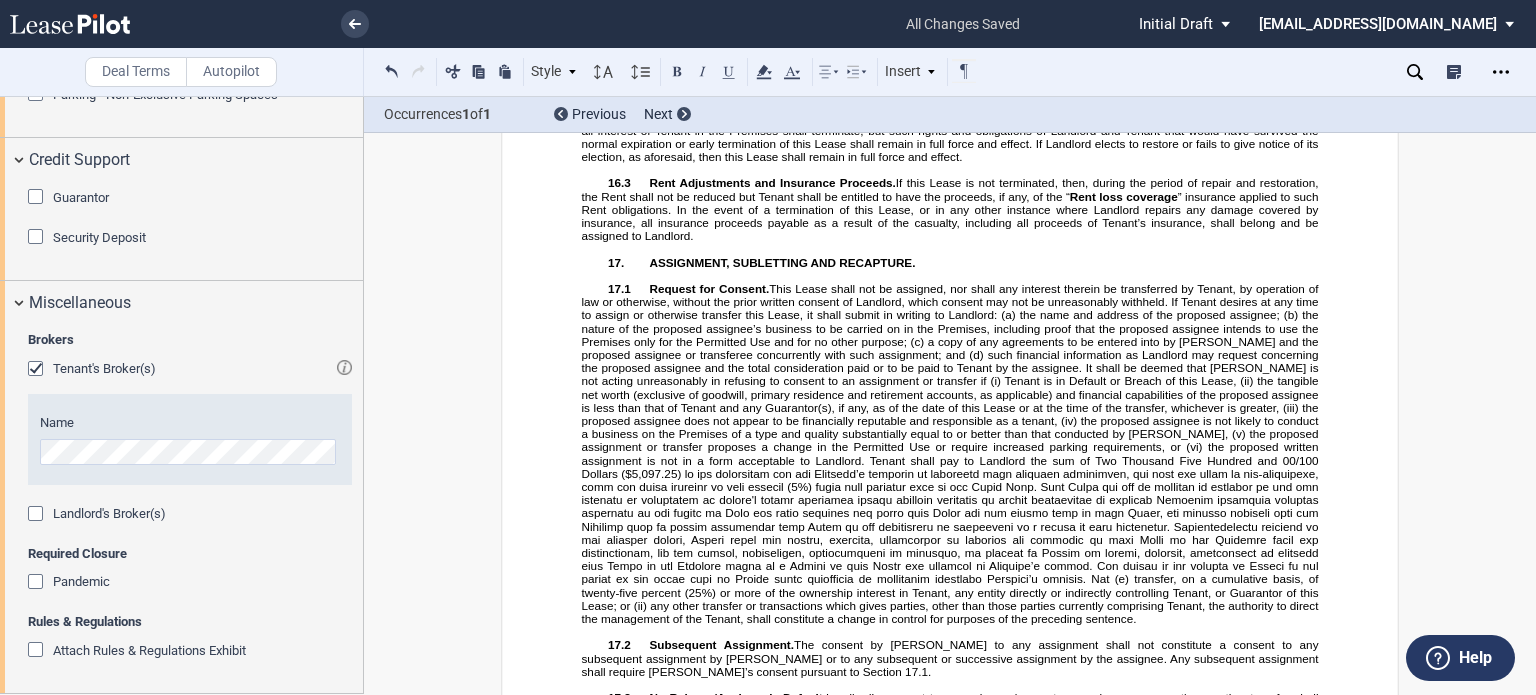 scroll, scrollTop: 13167, scrollLeft: 0, axis: vertical 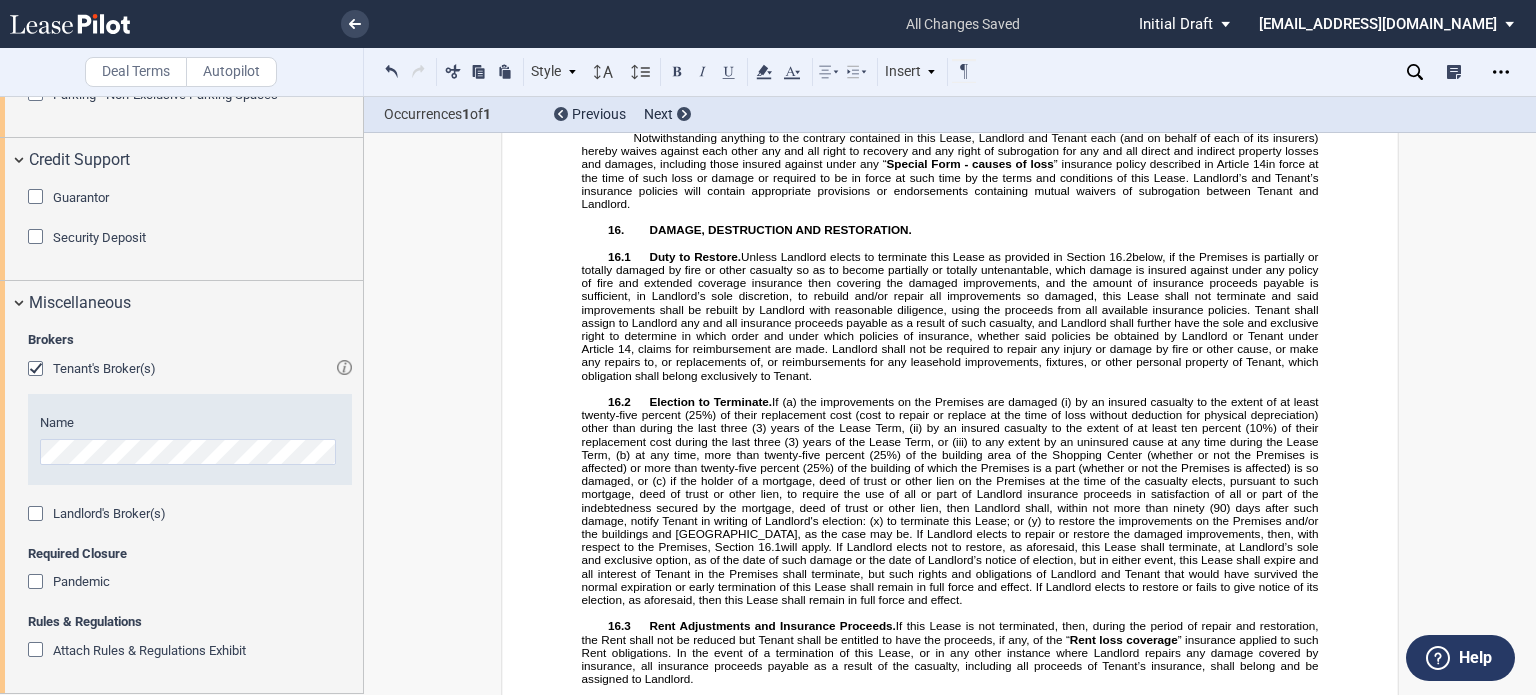 click on "Landlord may, at Landlord’s election, maintain commercial general liability insurance, including personal injury and property damage coverage, with a single combined liability limit of not less than One Million and 00/100 Dollars ($1,000,000.00) and Two Million and 00/100 Dollars ($2,000,000.00) in the annual aggregate insuring against claims for bodily injury, death or property damage occurring in or upon the Shopping Center. Landlord may increase the coverage as determined by [PERSON_NAME]'s insurance broker or lender. The cost of said insurance shall be allocated and collected in the manner described in Section" at bounding box center [952, -258] 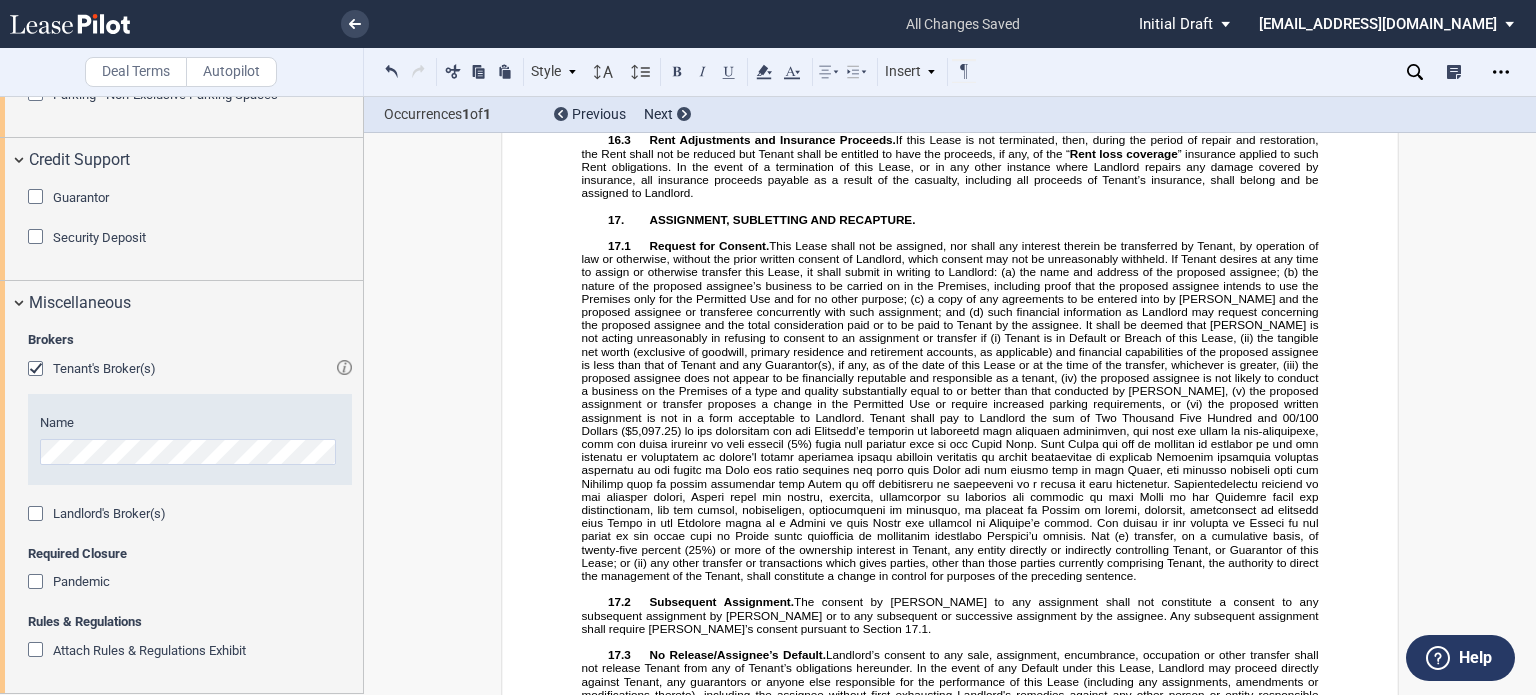 scroll, scrollTop: 12982, scrollLeft: 0, axis: vertical 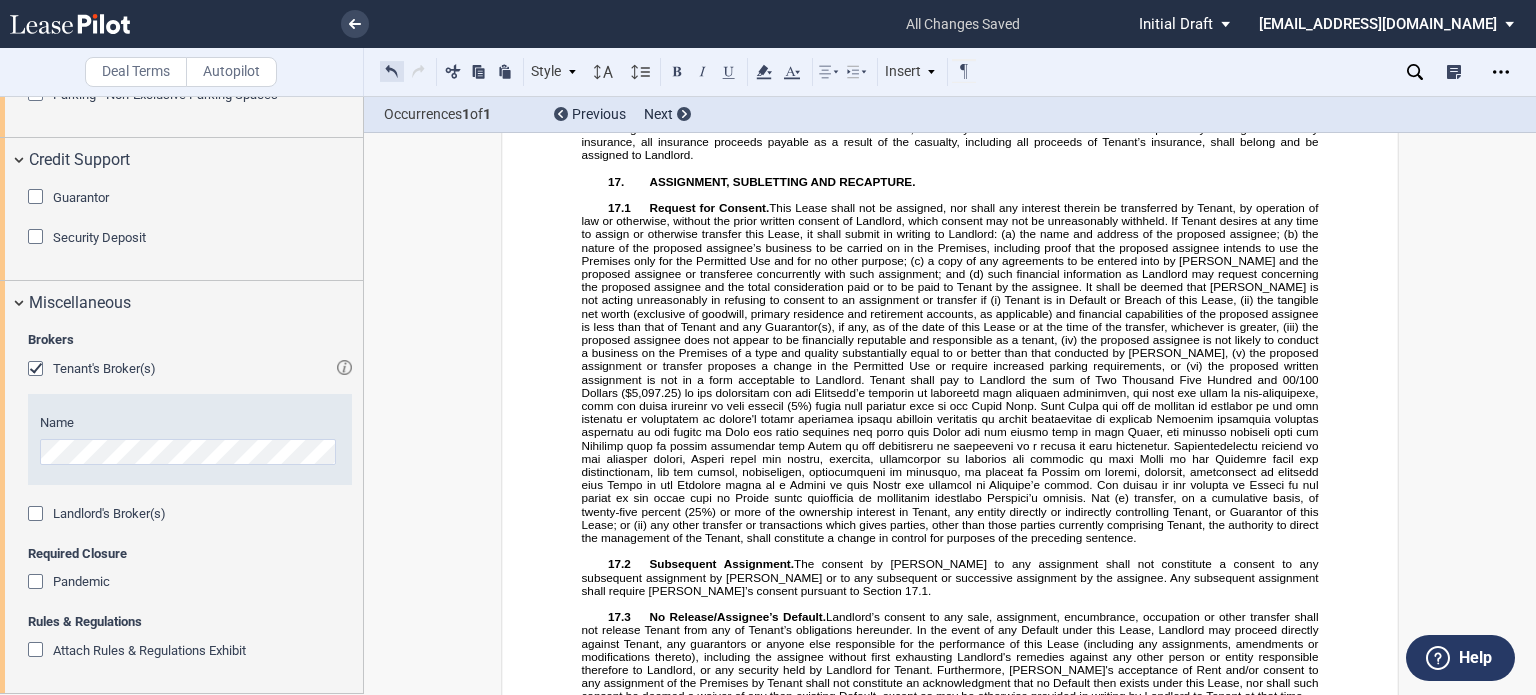click at bounding box center (392, 71) 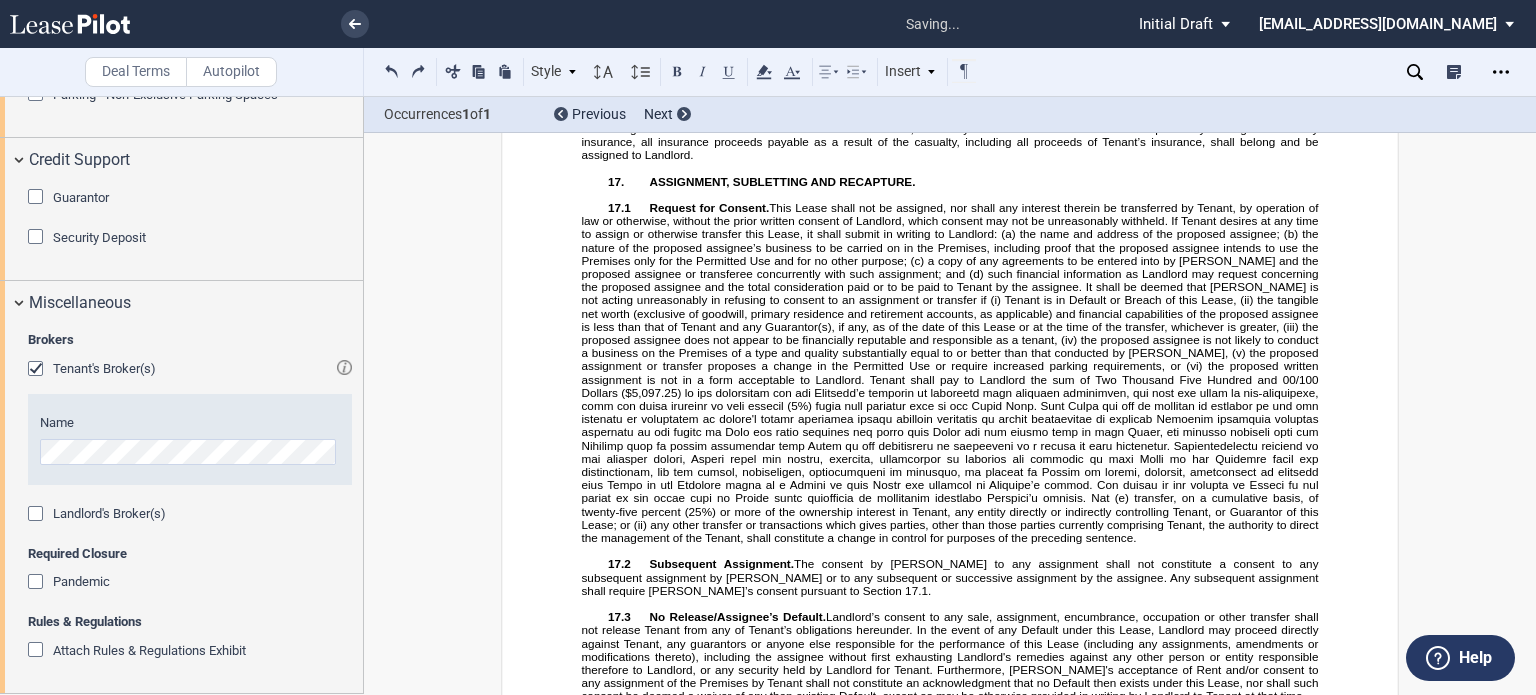 scroll, scrollTop: 12491, scrollLeft: 0, axis: vertical 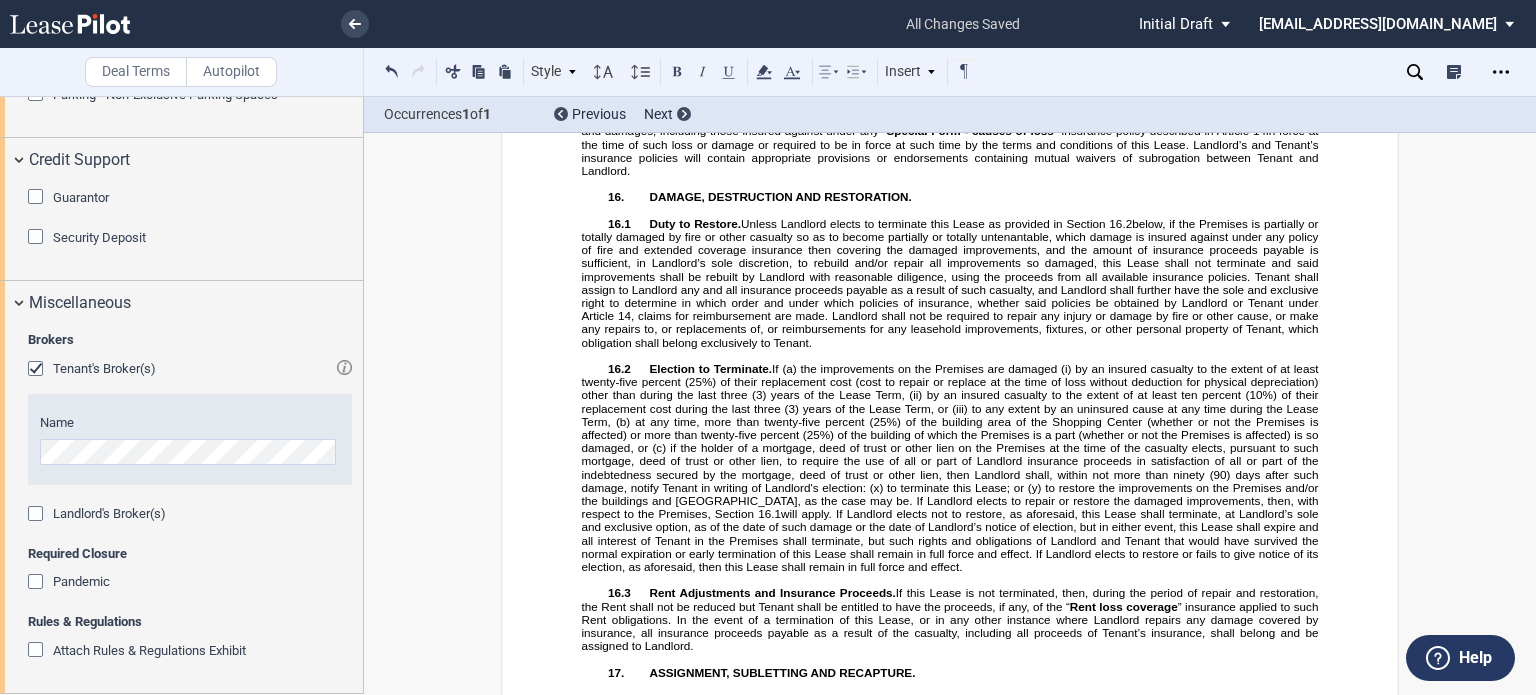 click on "Landlord may, at [PERSON_NAME]’s election, maintain commercial general liability insurance, including personal injury and property damage coverage, with a single combined liability limit of not less than Two Million and 00/100 Dollars ($2,000,000.00) in the annual aggregate insuring against claims for bodily injury, death or property damage occurring in or upon the Shopping Center. Landlord may increase the coverage as determined by [PERSON_NAME]'s insurance broker or lender. The cost of said insurance shall be allocated and collected in the manner described in Section" at bounding box center [952, -291] 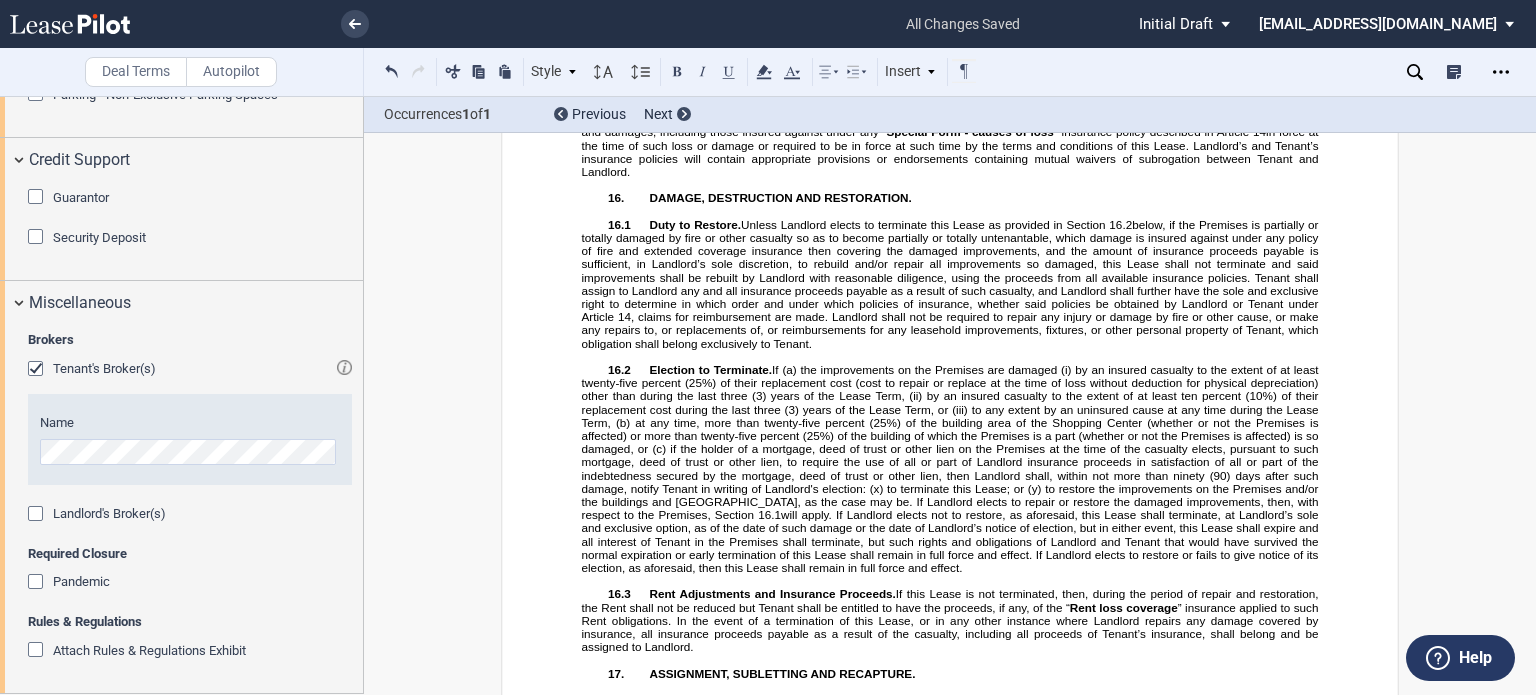 click on "Landlord may, at Landlord’s election, maintain commercial general liability insurance, including personal injury and property damage coverage, with a single combined liability limit of not less than Two Million and 00/100 Dollars ($2,000,000.00)  Three Million and 00/100 Dollars ($3 ,000,000.00)  in the annual aggregate insuring against claims for bodily injury, death or property damage occurring in or upon the Shopping Center. Landlord may increase the coverage as determined by [PERSON_NAME]'s insurance broker or lender. The cost of said insurance shall be allocated and collected in the manner described in Section" at bounding box center [952, -291] 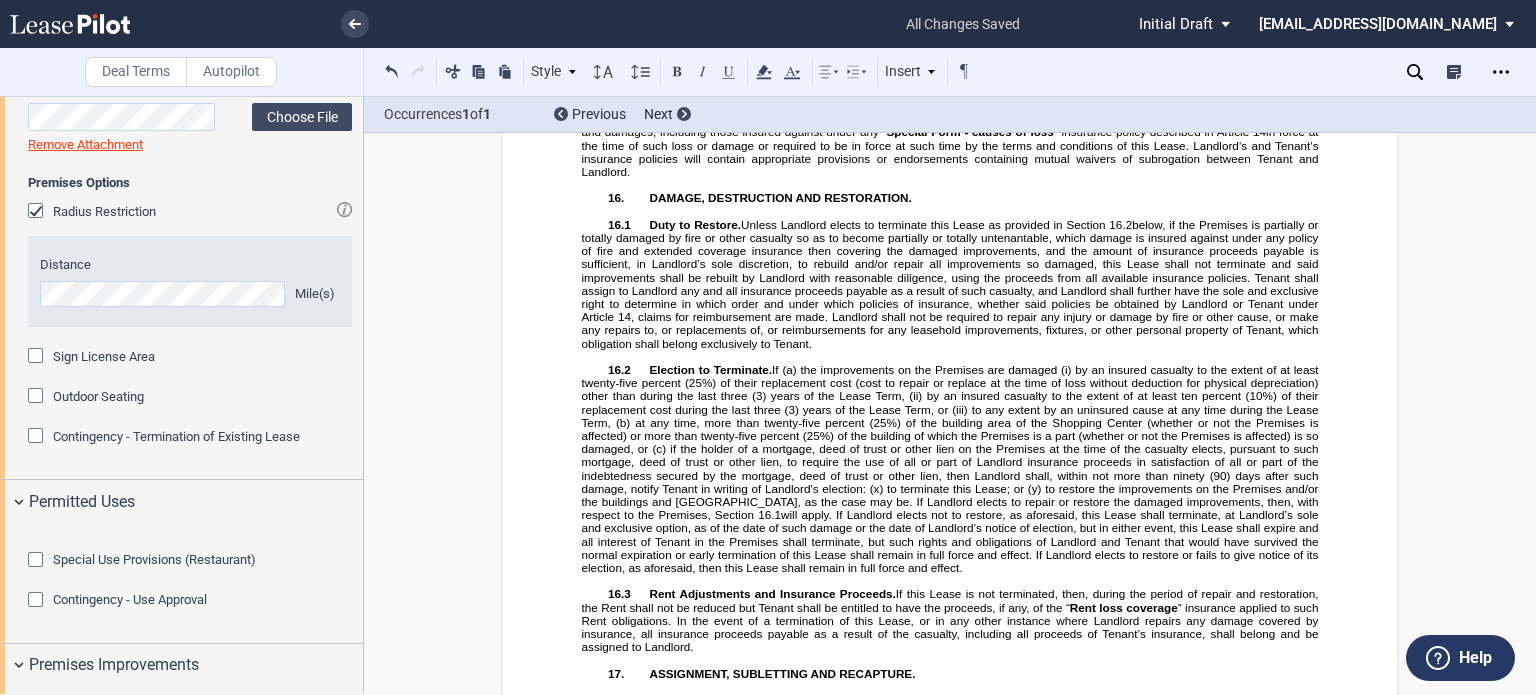 scroll, scrollTop: 1144, scrollLeft: 0, axis: vertical 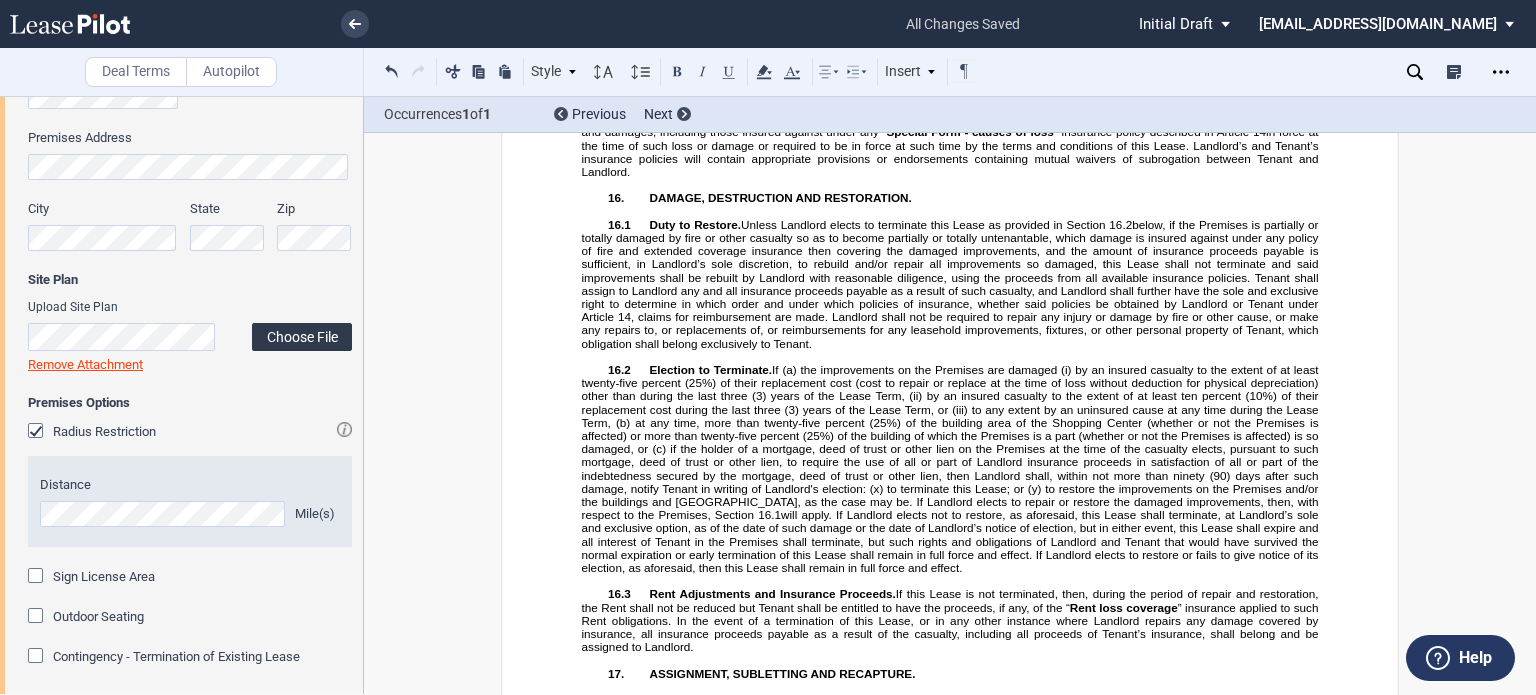 click on "Choose File" 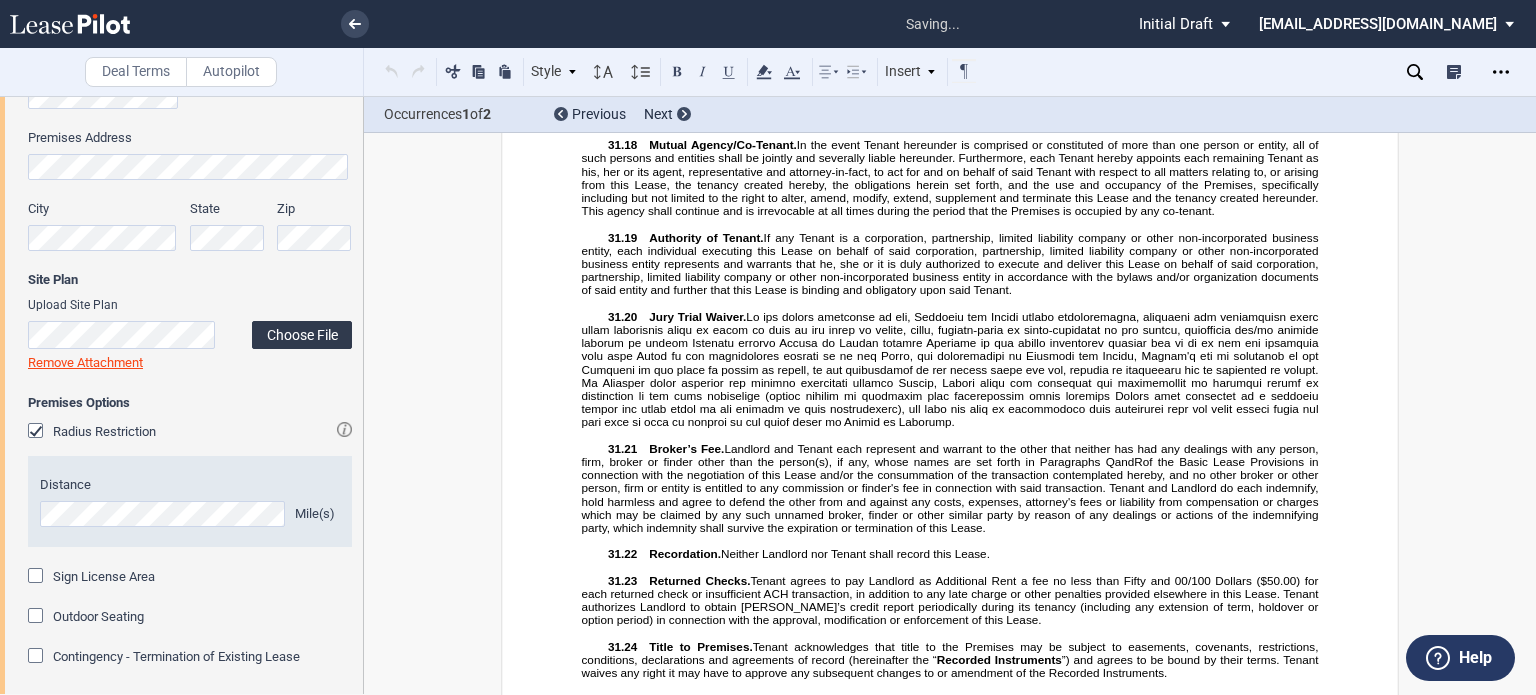 scroll, scrollTop: 26955, scrollLeft: 0, axis: vertical 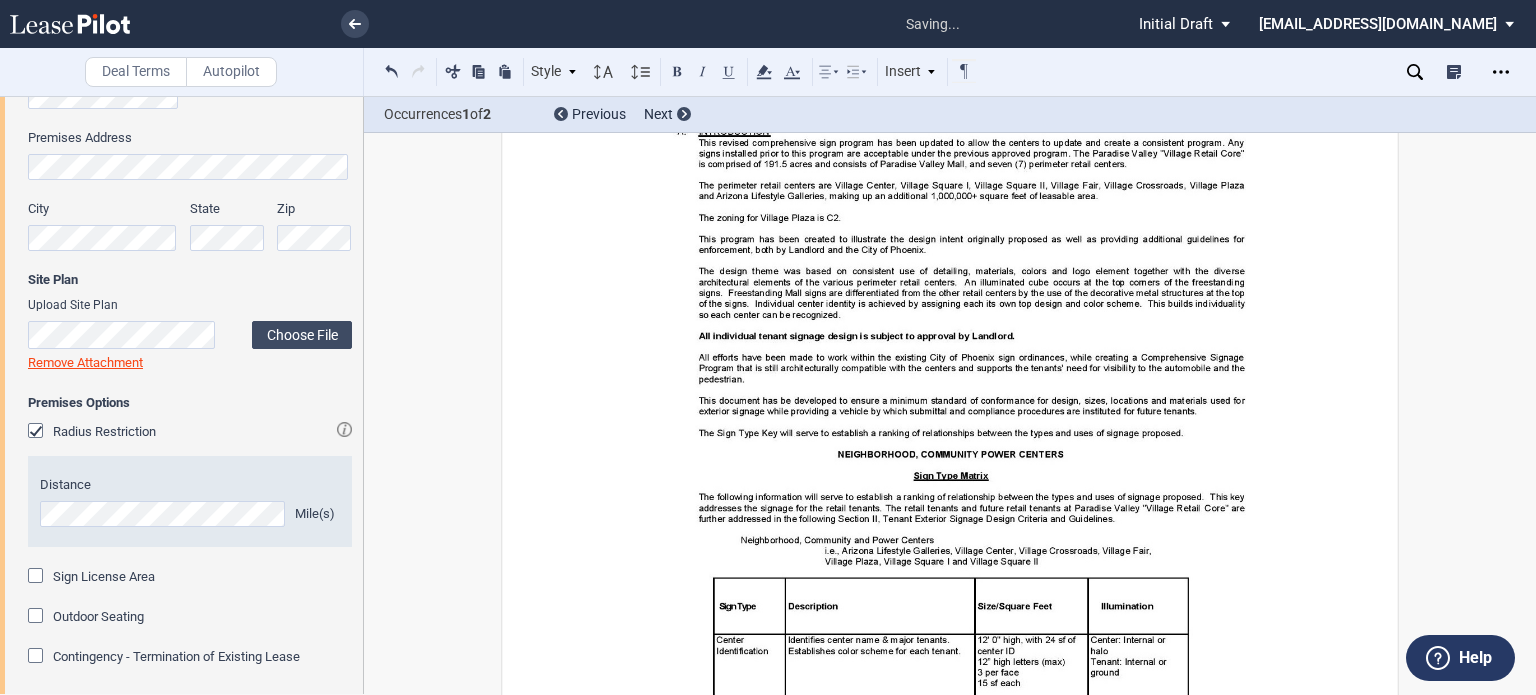 click on "﻿
﻿
﻿
﻿
﻿
﻿
﻿
﻿
﻿
﻿
﻿
﻿
﻿
﻿
﻿
﻿
﻿
﻿
﻿
SHOPPING CENTER LEASE
﻿
﻿
﻿
LANDLORD:
﻿ ﻿ ,
﻿ ﻿   ﻿ ﻿   ﻿ ﻿
AND
﻿ ﻿ ,
﻿ ﻿   ﻿ ﻿   ﻿ ﻿
﻿
﻿
TENANT:
﻿ ," at bounding box center [950, -11940] 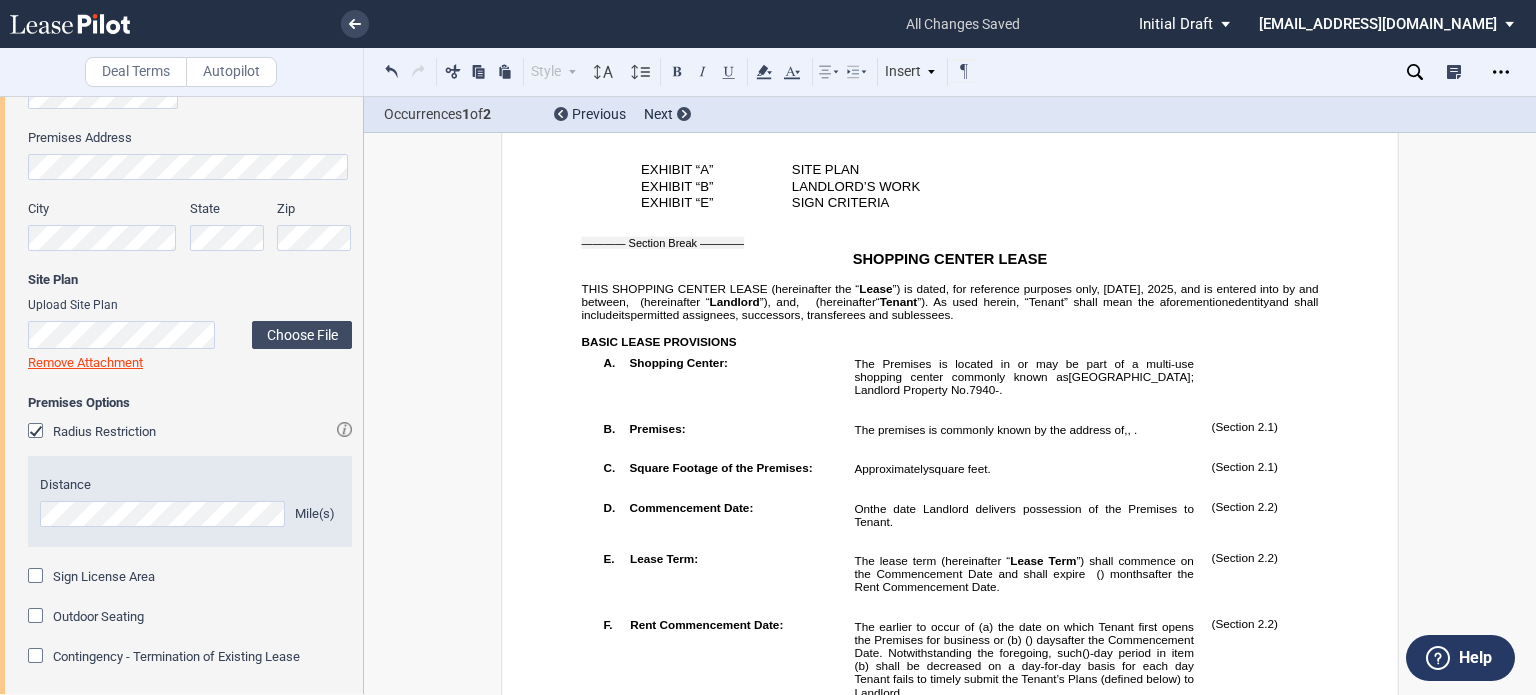 scroll, scrollTop: 137, scrollLeft: 0, axis: vertical 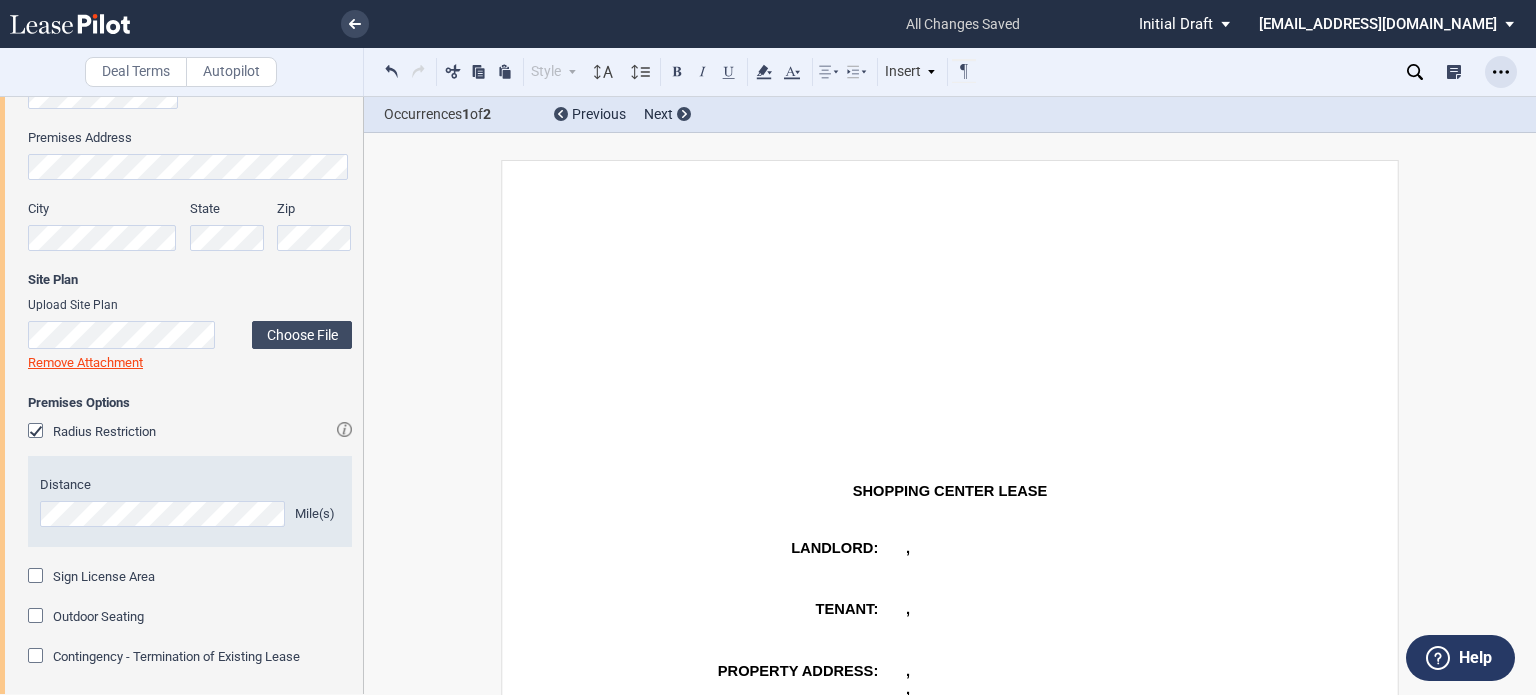 click 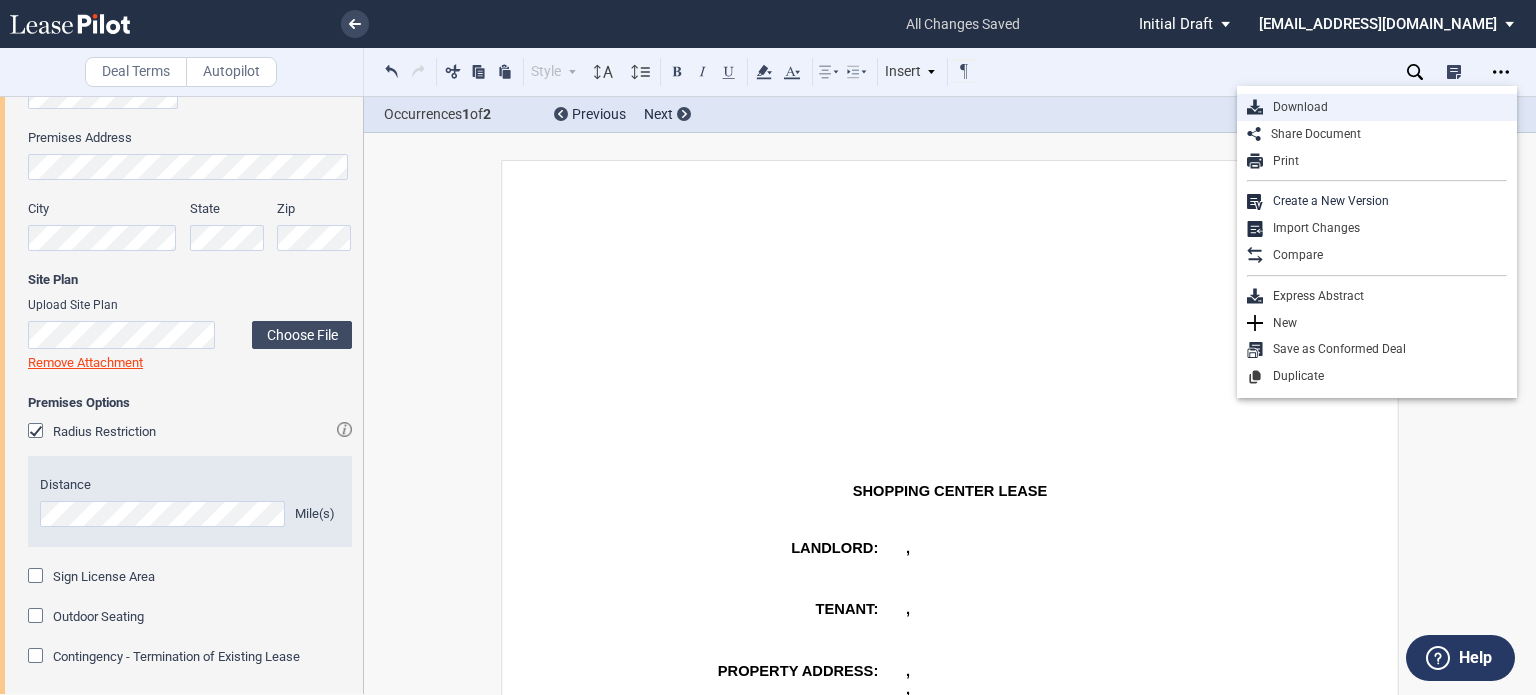 click on "Download" at bounding box center (1385, 107) 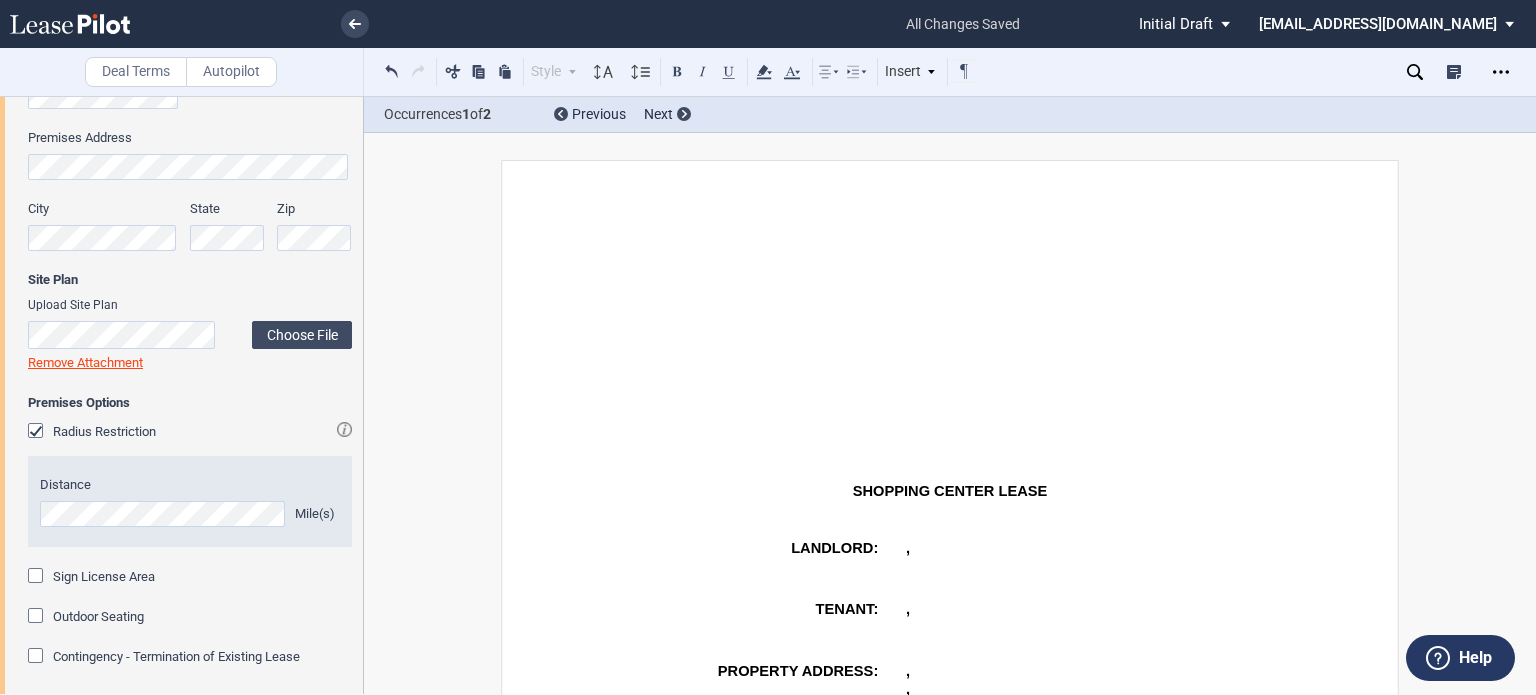 scroll, scrollTop: 524, scrollLeft: 0, axis: vertical 